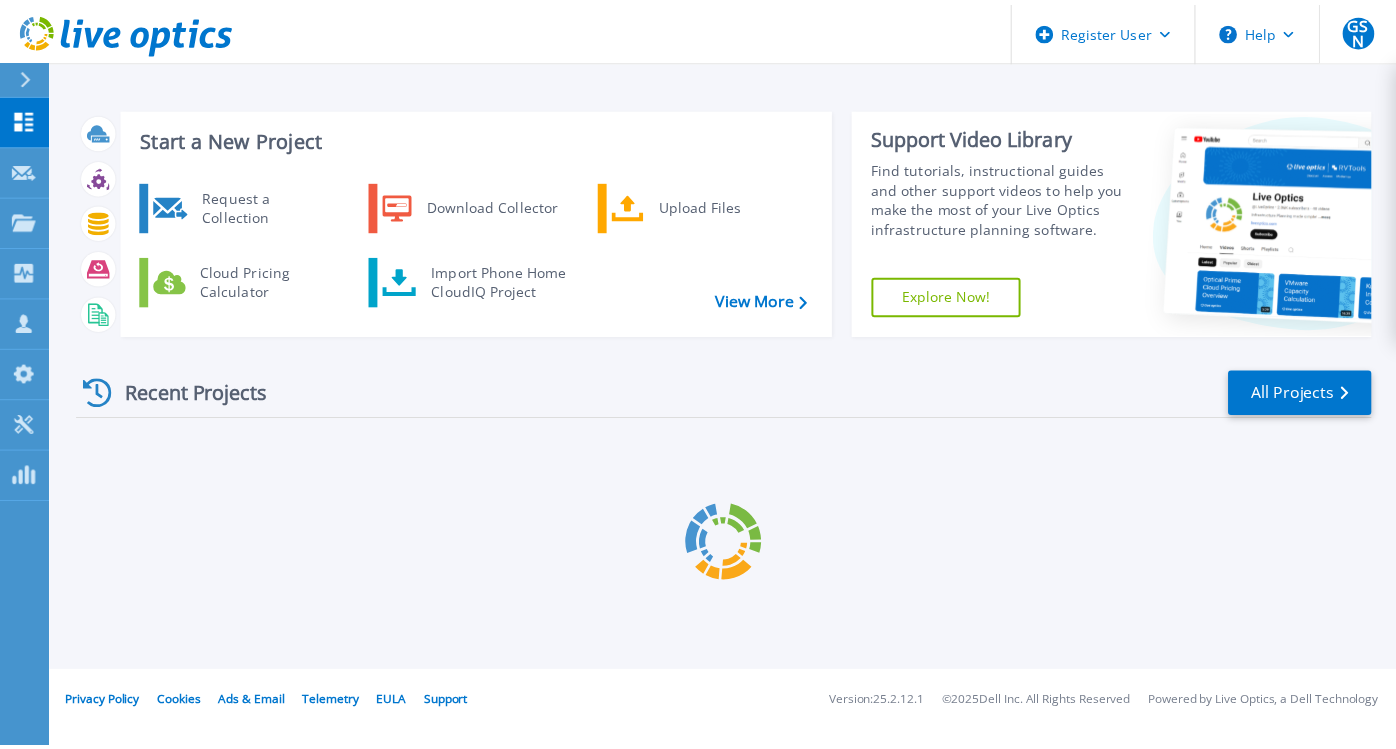 scroll, scrollTop: 0, scrollLeft: 0, axis: both 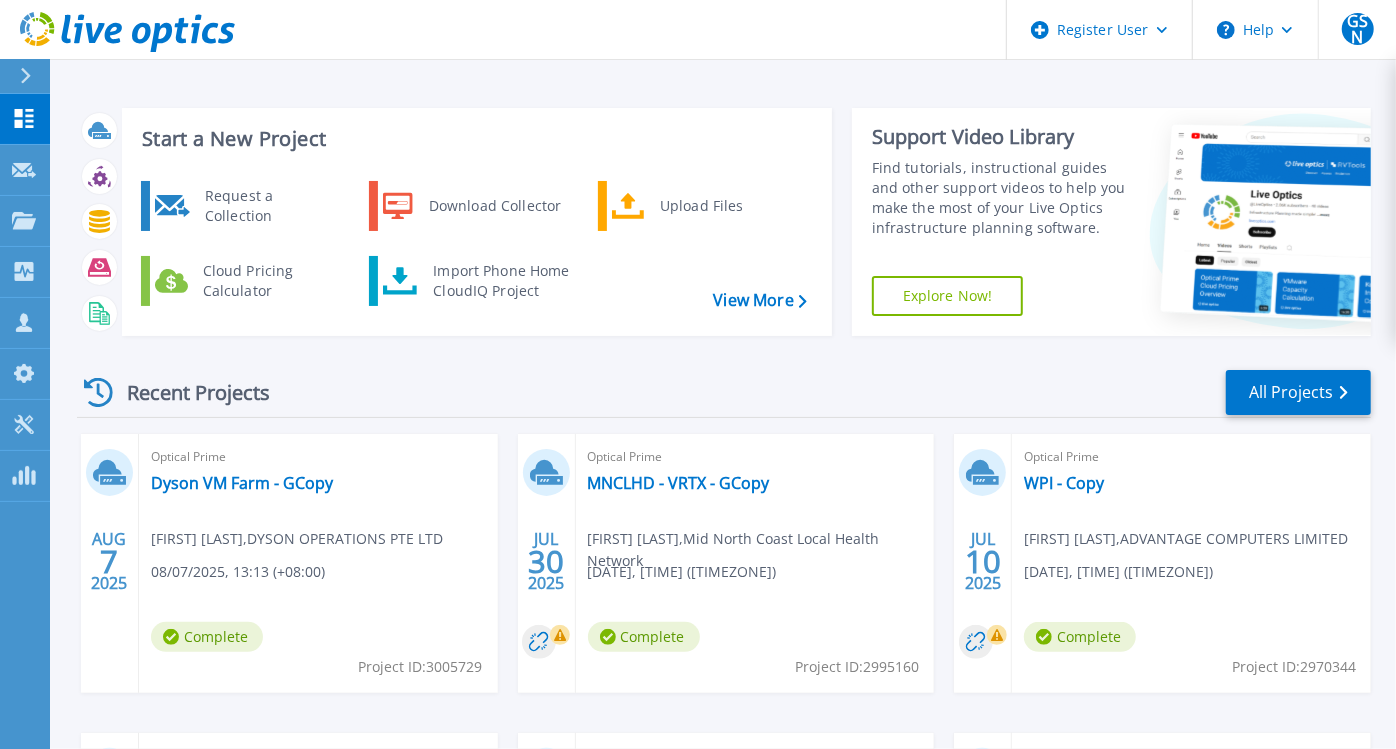 click on "Recent Projects All Projects AUG   7   2025 Optical Prime Dyson VM Farm - GCopy Ronald Choong ,  DYSON OPERATIONS PTE LTD 08/07/2025, 13:13 (+08:00) Complete Project ID:  3005729 JUL   30   2025 Optical Prime MNCLHD - VRTX - GCopy Leonard Rogan ,  Mid North Coast Local Health Network 07/30/2025, 14:55 (+10:00) Complete Project ID:  2995160 JUL   10   2025 Optical Prime WPI - Copy Stuart Hamilton ,  ADVANTAGE COMPUTERS LIMITED 07/10/2025, 17:04 (+12:00) Complete Project ID:  2970344 JUL   9   2025 Optical Prime MNCLHD - VRTX - MDH-ITT-SCL01 Leonard Rogan ,  Mid North Coast Local Health Network 07/09/2025, 12:08 (+10:00) Complete Project ID:  2968581 JUL   8   2025 Optical Prime MNCLHD-2025AXClusters Leonard Rogan ,  Mid North Coast Local Health Network 07/09/2025, 06:54 (+10:00) Complete Project ID:  2968304 JUL   8   2025 Optical Prime MNCLHD-2025-Servers Leonard Rogan ,  Mid North Coast Local Health Network 07/09/2025, 06:53 (+10:00) Complete Project ID:  2968303" at bounding box center [724, 700] 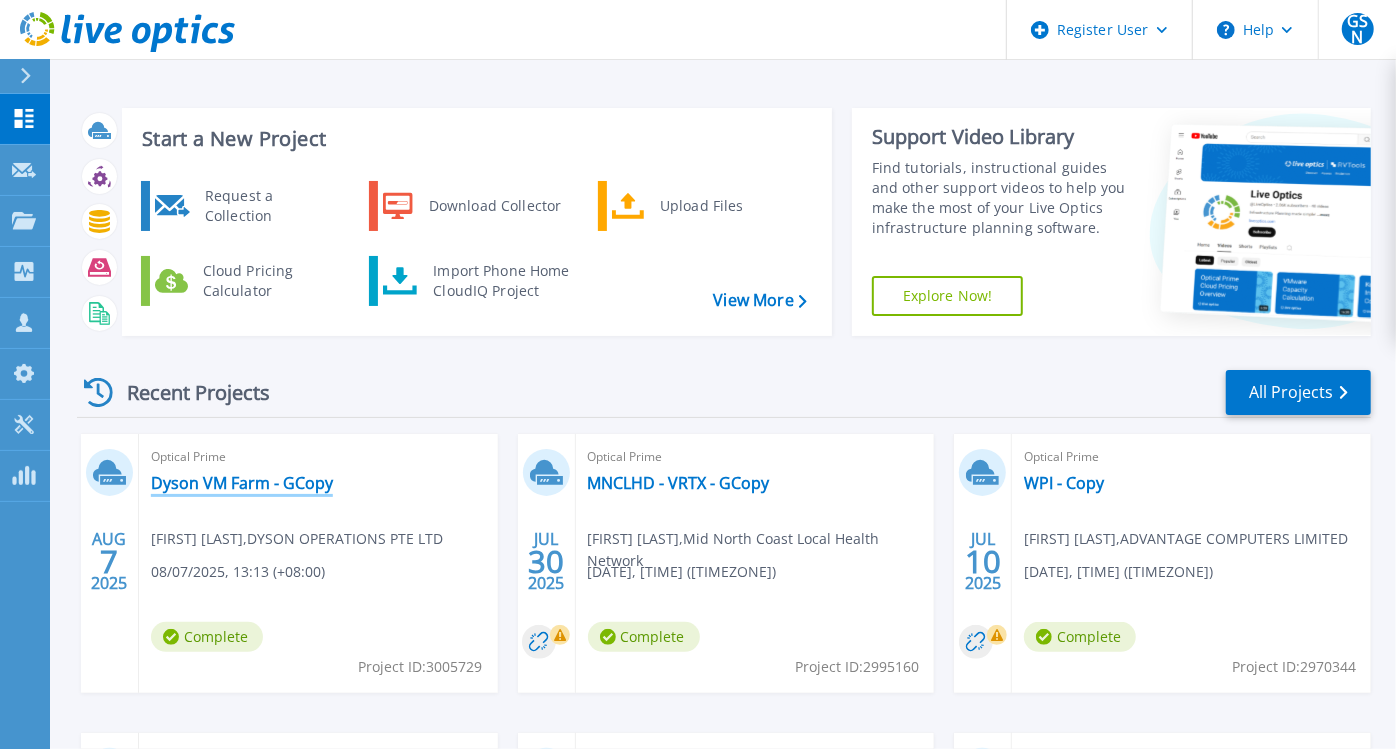 click on "Dyson VM Farm - GCopy" at bounding box center [242, 483] 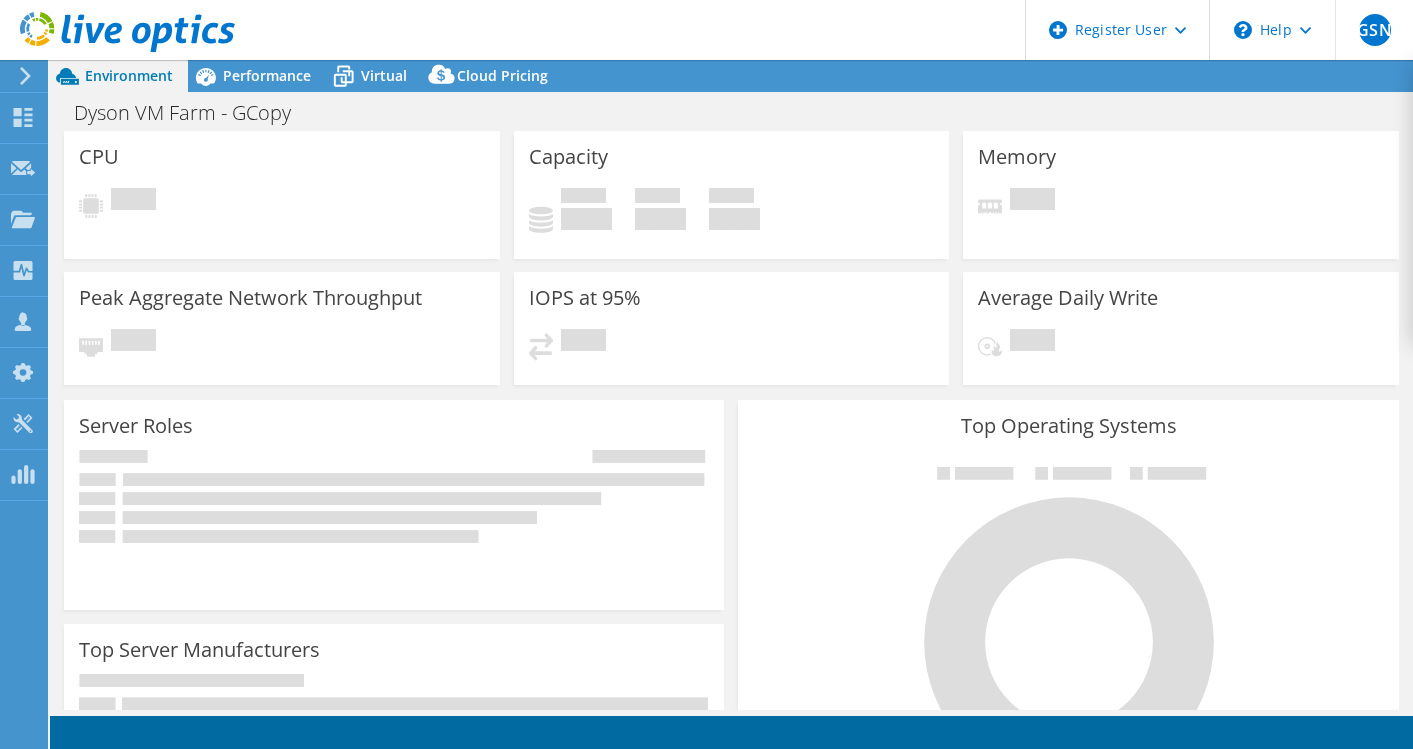 scroll, scrollTop: 0, scrollLeft: 0, axis: both 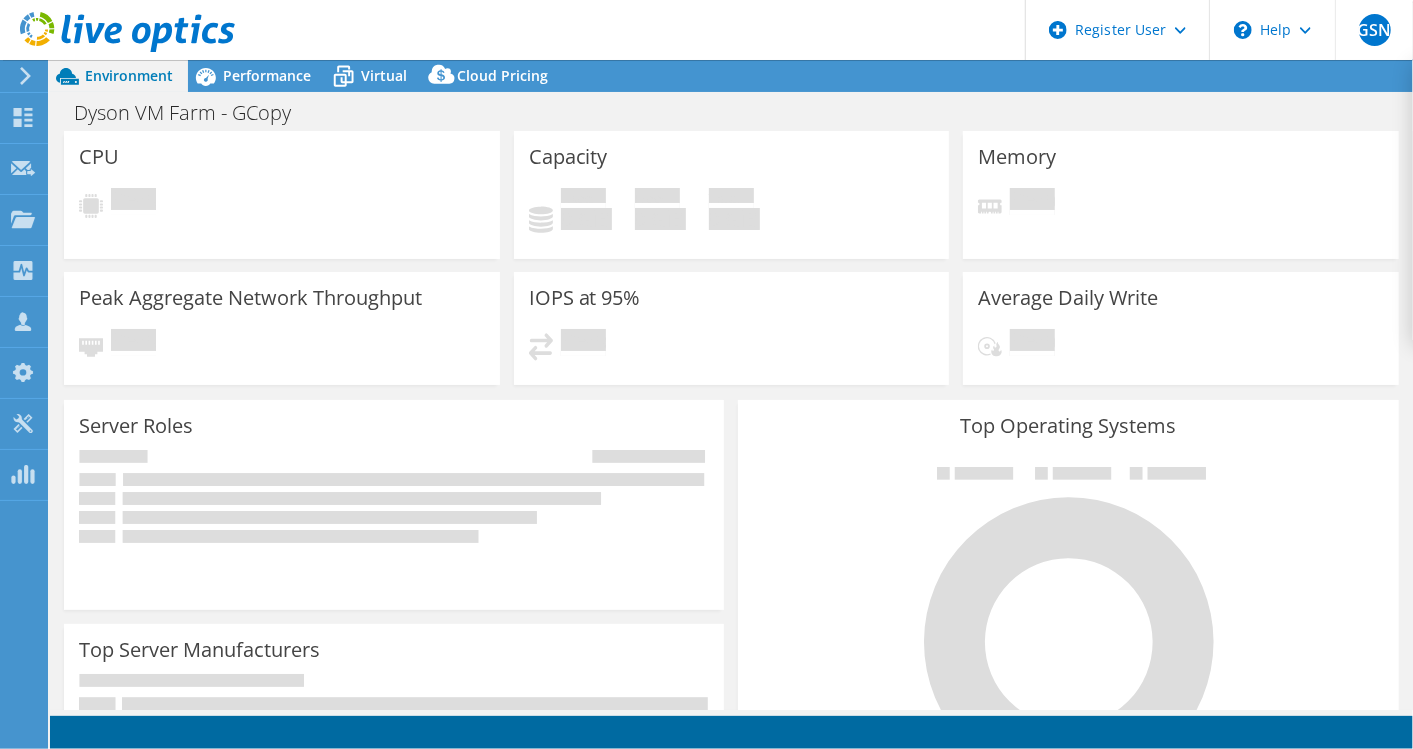 select on "USD" 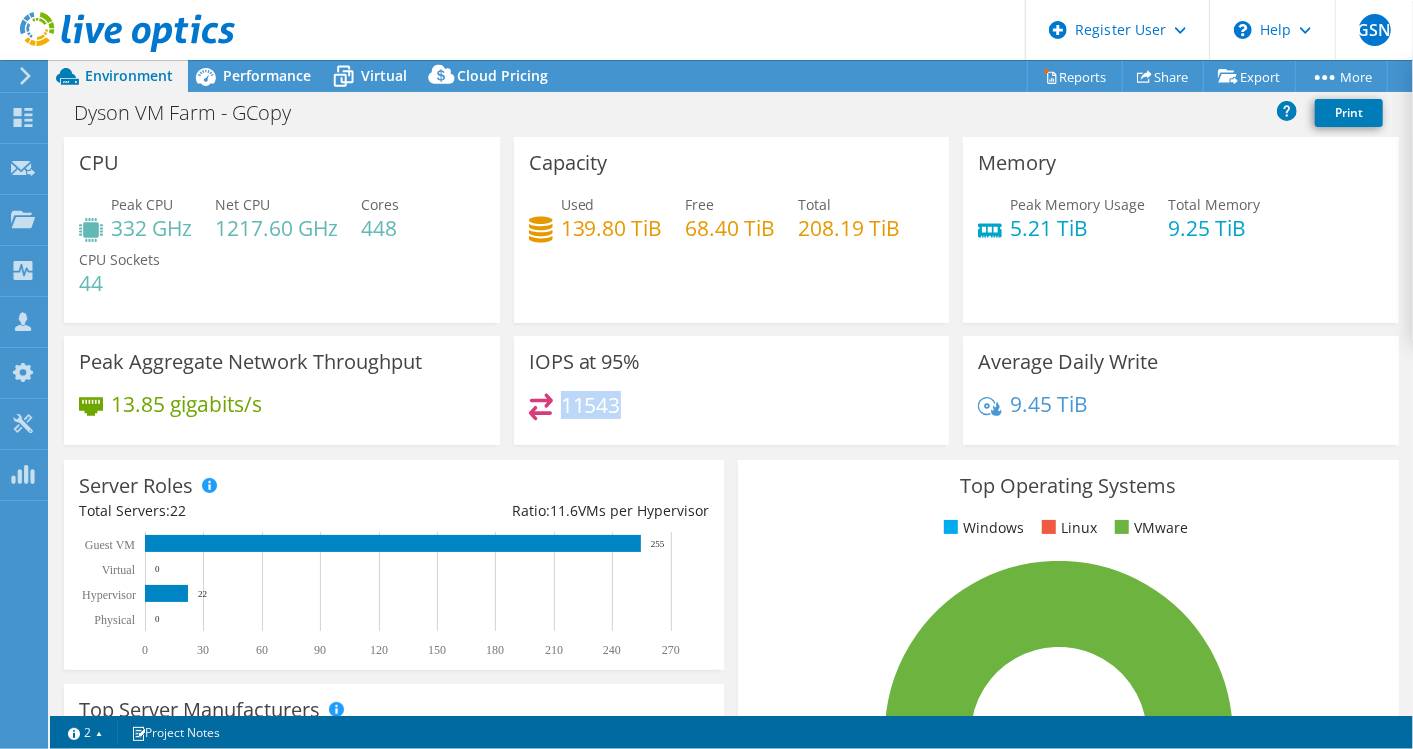 drag, startPoint x: 565, startPoint y: 408, endPoint x: 640, endPoint y: 409, distance: 75.00667 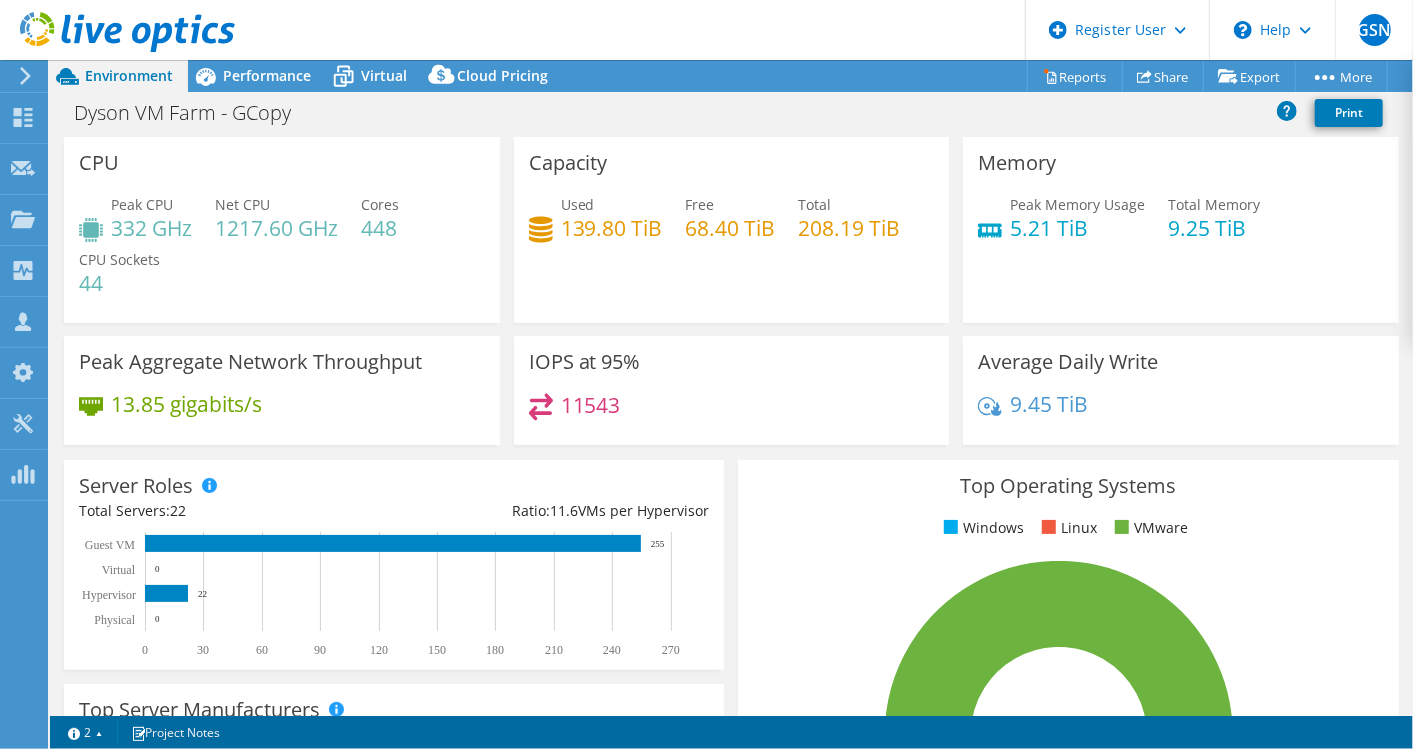 drag, startPoint x: 640, startPoint y: 409, endPoint x: 797, endPoint y: 408, distance: 157.00319 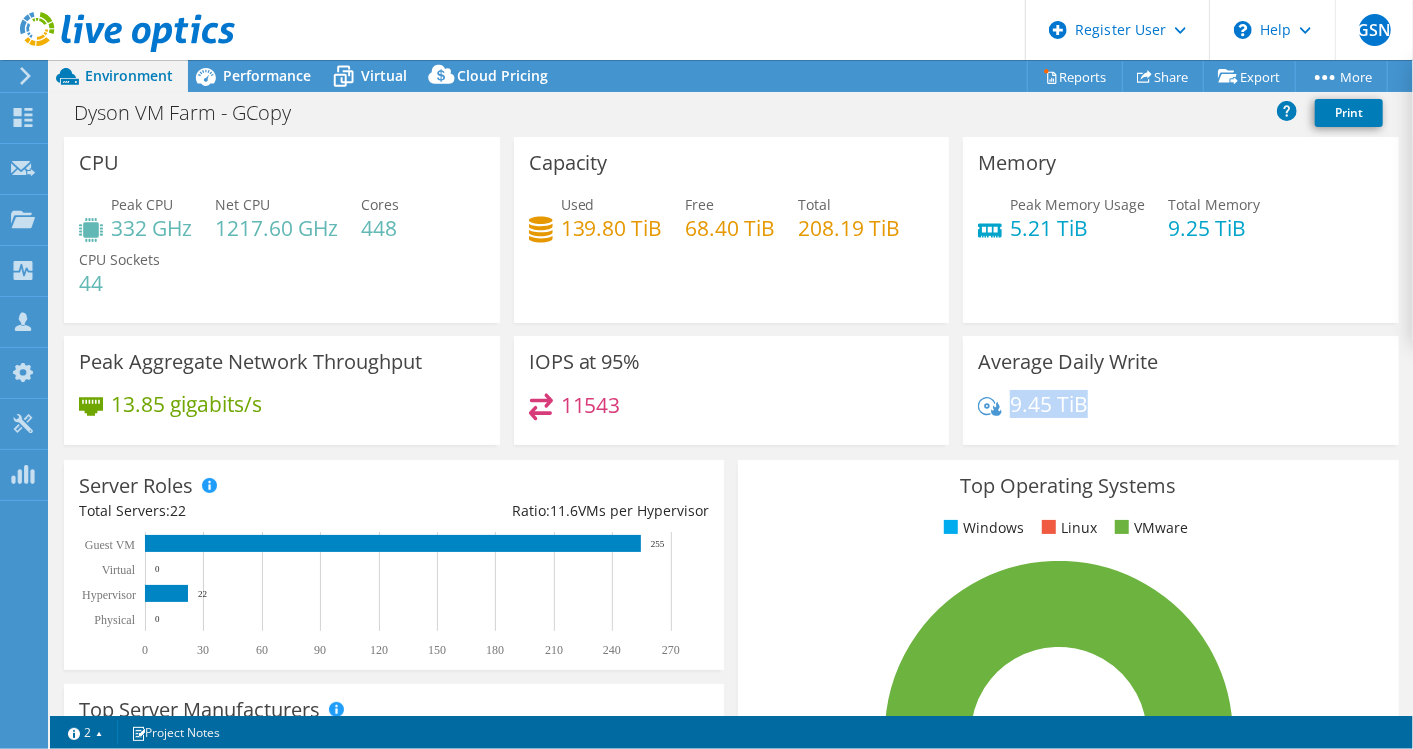 drag, startPoint x: 999, startPoint y: 402, endPoint x: 1120, endPoint y: 399, distance: 121.037186 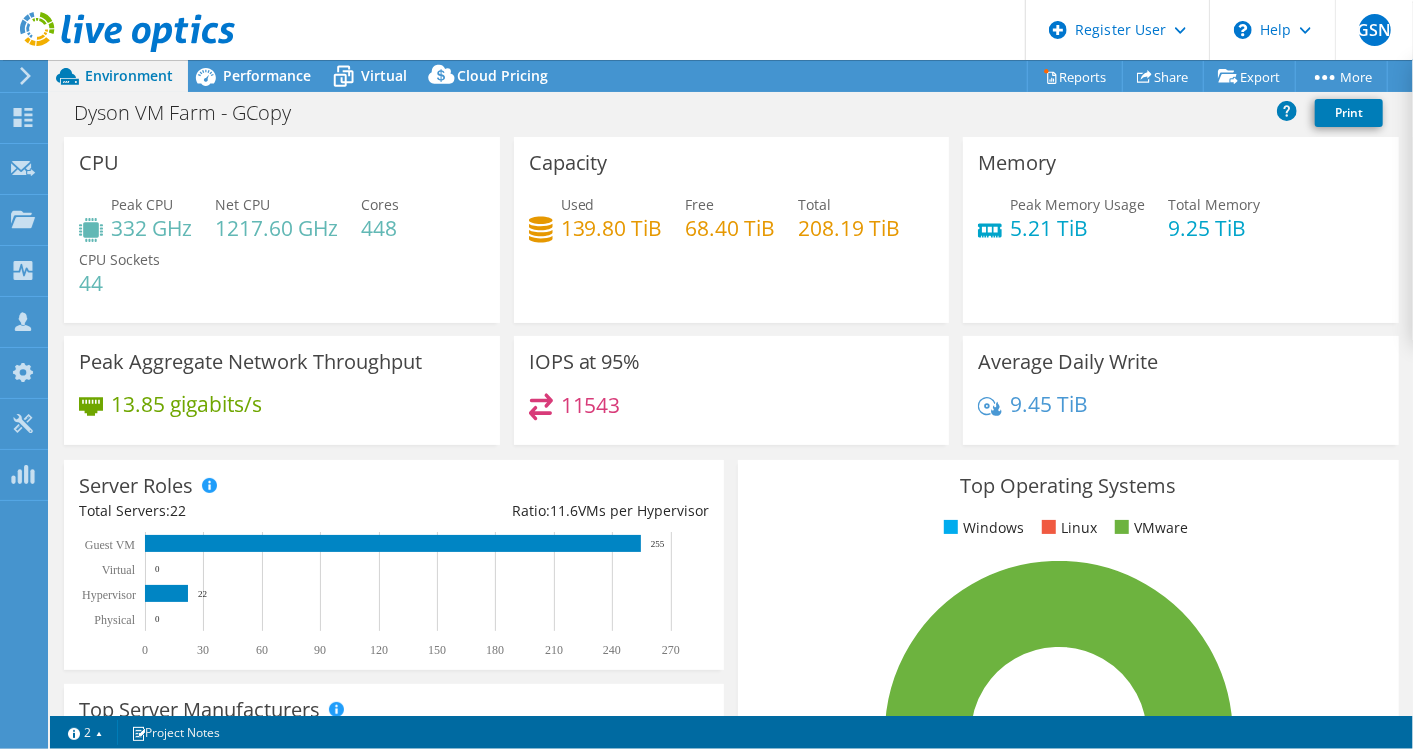 drag, startPoint x: 1120, startPoint y: 399, endPoint x: 1104, endPoint y: 405, distance: 17.088007 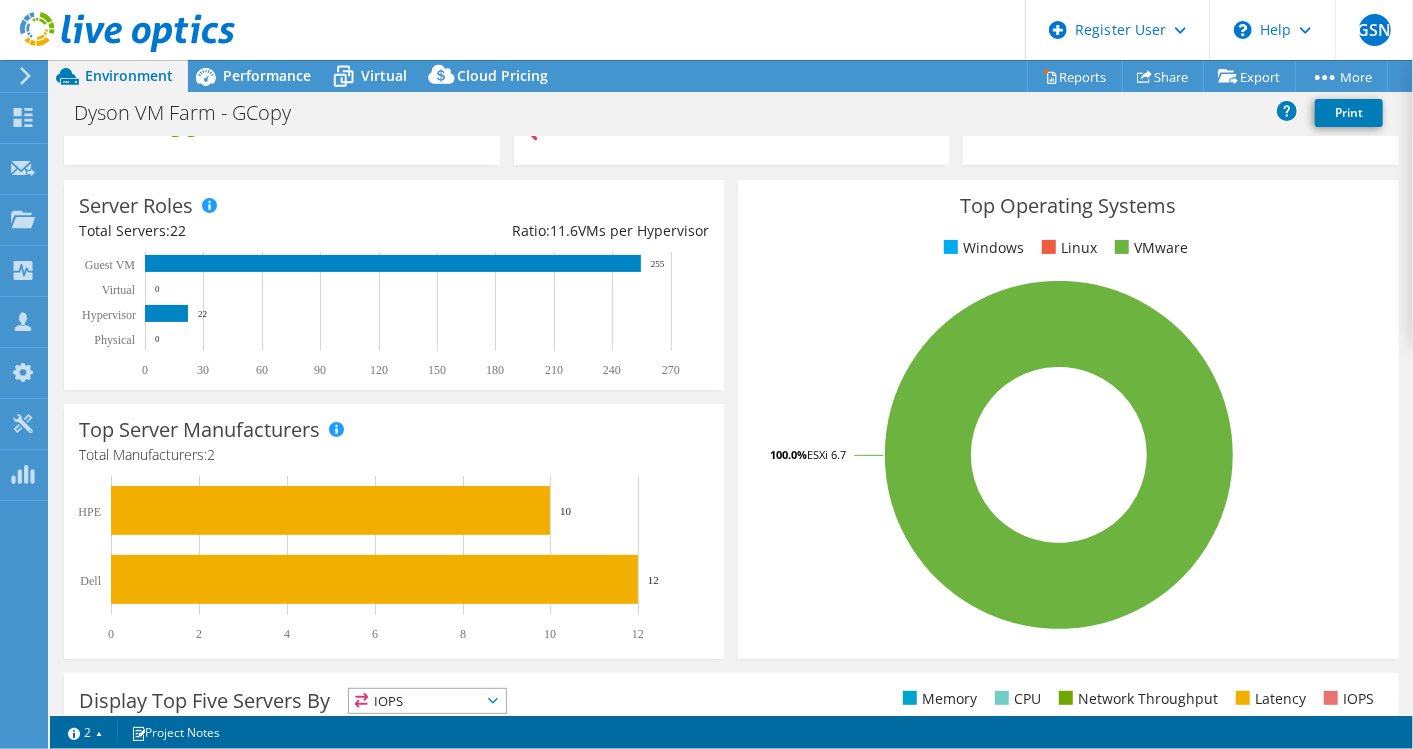 scroll, scrollTop: 306, scrollLeft: 0, axis: vertical 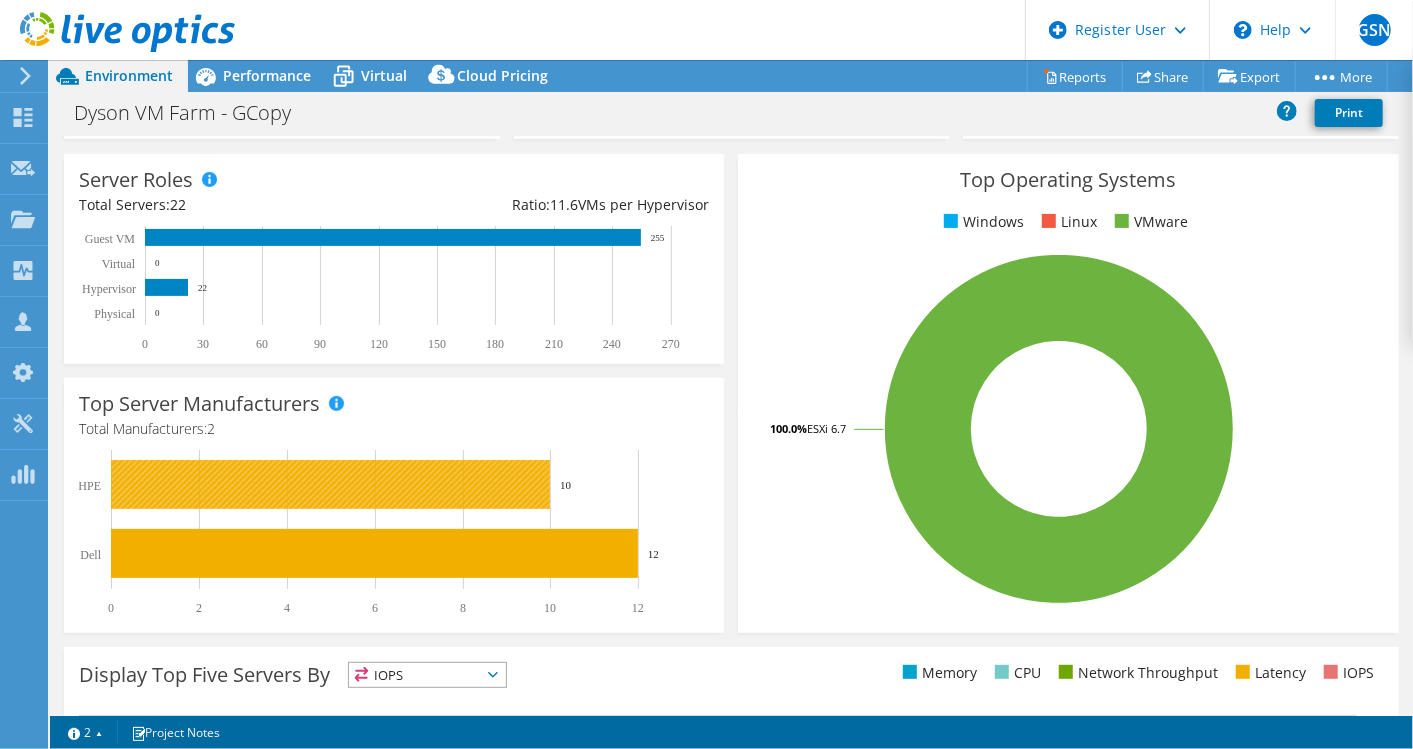 drag, startPoint x: 558, startPoint y: 482, endPoint x: 572, endPoint y: 482, distance: 14 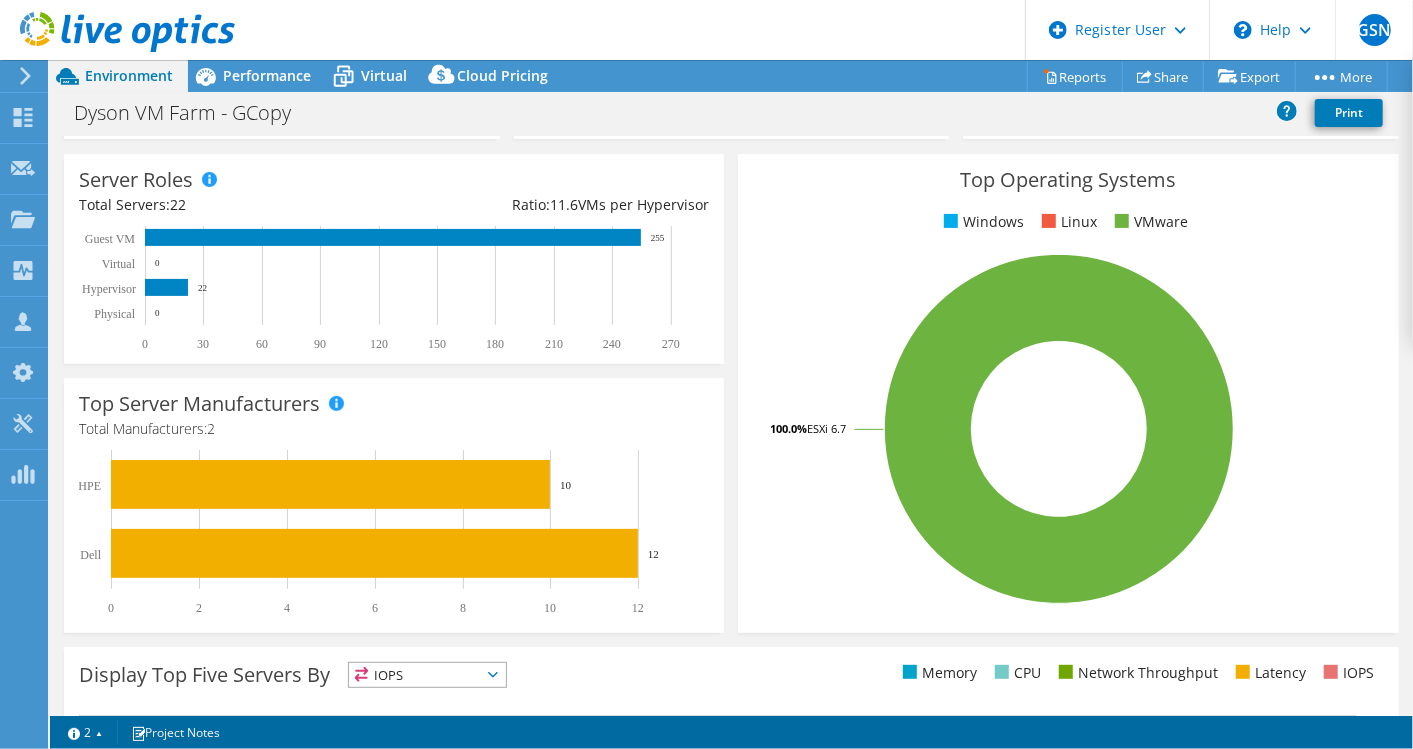 drag, startPoint x: 685, startPoint y: 567, endPoint x: 649, endPoint y: 571, distance: 36.221542 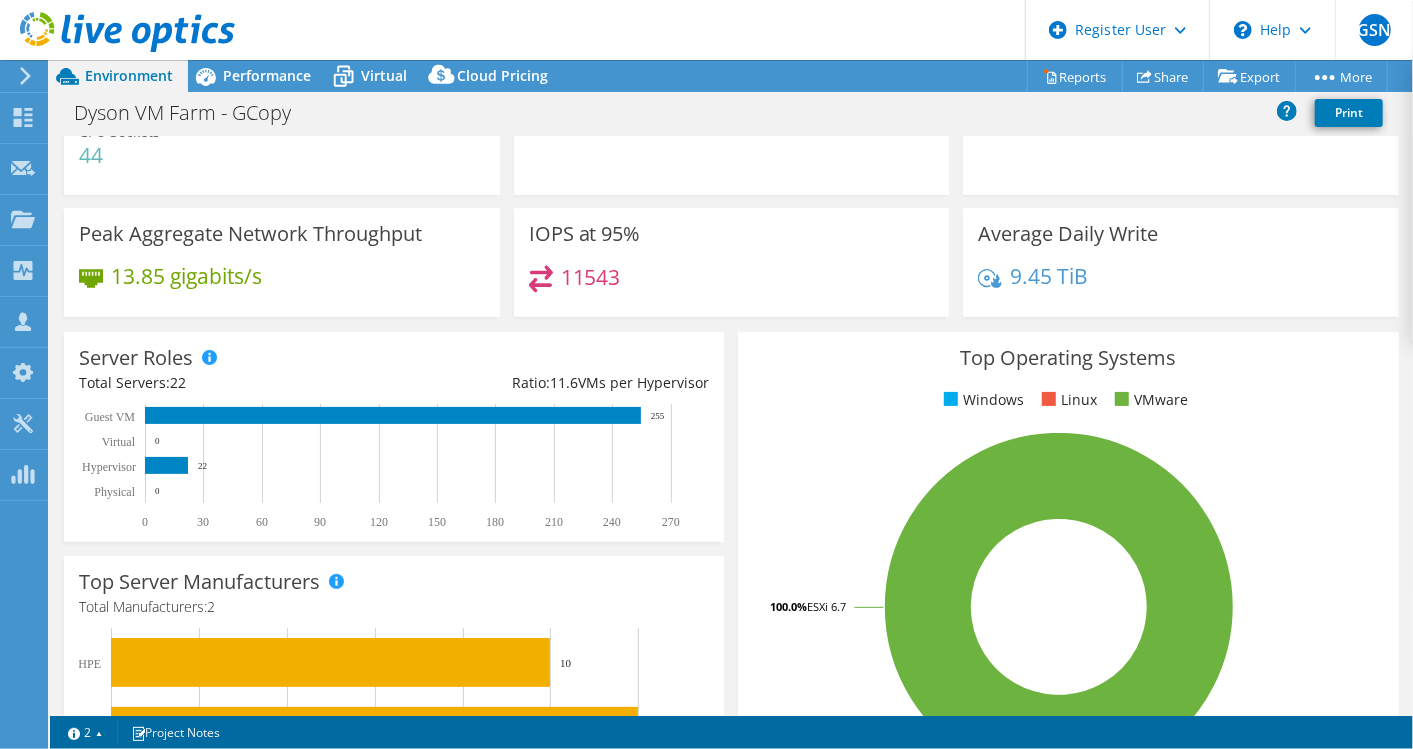 scroll, scrollTop: 0, scrollLeft: 0, axis: both 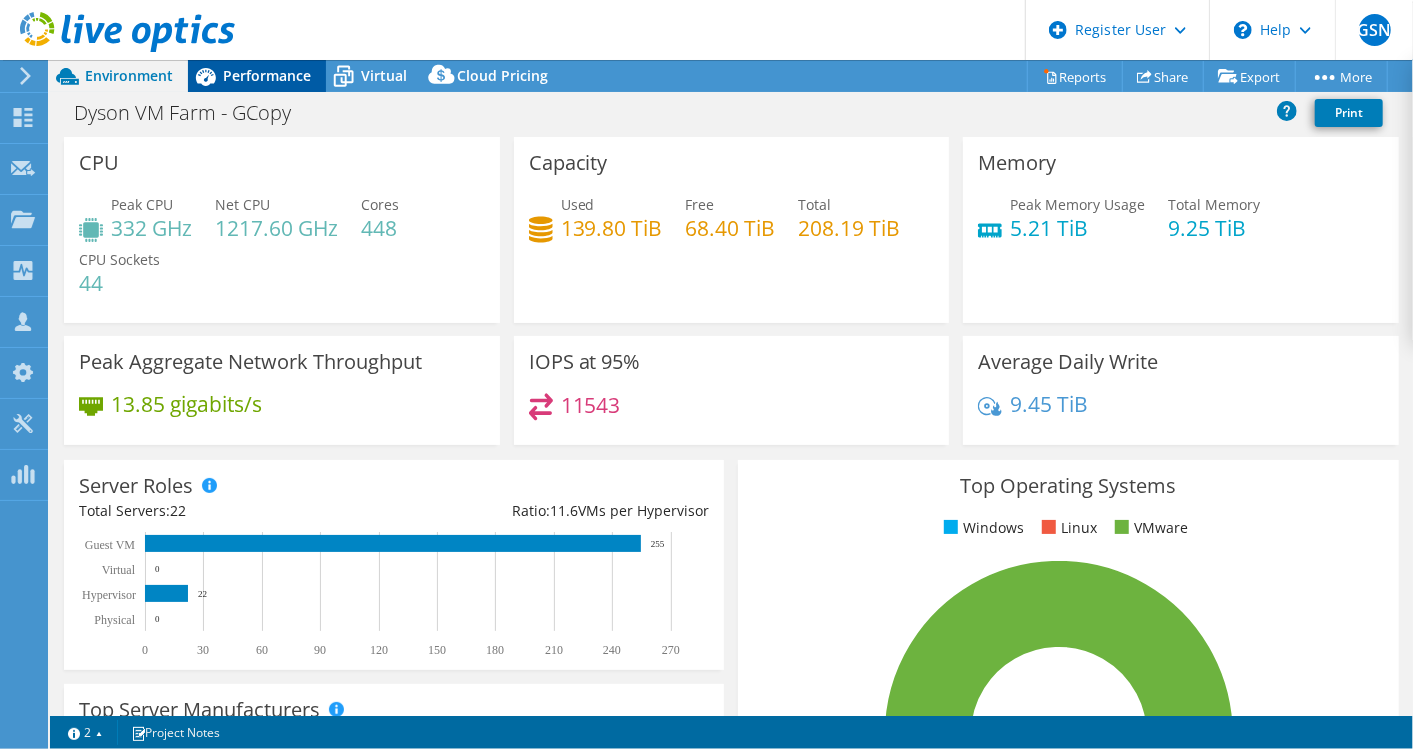 click on "Performance" at bounding box center (267, 75) 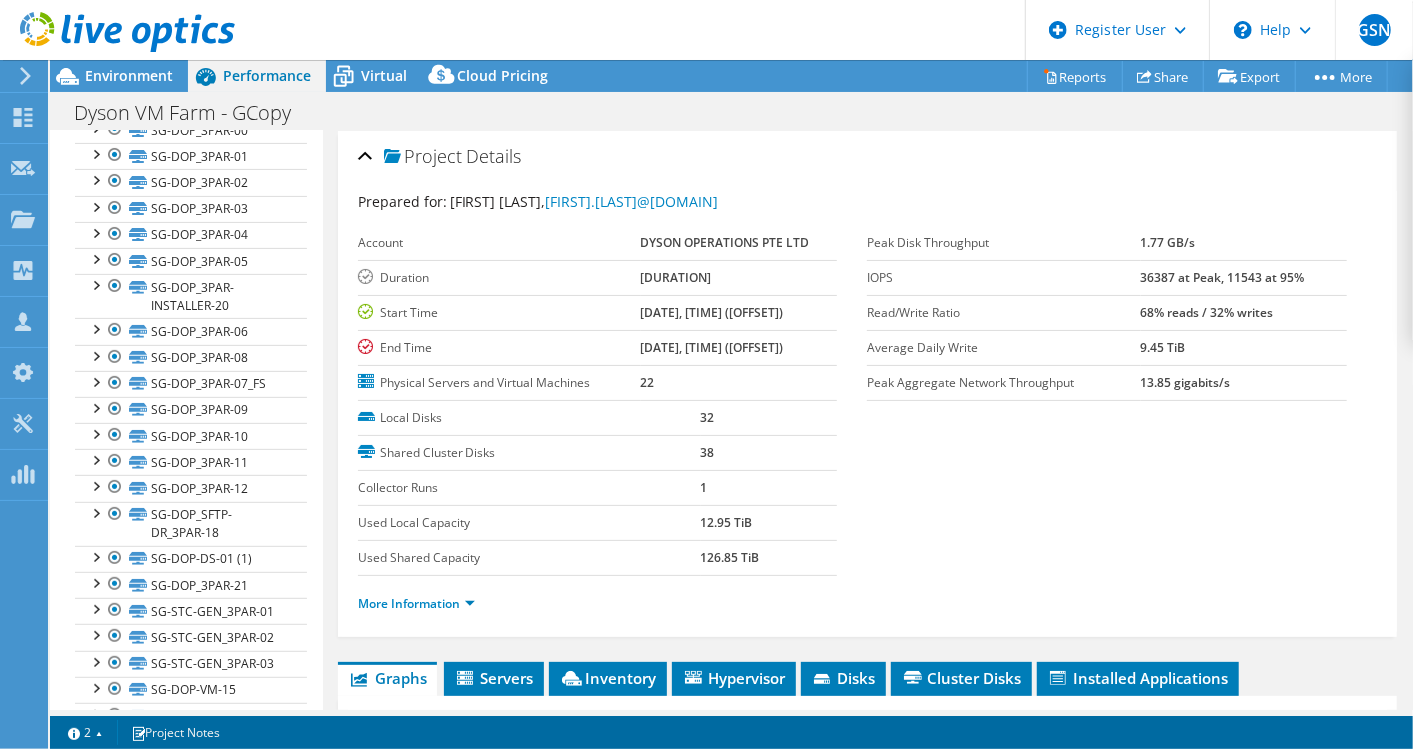 scroll, scrollTop: 0, scrollLeft: 0, axis: both 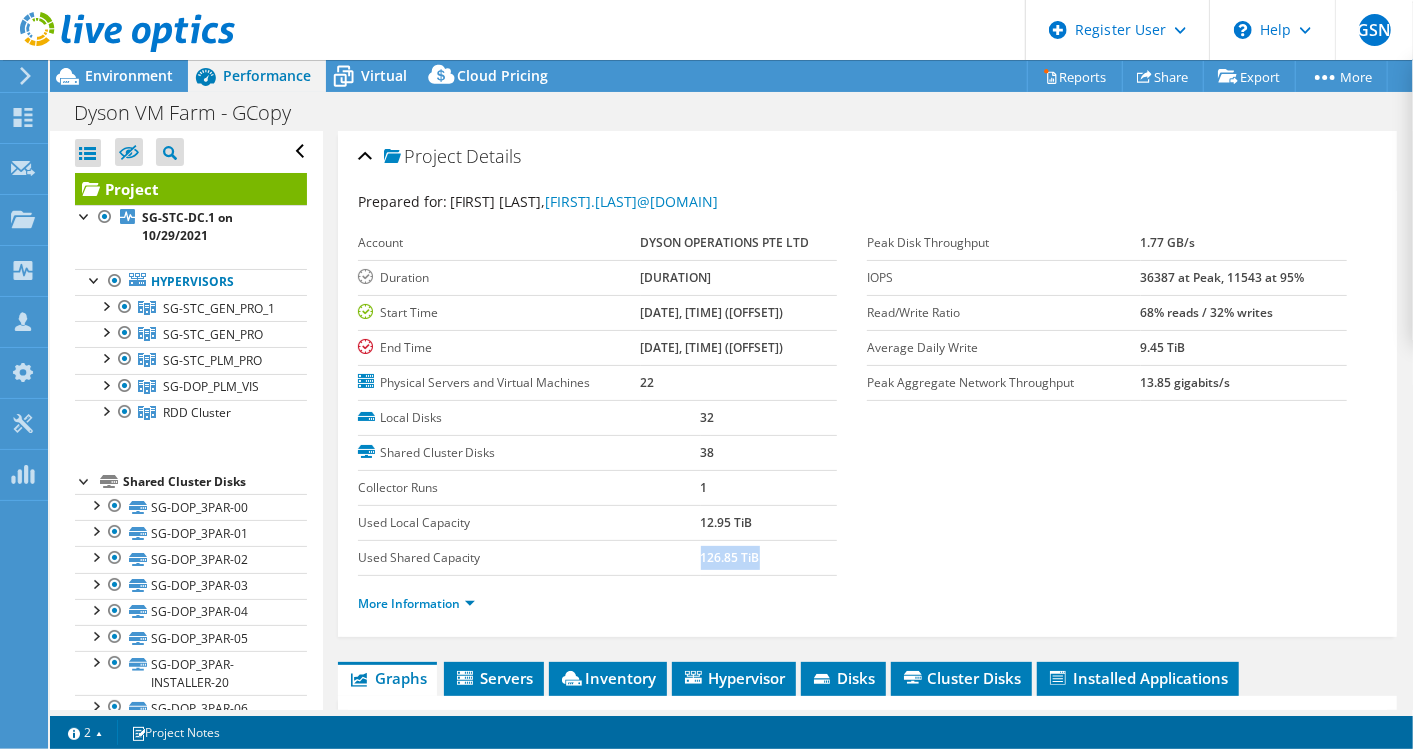 drag, startPoint x: 694, startPoint y: 554, endPoint x: 785, endPoint y: 554, distance: 91 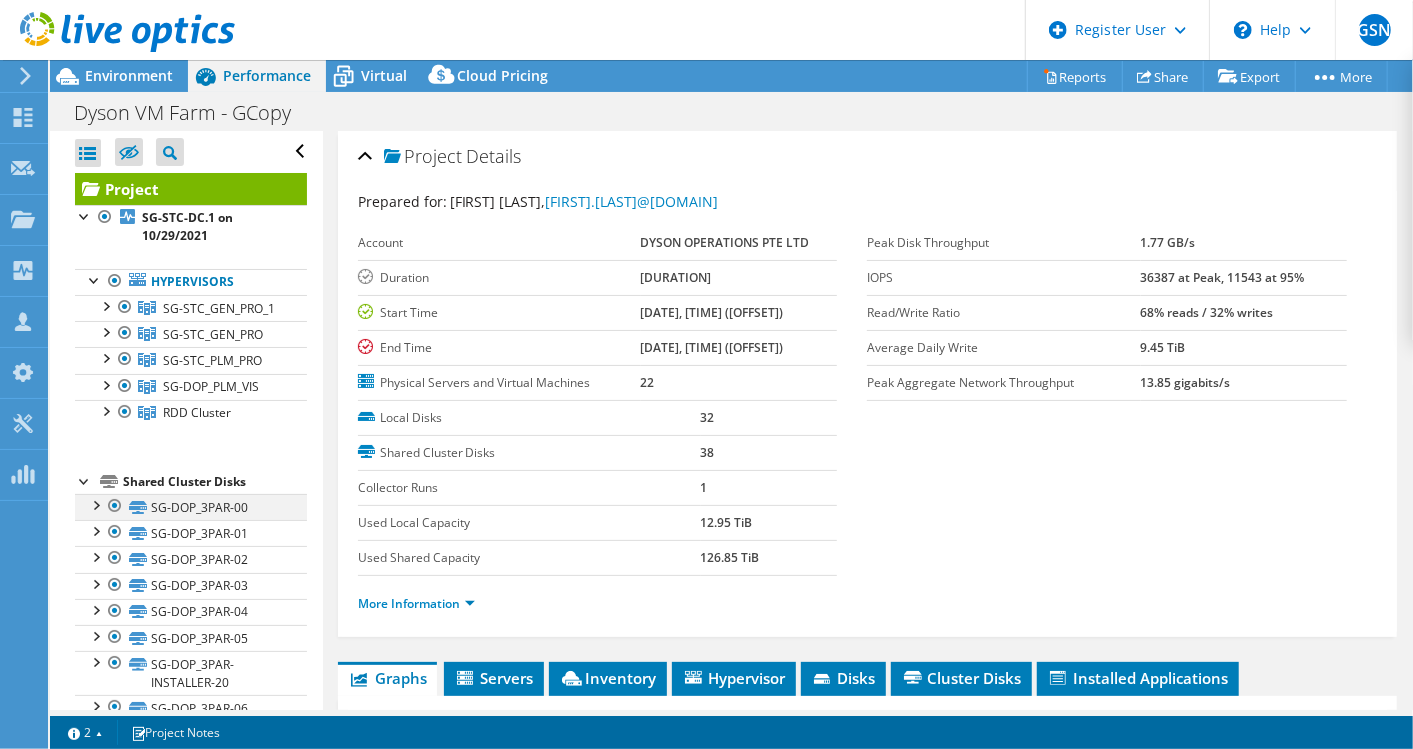 click at bounding box center [115, 506] 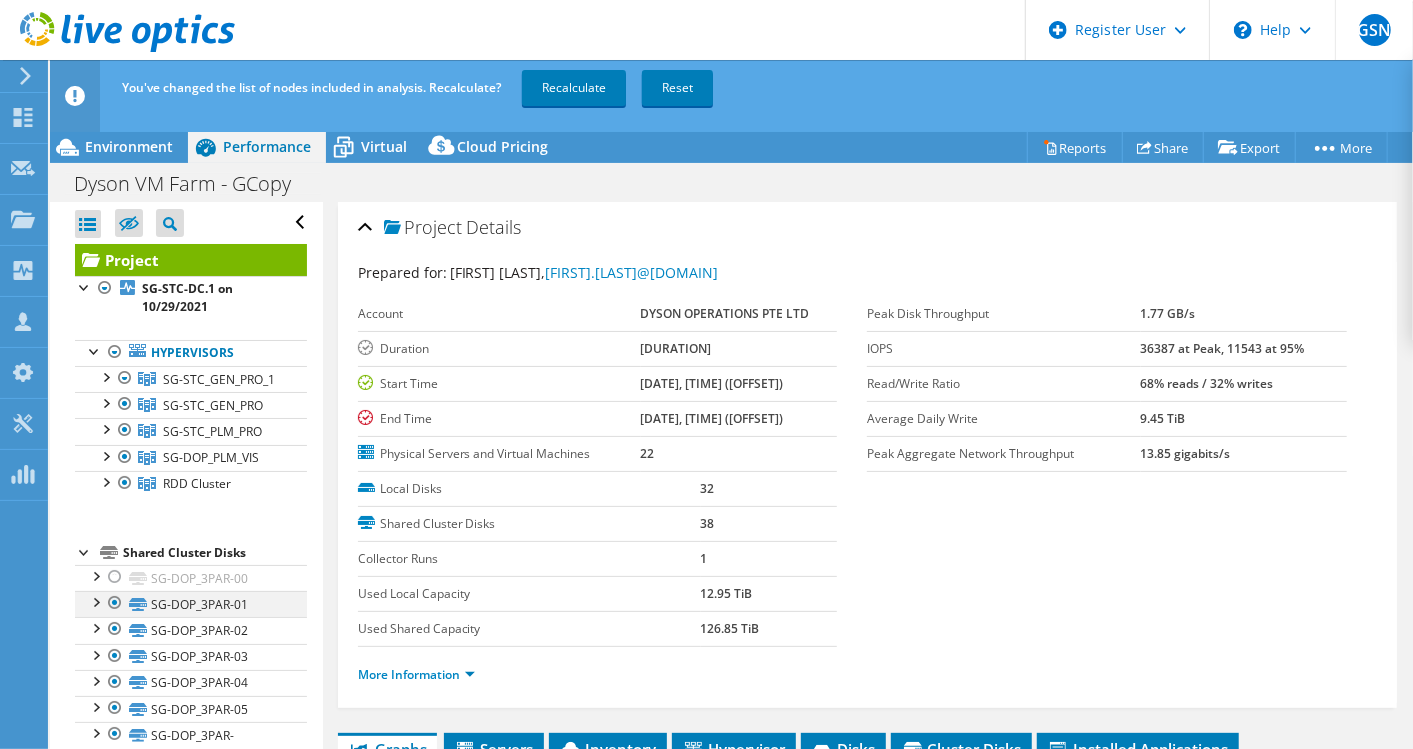 click at bounding box center (115, 603) 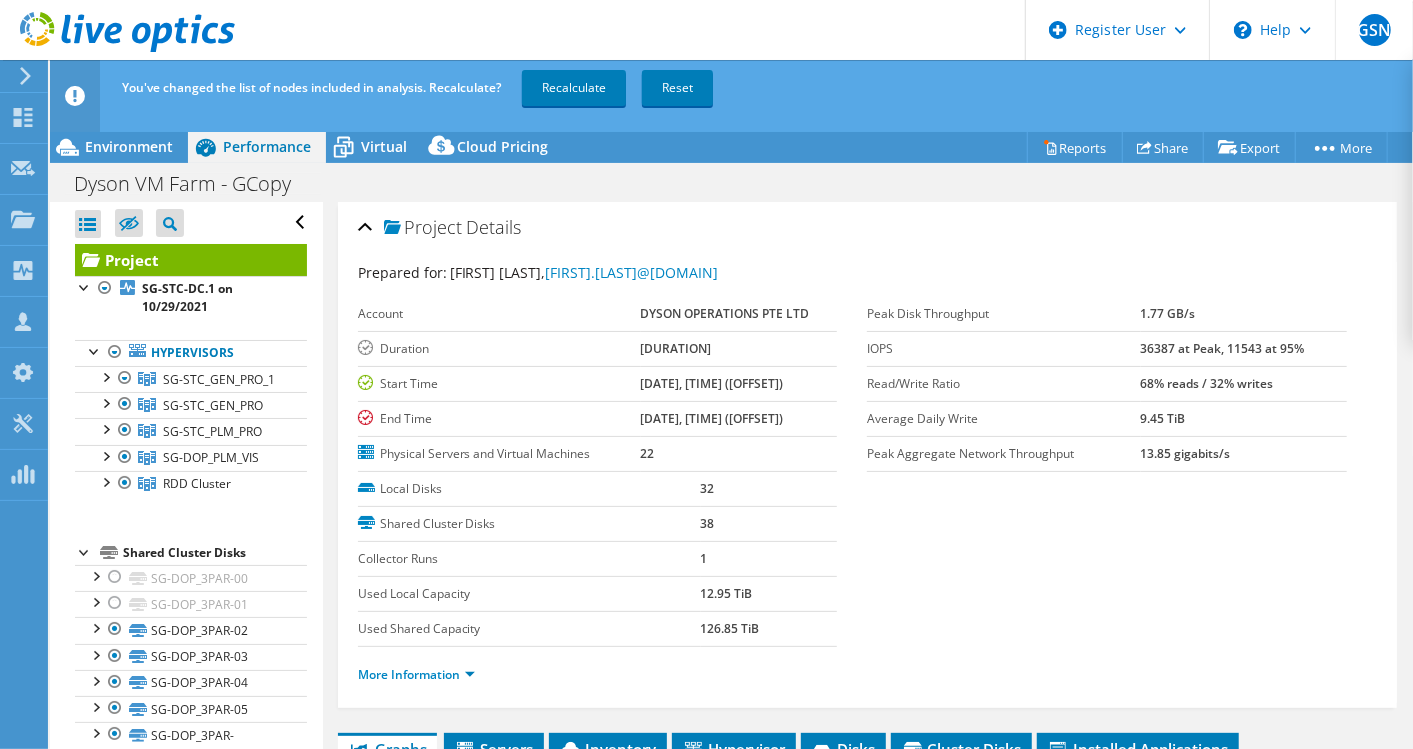 scroll, scrollTop: 222, scrollLeft: 0, axis: vertical 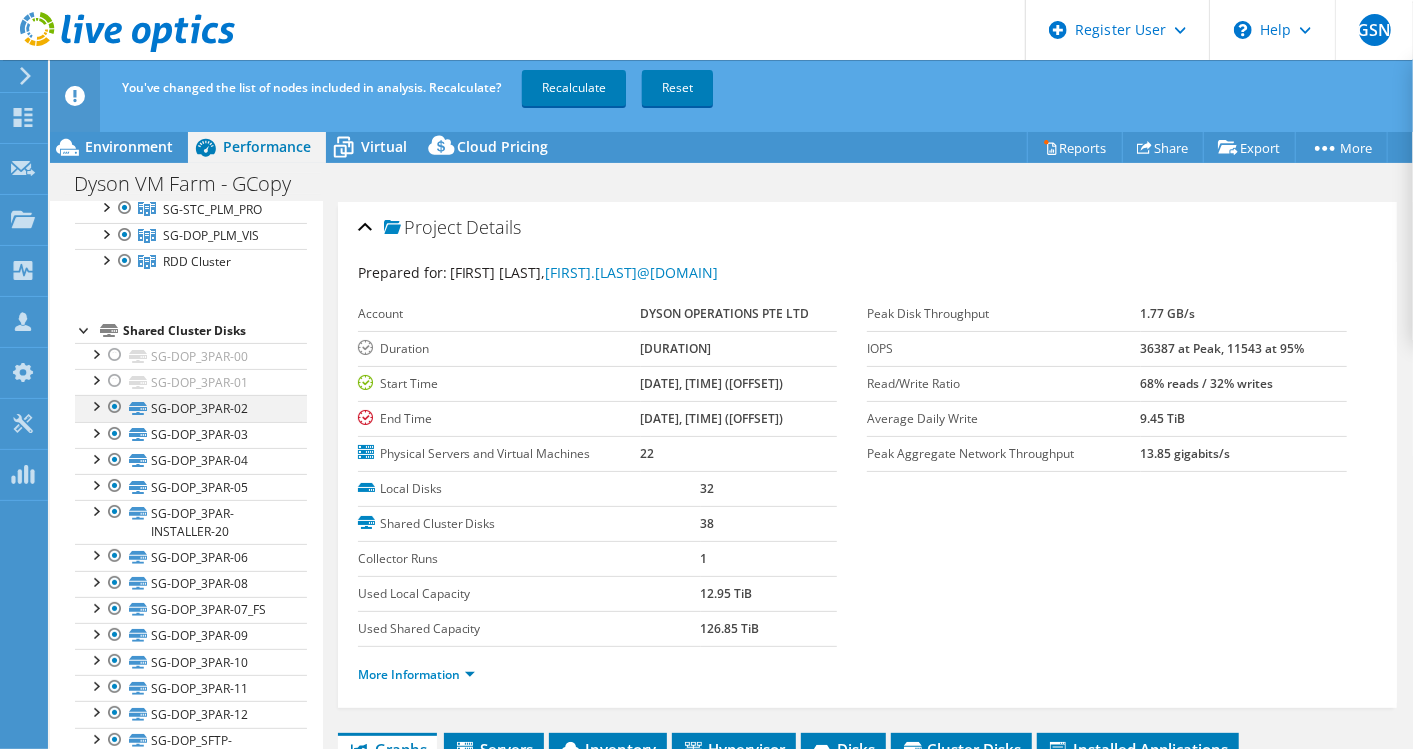 click at bounding box center [115, 407] 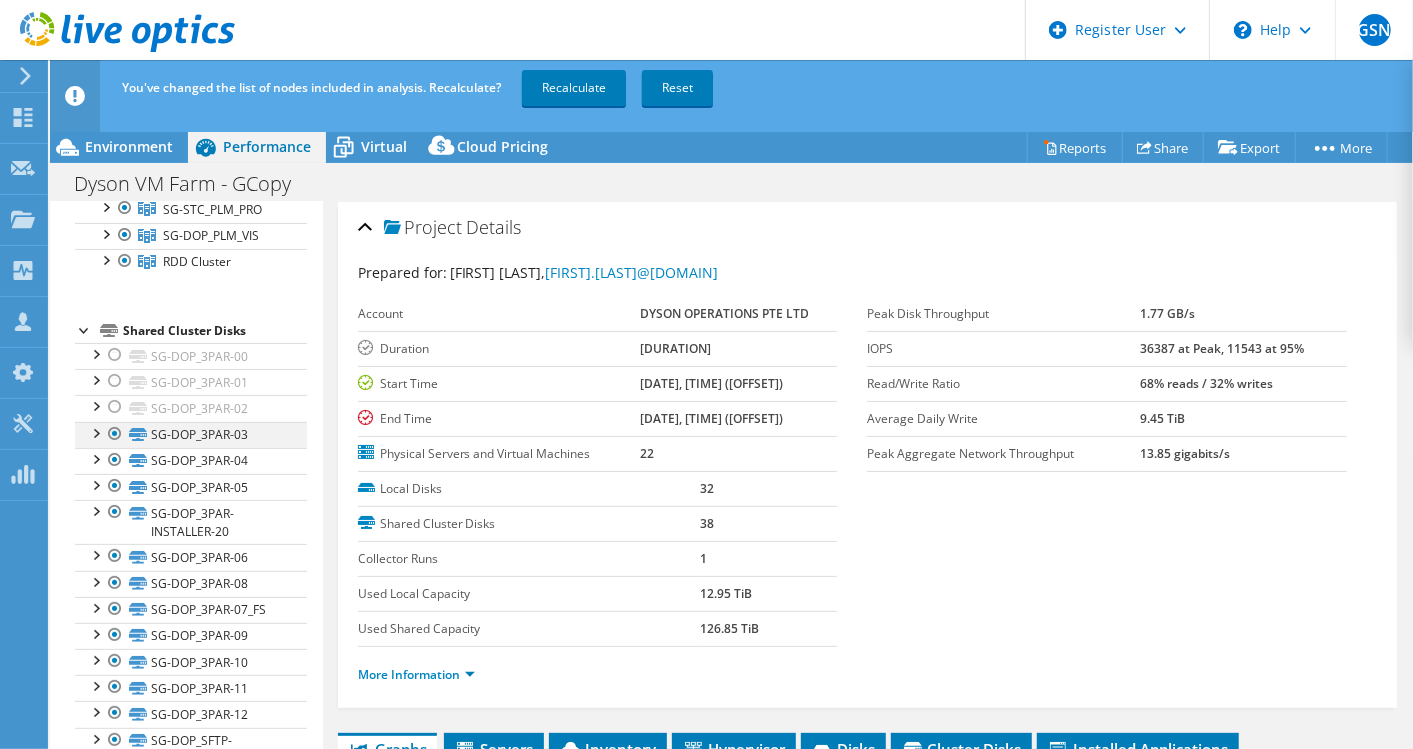 click at bounding box center (115, 434) 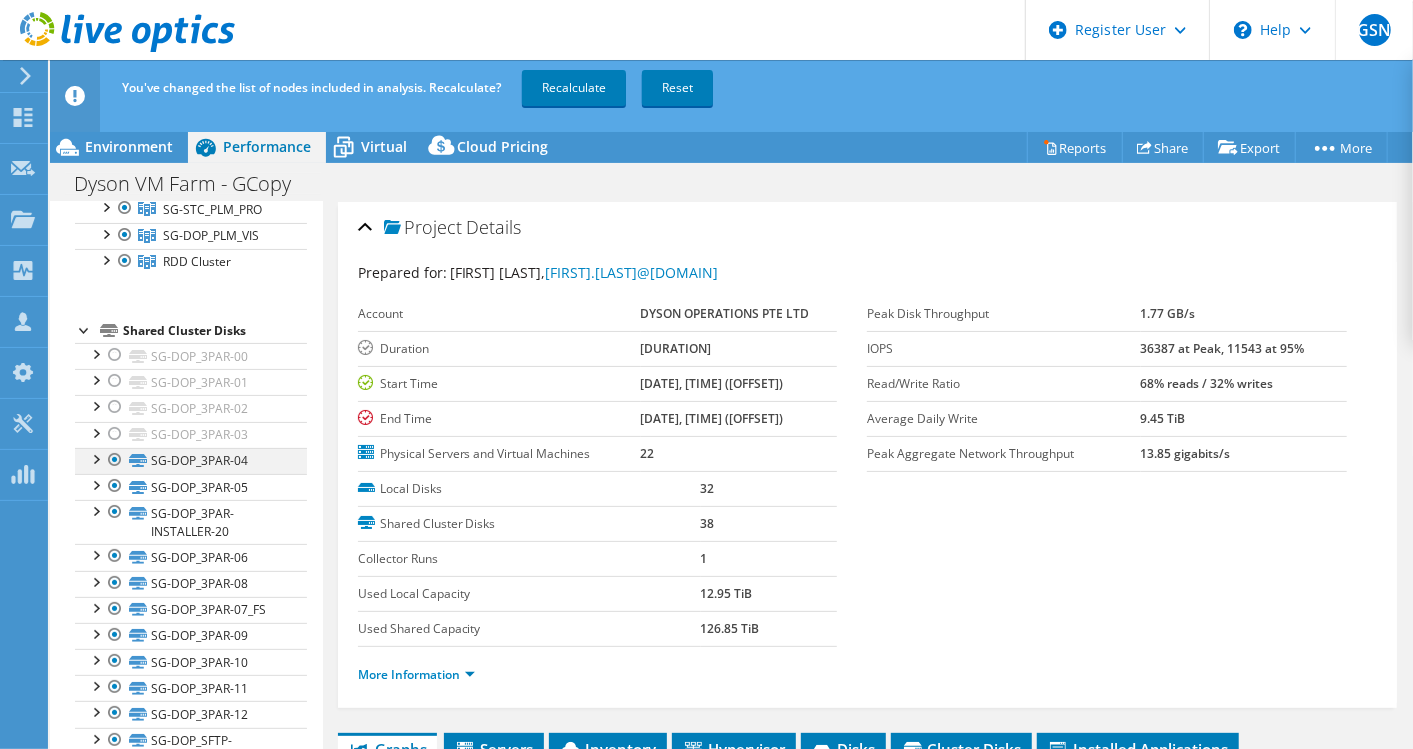 click at bounding box center (115, 460) 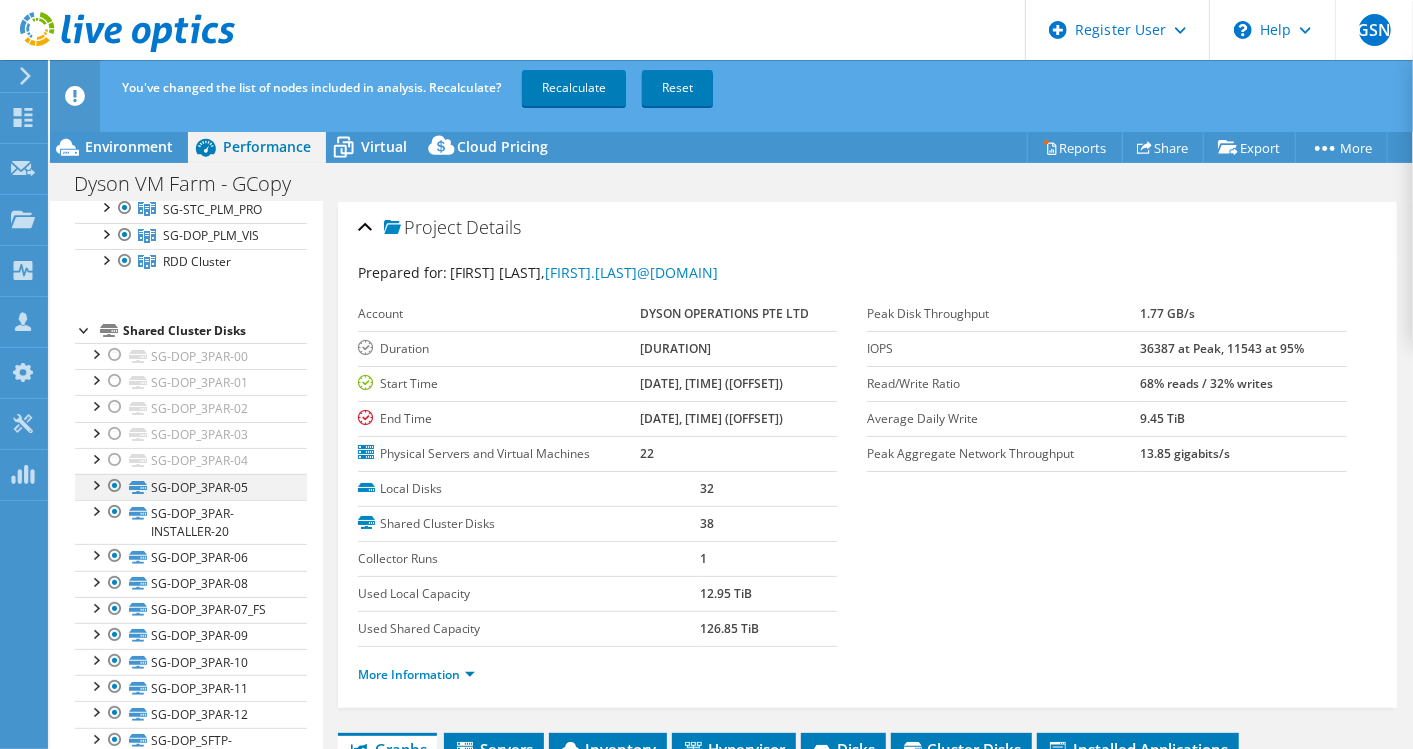 click at bounding box center (115, 486) 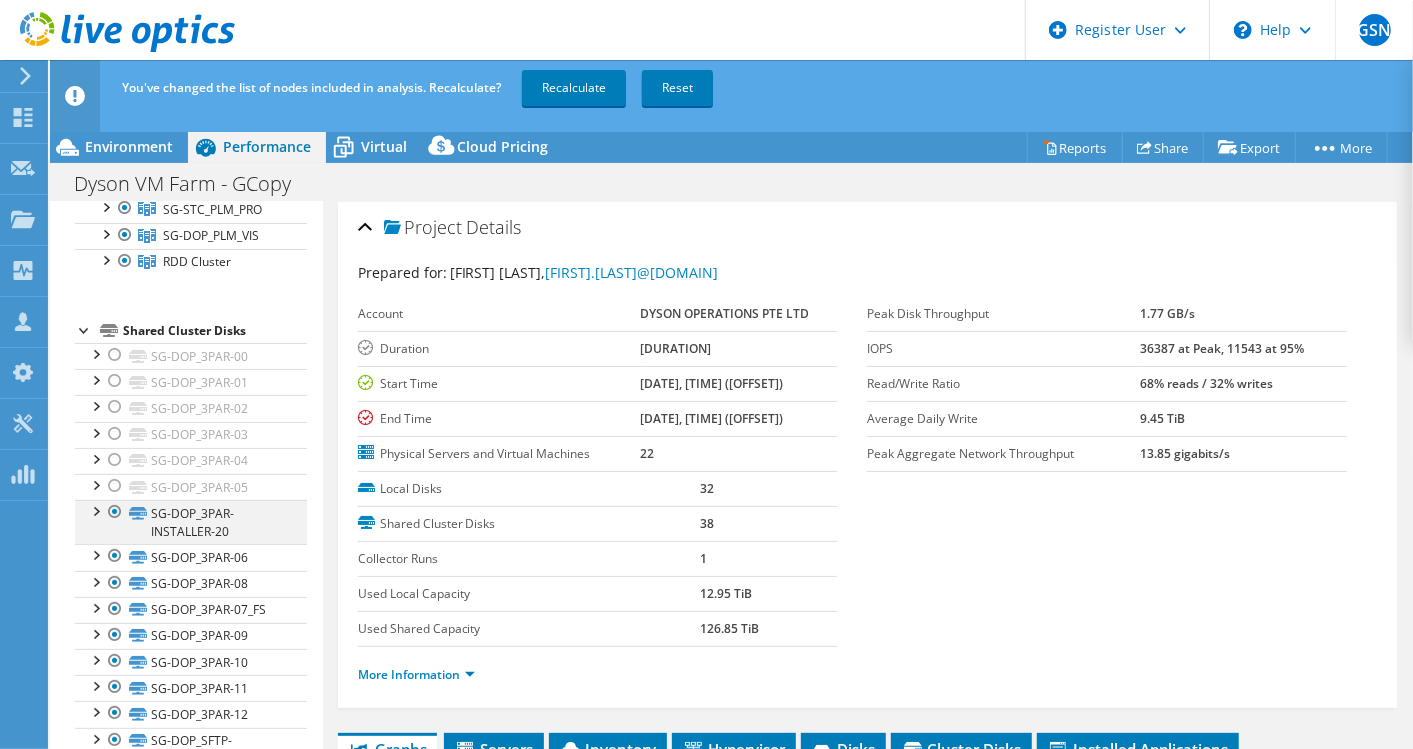 click at bounding box center [115, 512] 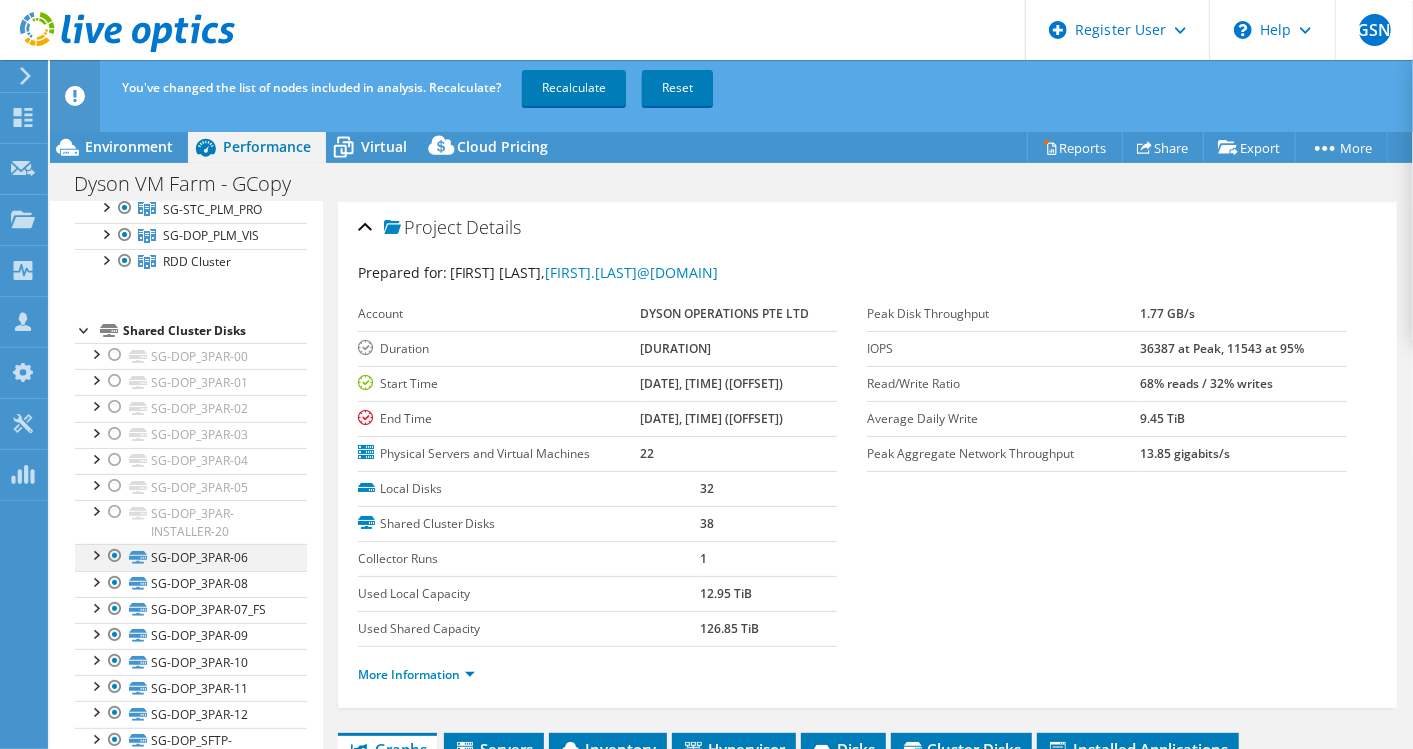 click at bounding box center (115, 556) 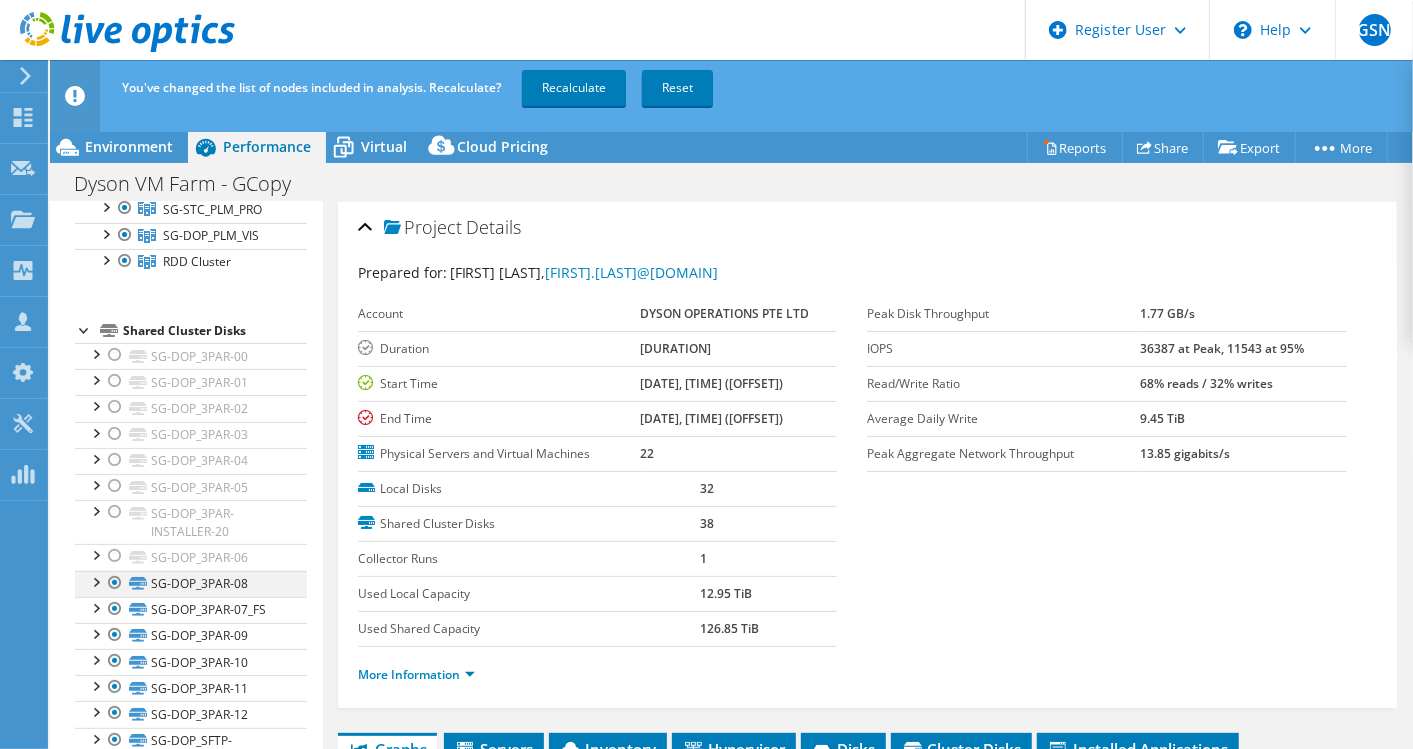 drag, startPoint x: 113, startPoint y: 591, endPoint x: 115, endPoint y: 620, distance: 29.068884 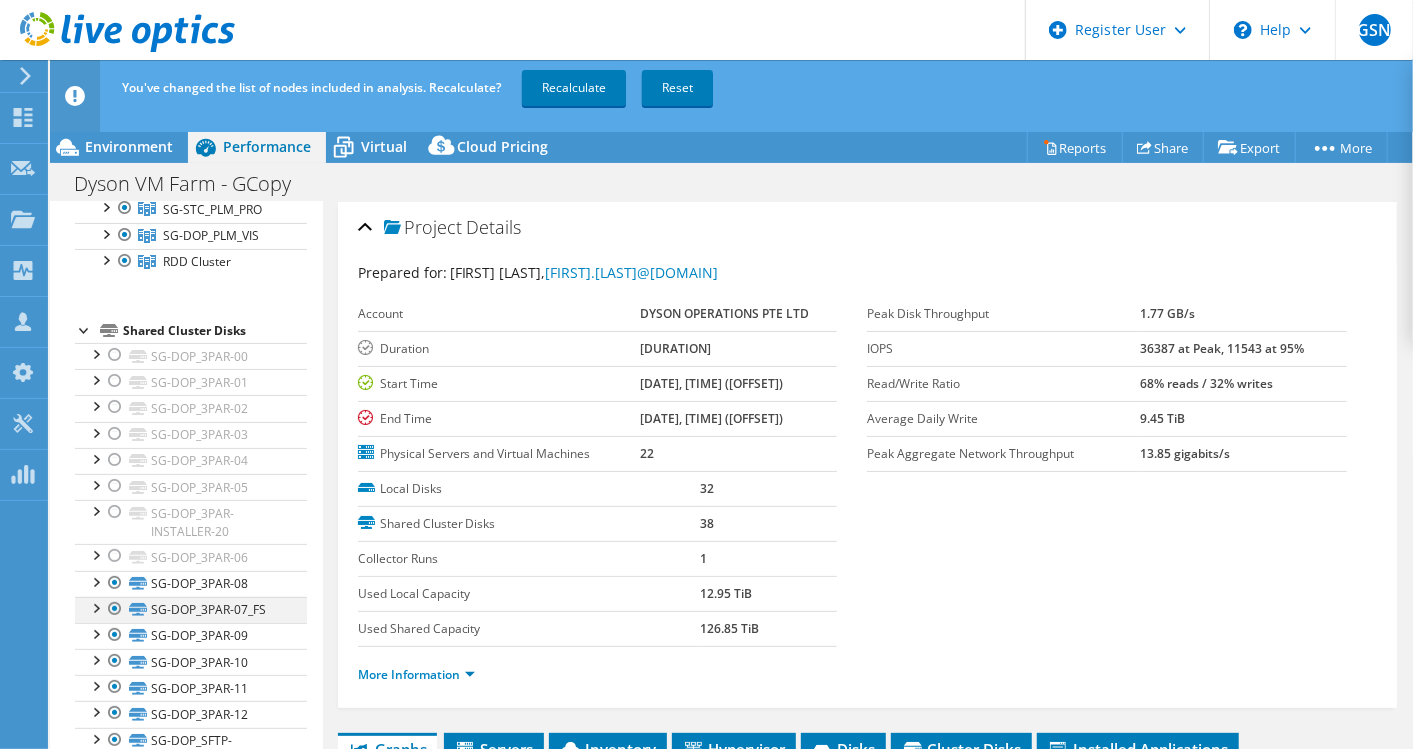 click at bounding box center [115, 583] 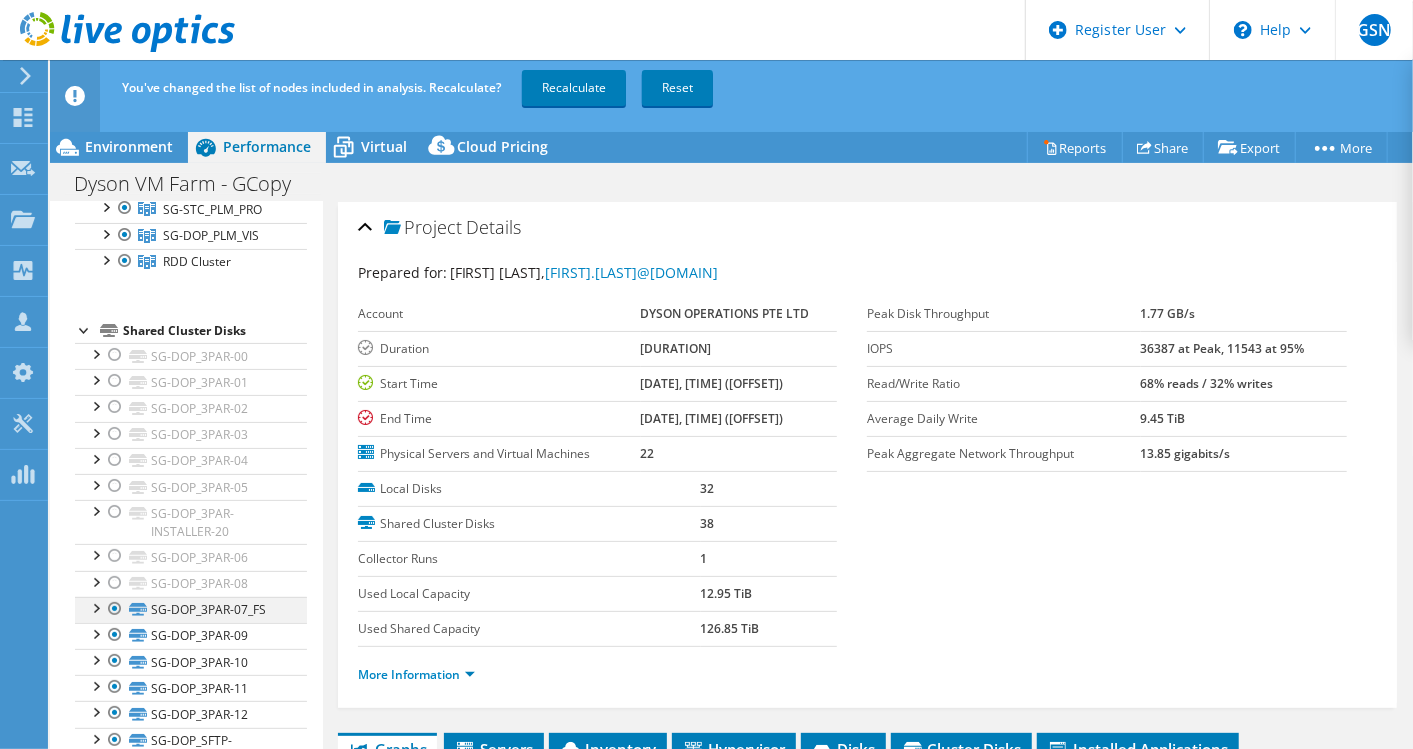 click at bounding box center [115, 609] 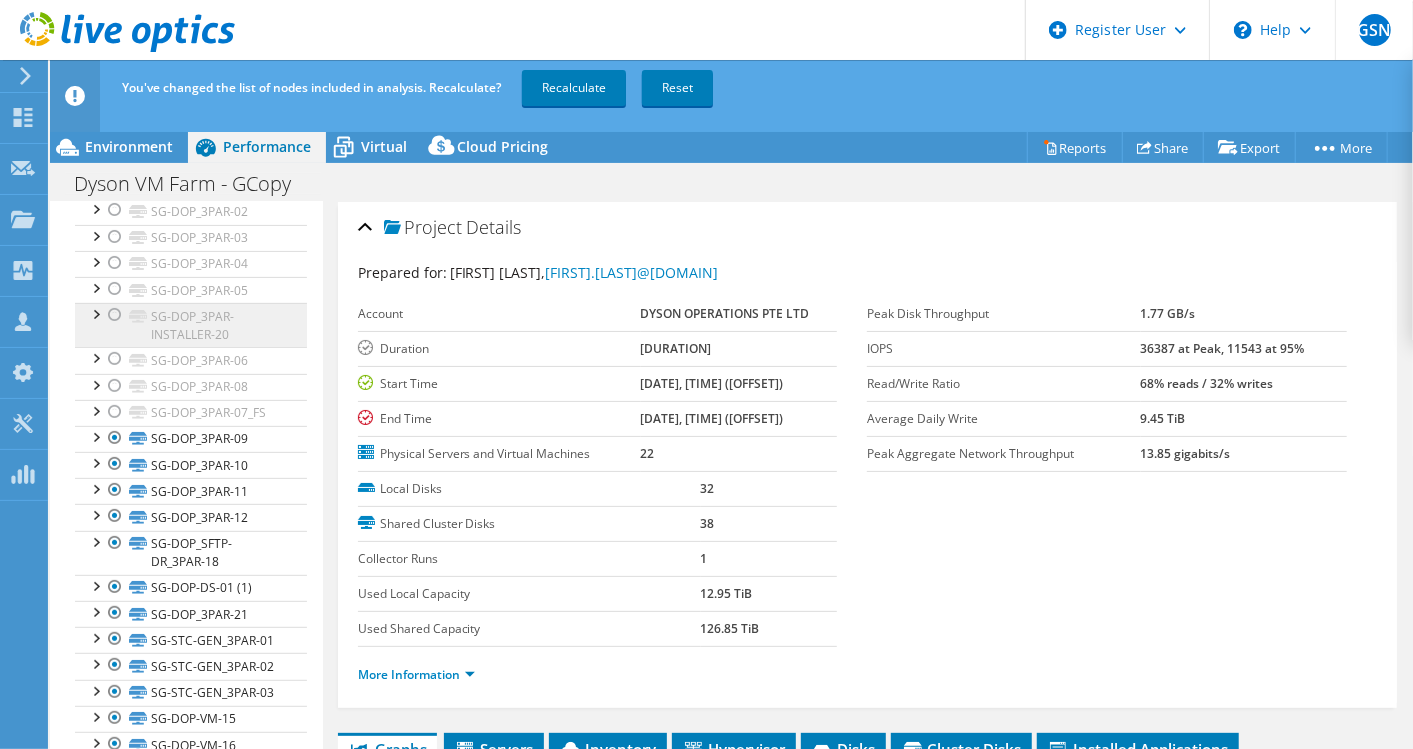 scroll, scrollTop: 555, scrollLeft: 0, axis: vertical 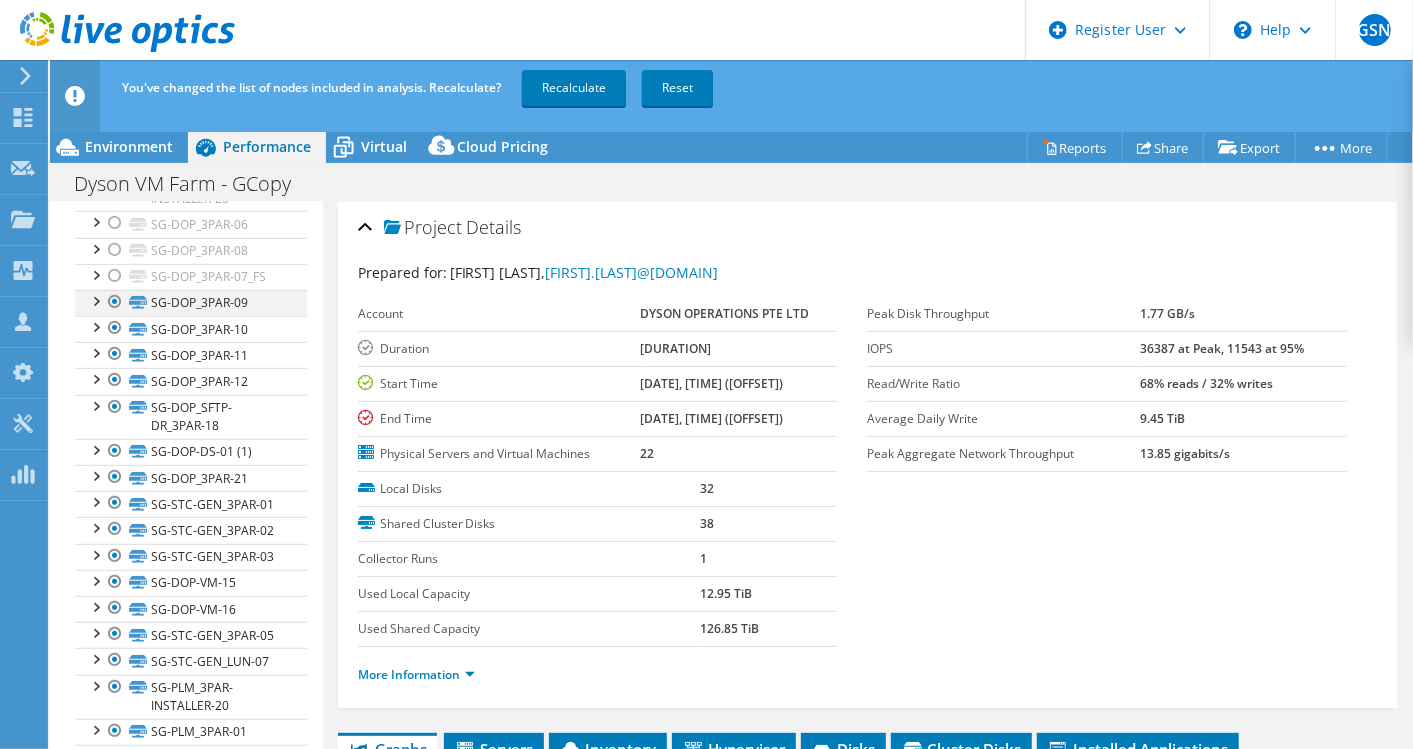 click at bounding box center (115, 302) 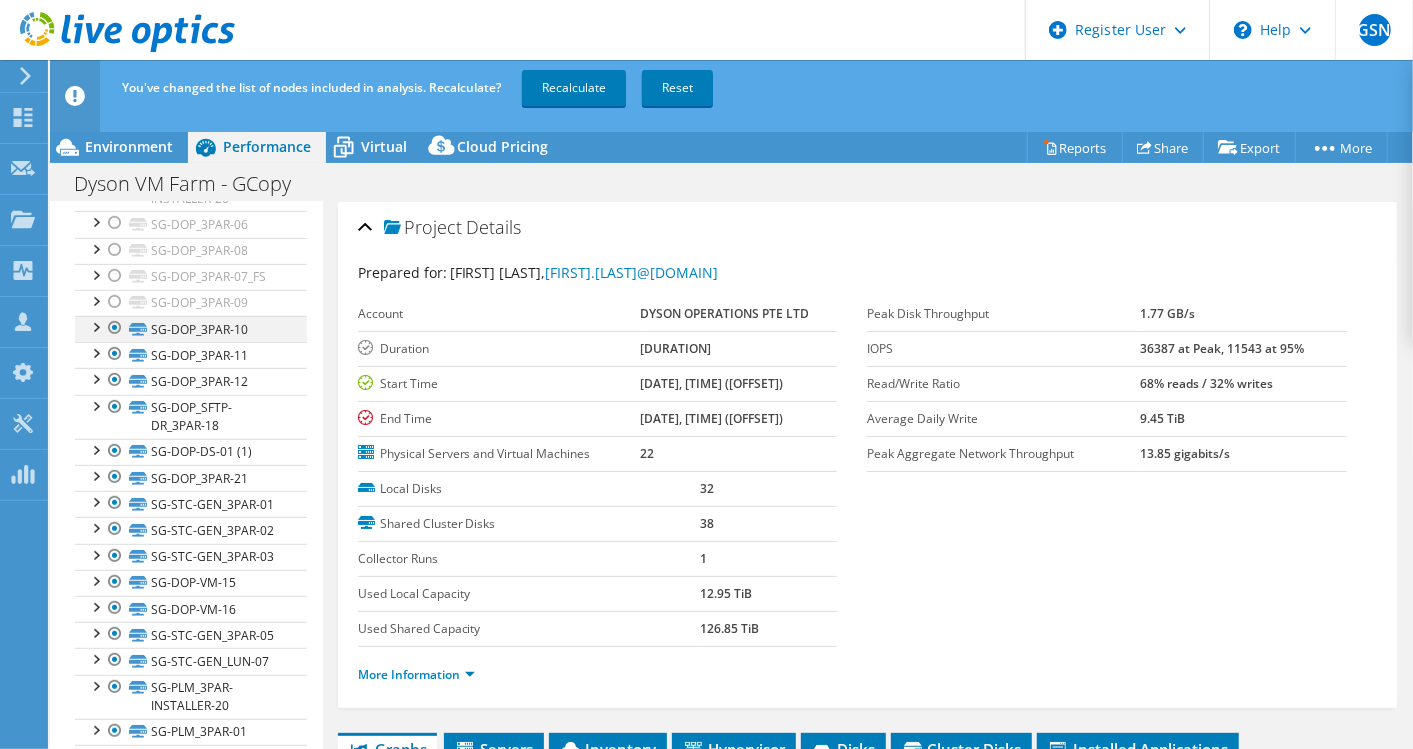 click at bounding box center [115, 328] 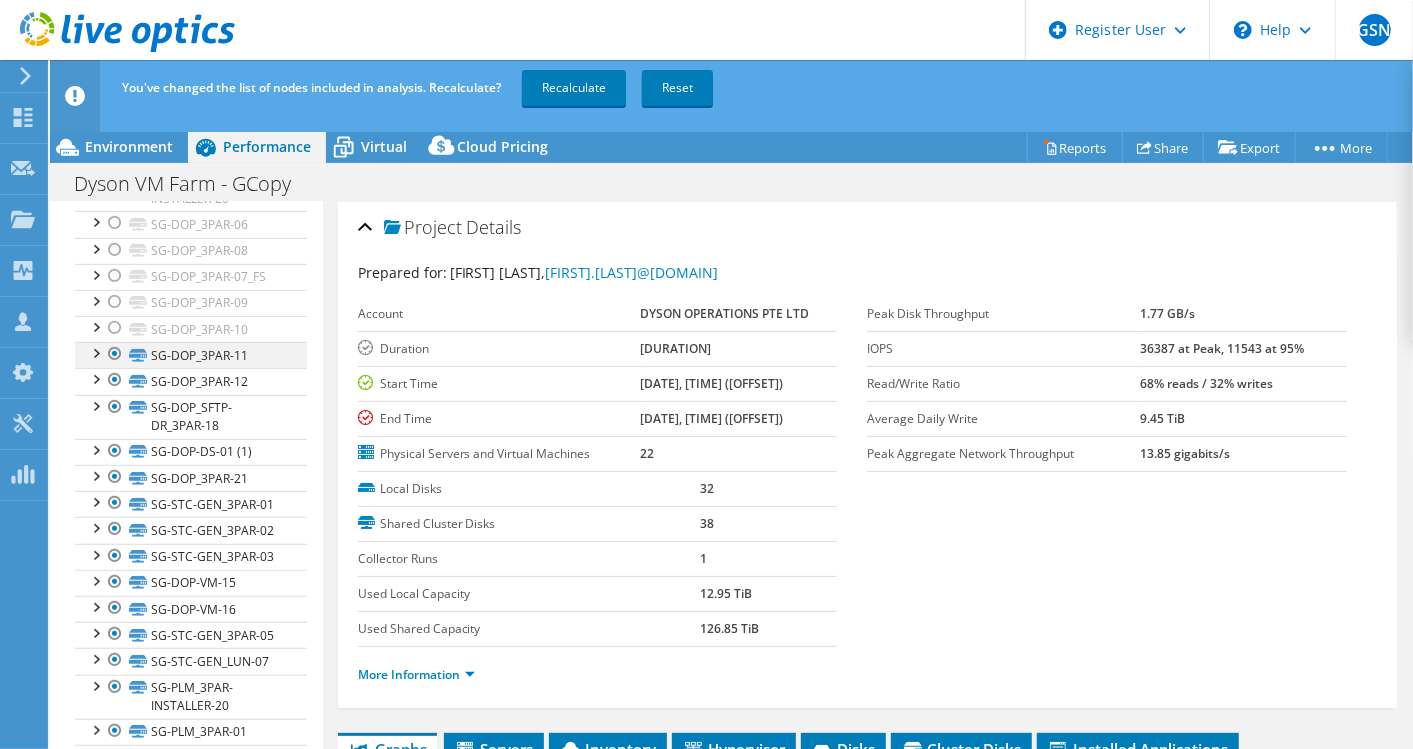 click at bounding box center (115, 354) 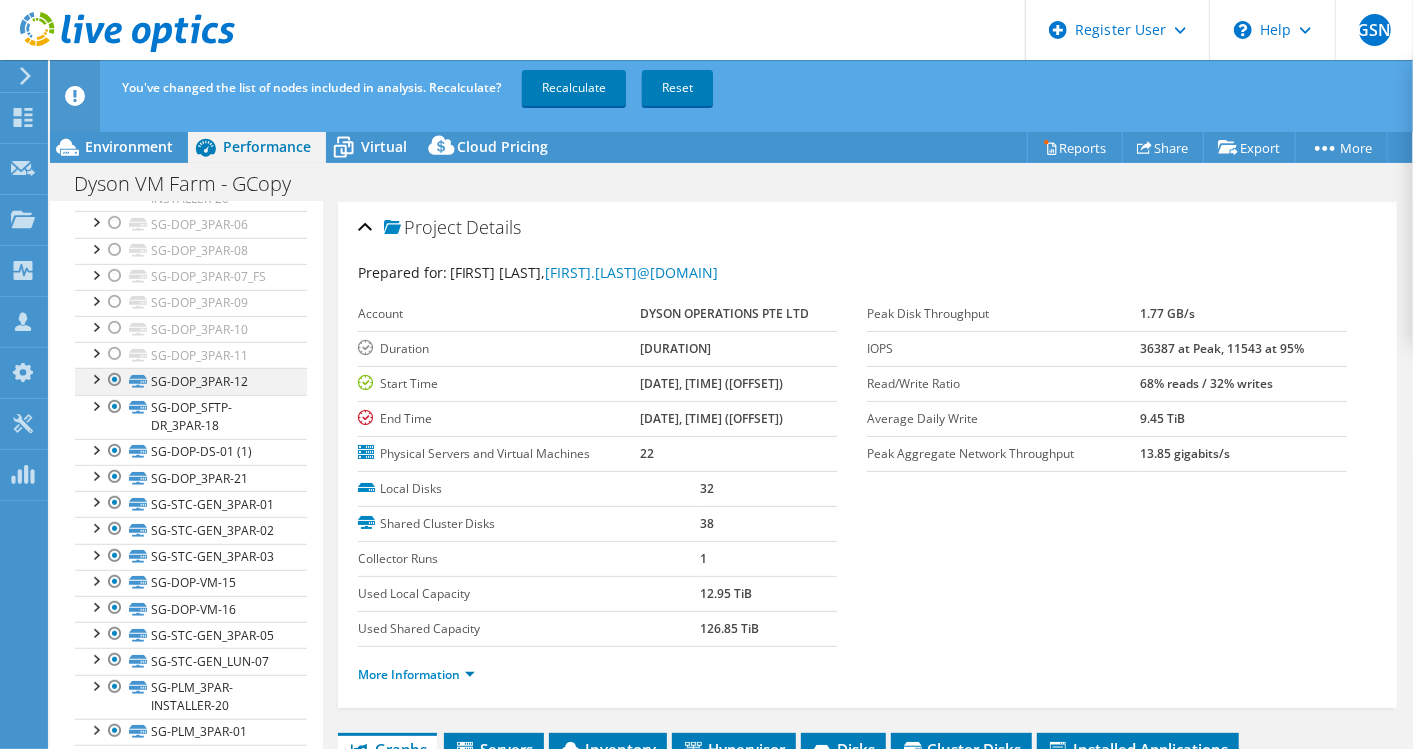 click at bounding box center [115, 380] 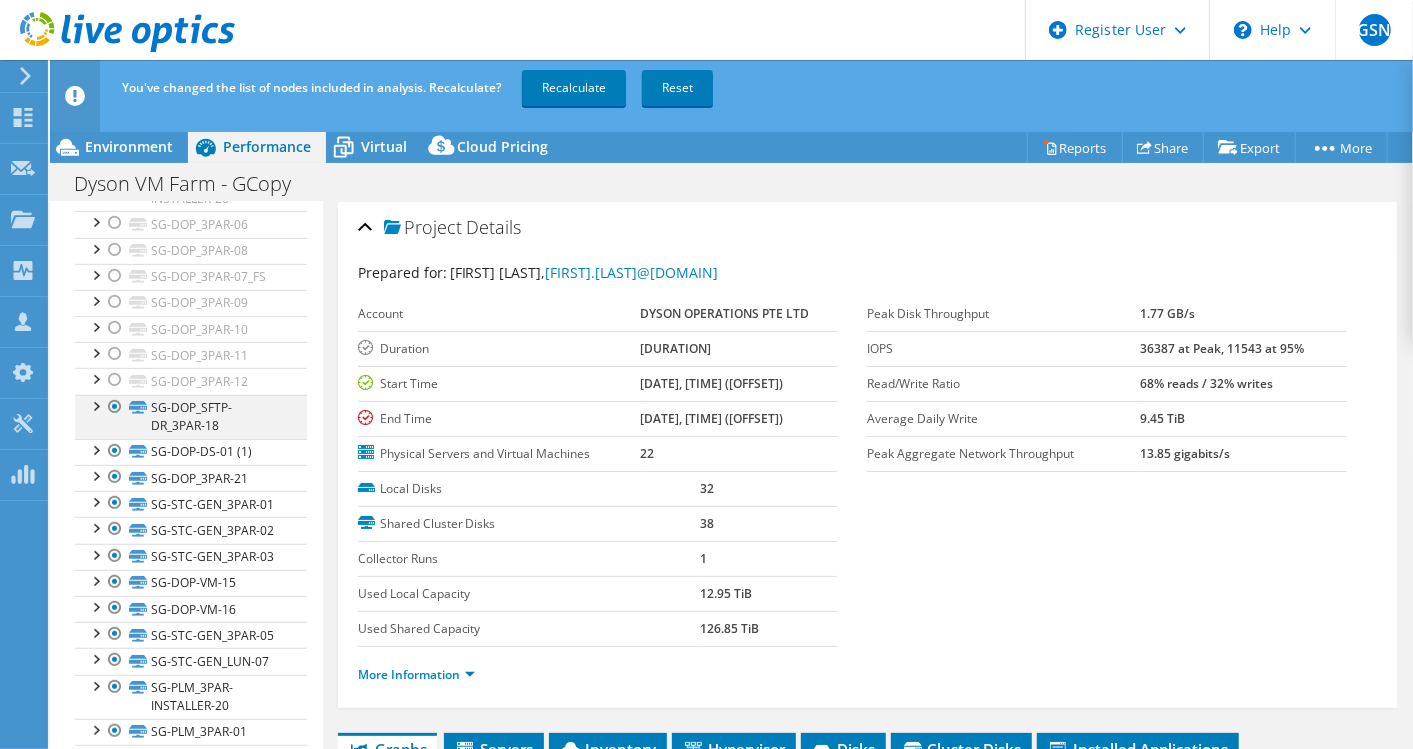 click at bounding box center (115, 407) 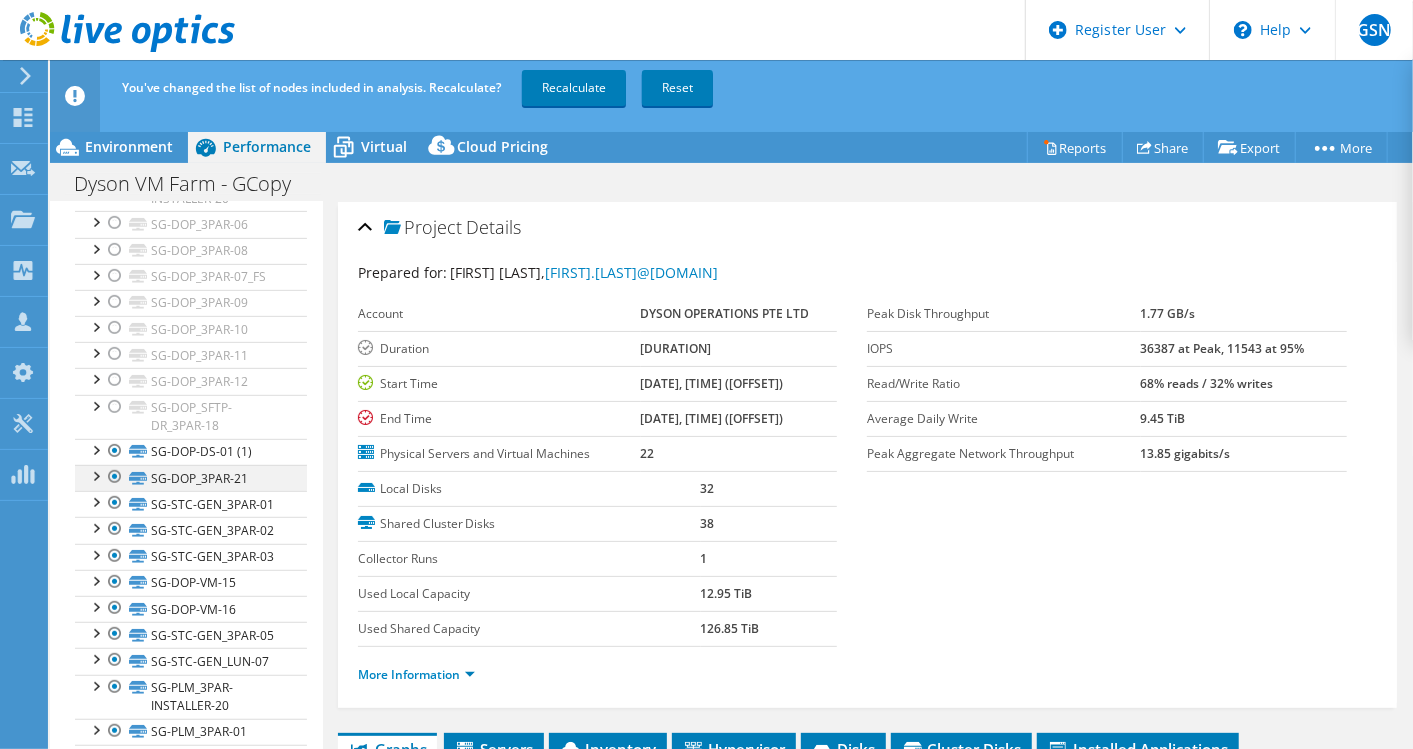click at bounding box center [115, 477] 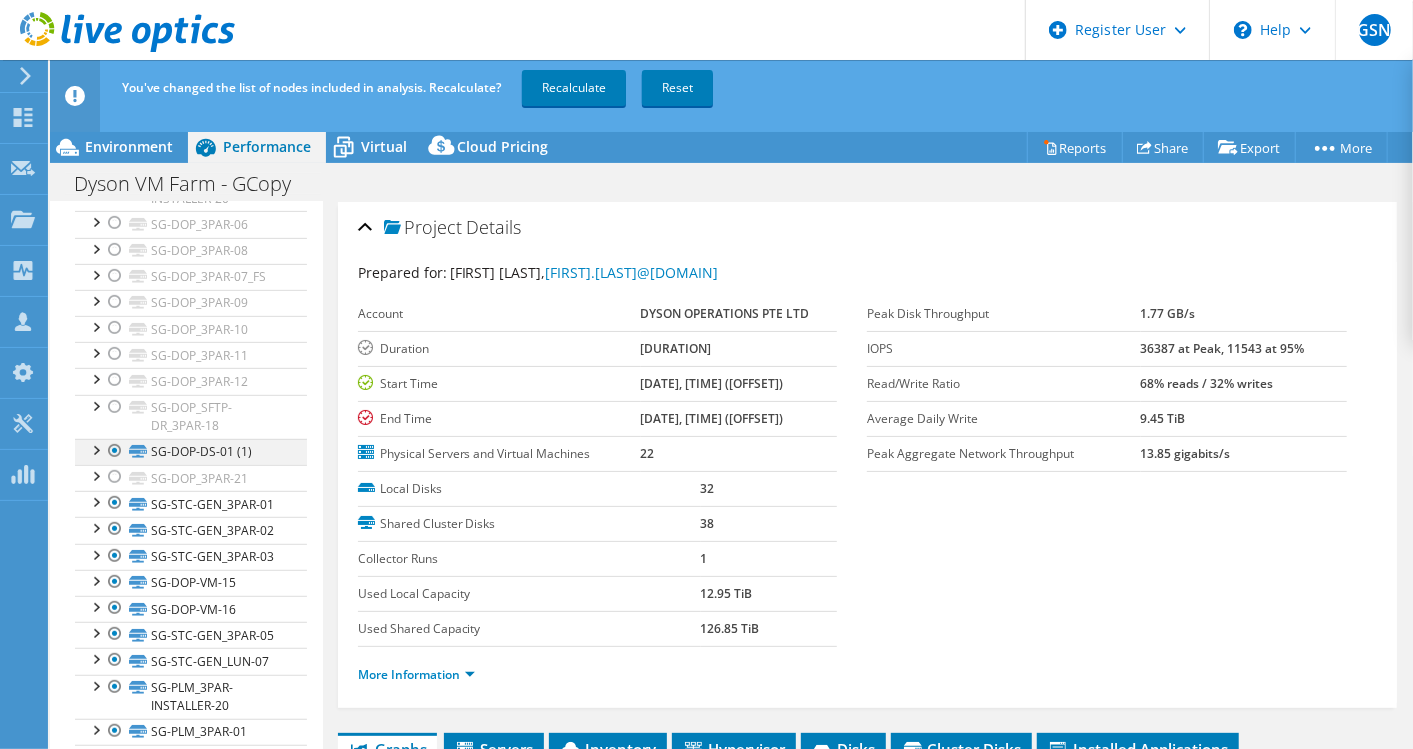 drag, startPoint x: 112, startPoint y: 469, endPoint x: 114, endPoint y: 484, distance: 15.132746 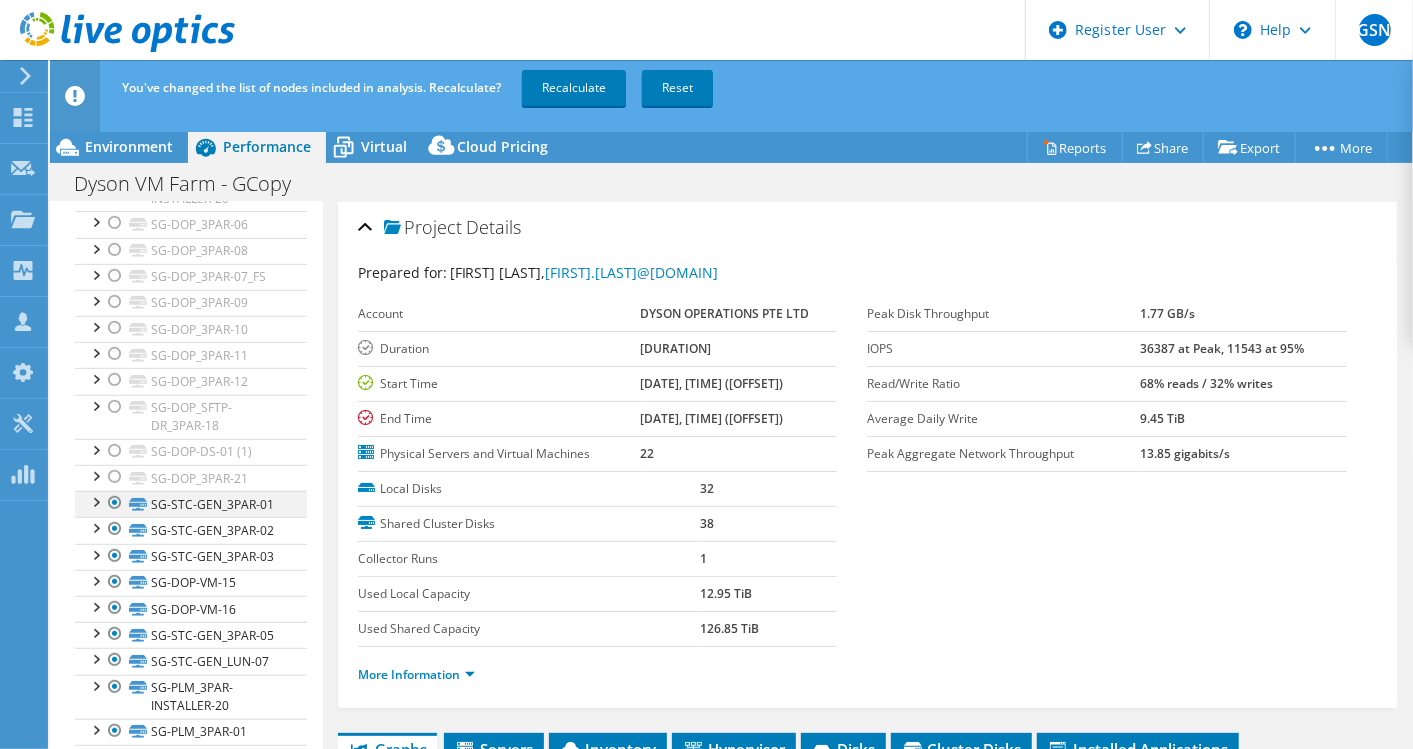 click at bounding box center [115, 503] 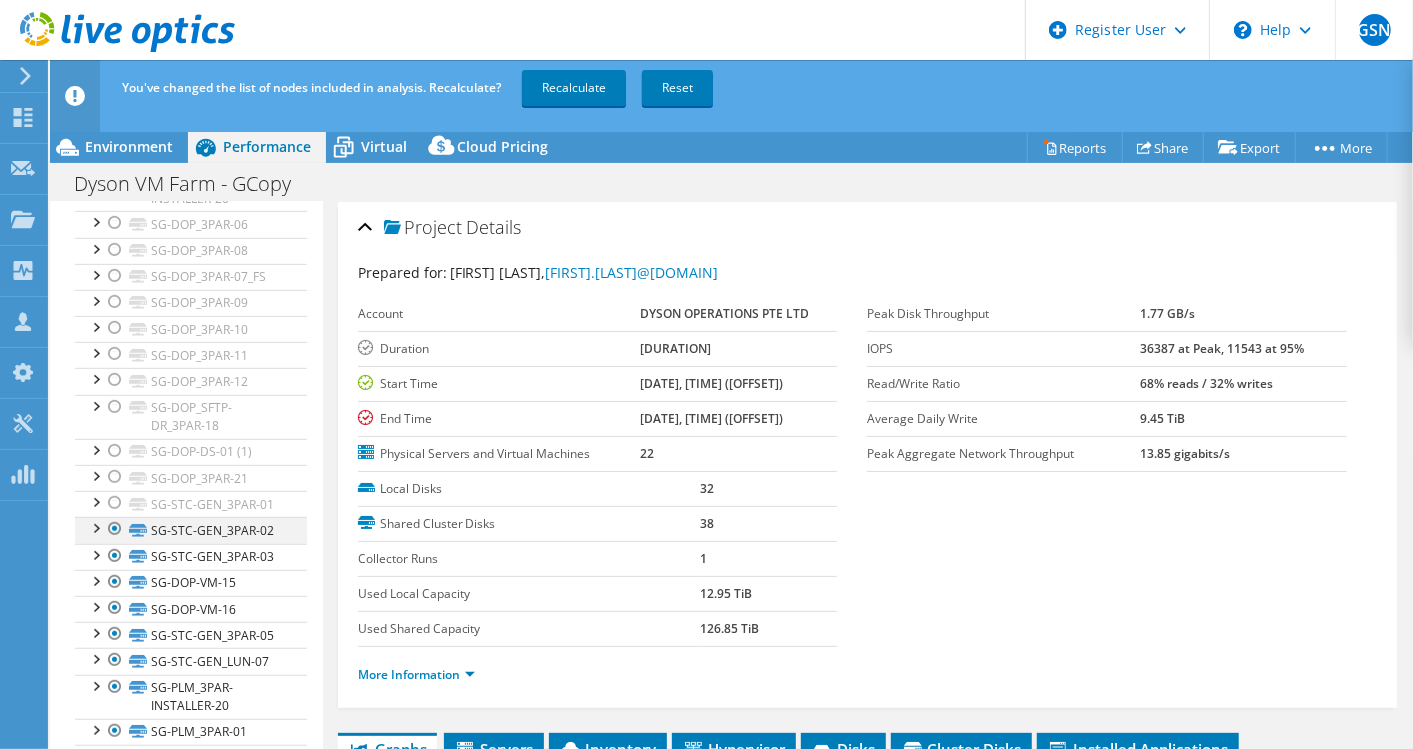 drag, startPoint x: 114, startPoint y: 577, endPoint x: 114, endPoint y: 608, distance: 31 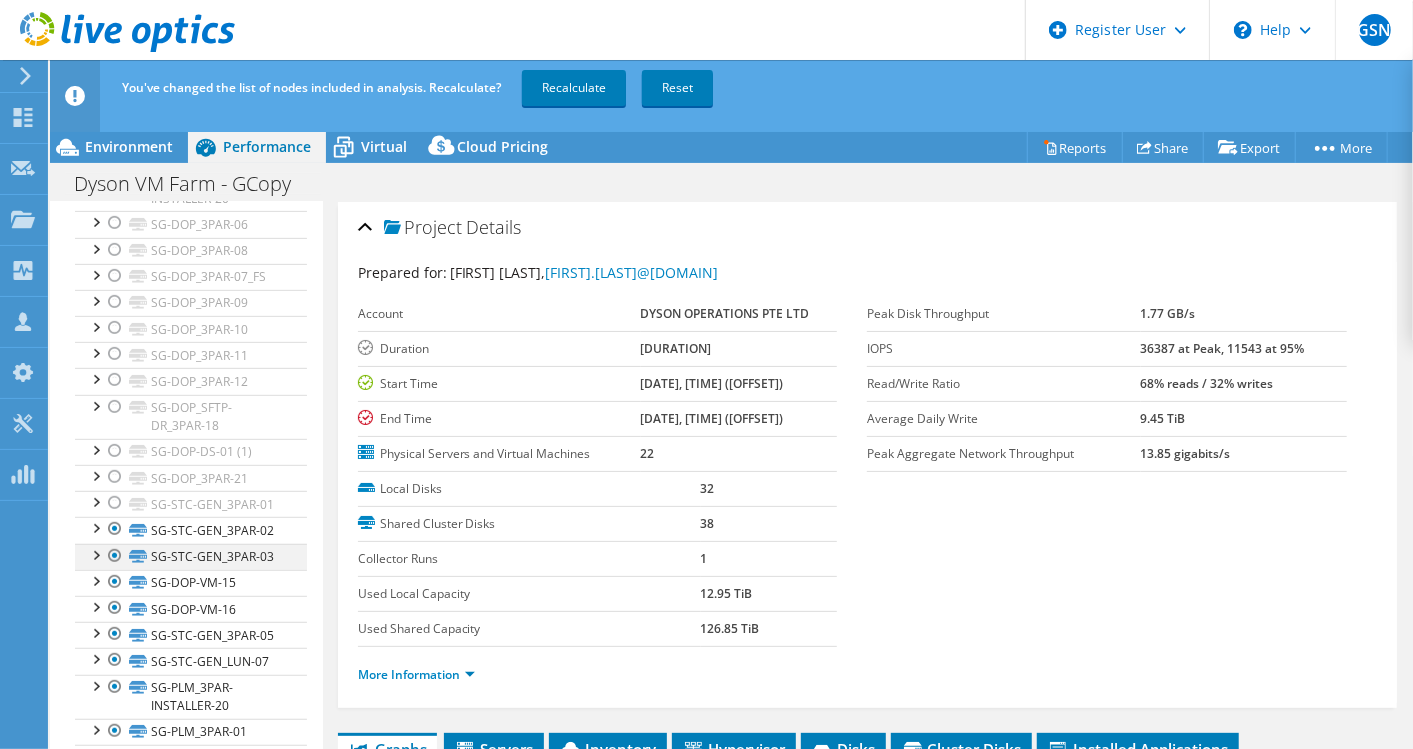 click at bounding box center (115, 529) 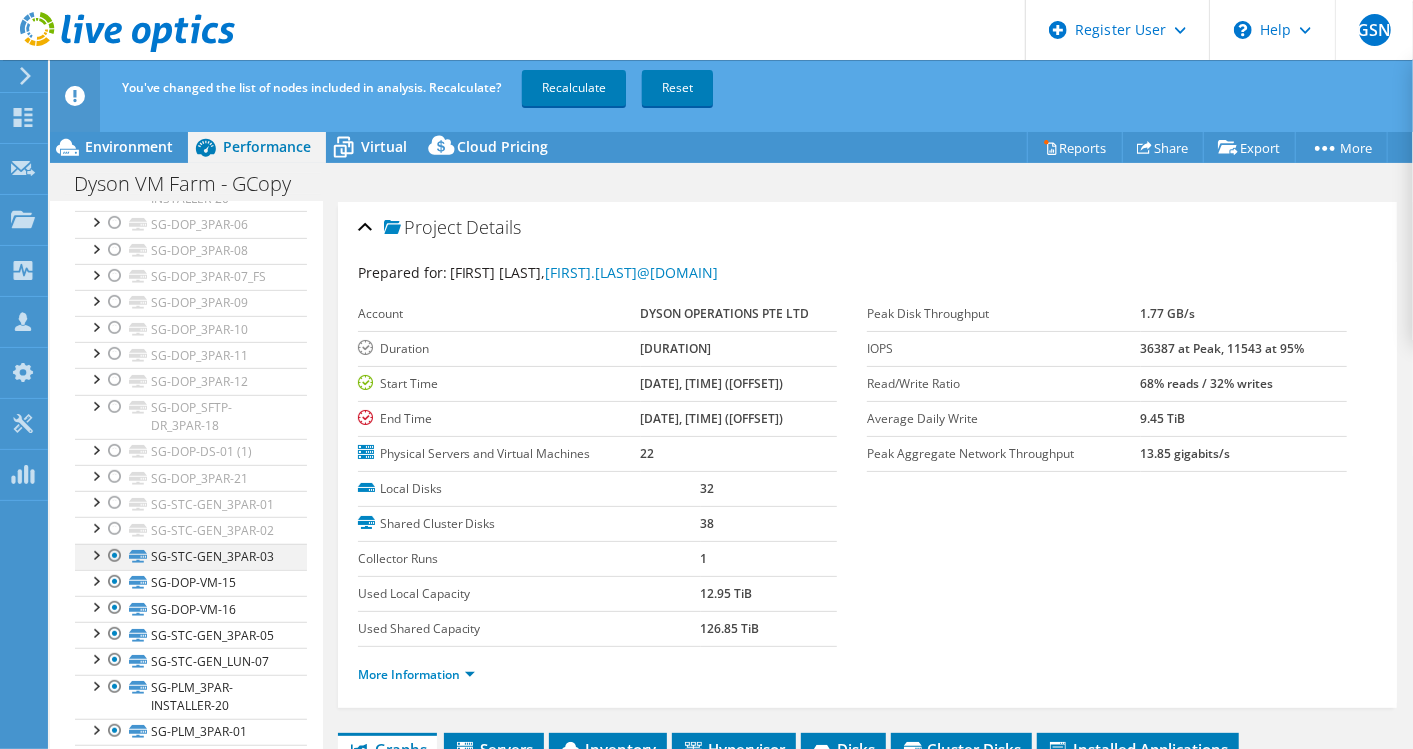 click at bounding box center (115, 556) 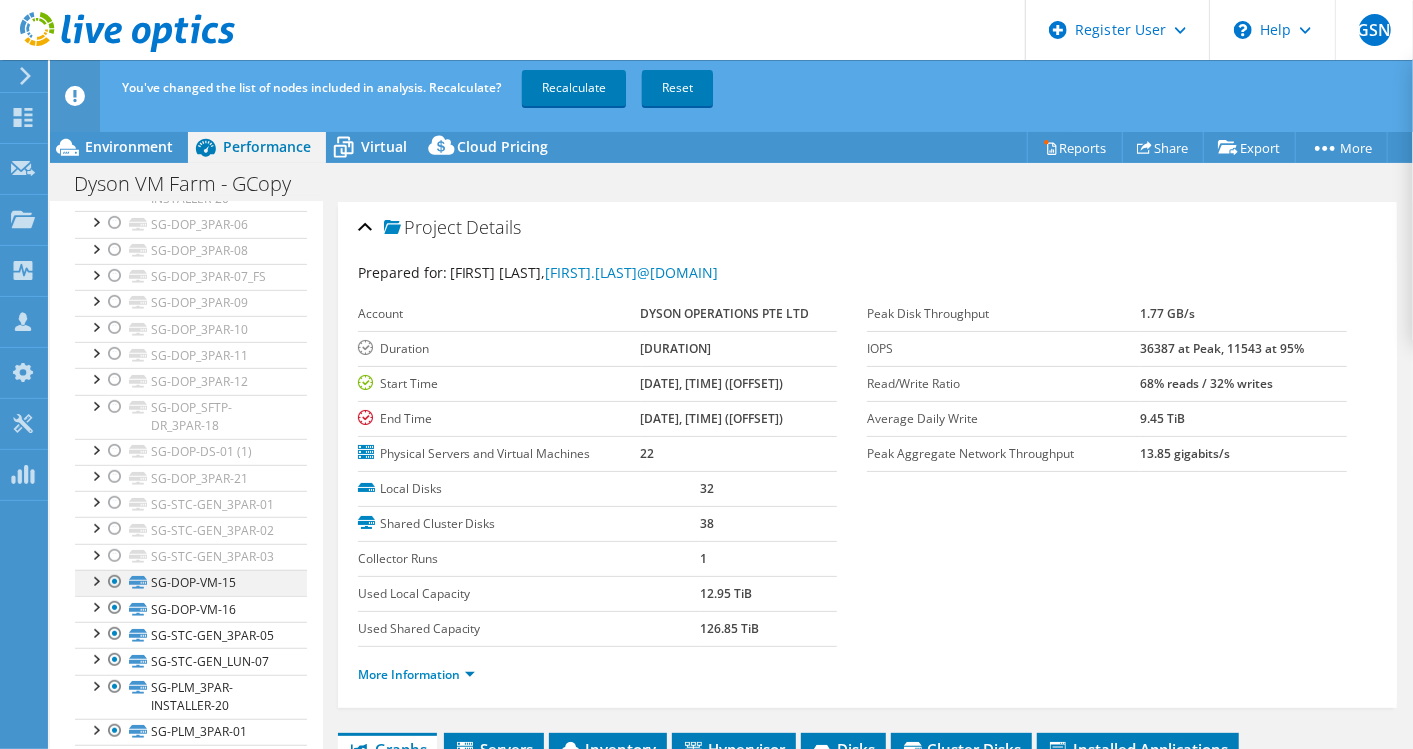 click at bounding box center [115, 582] 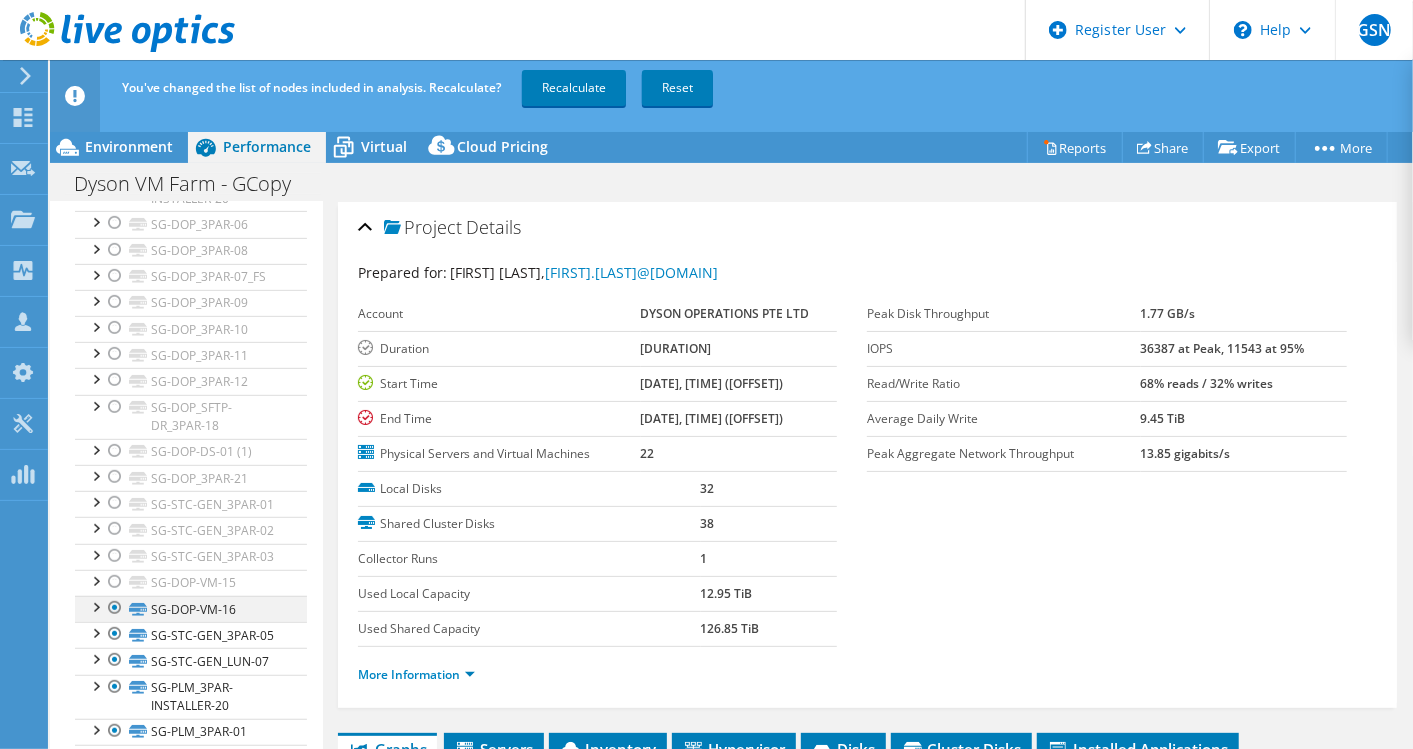 click at bounding box center [115, 608] 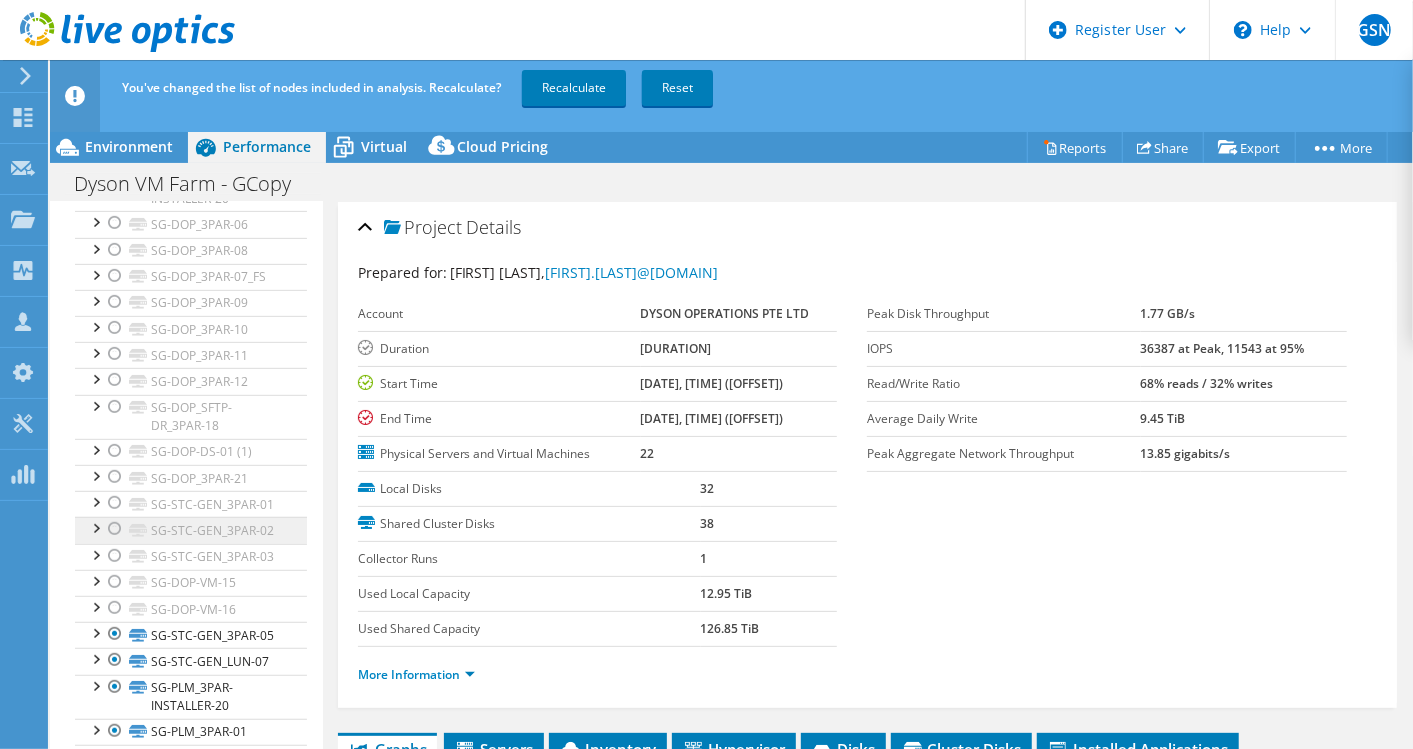 scroll, scrollTop: 777, scrollLeft: 0, axis: vertical 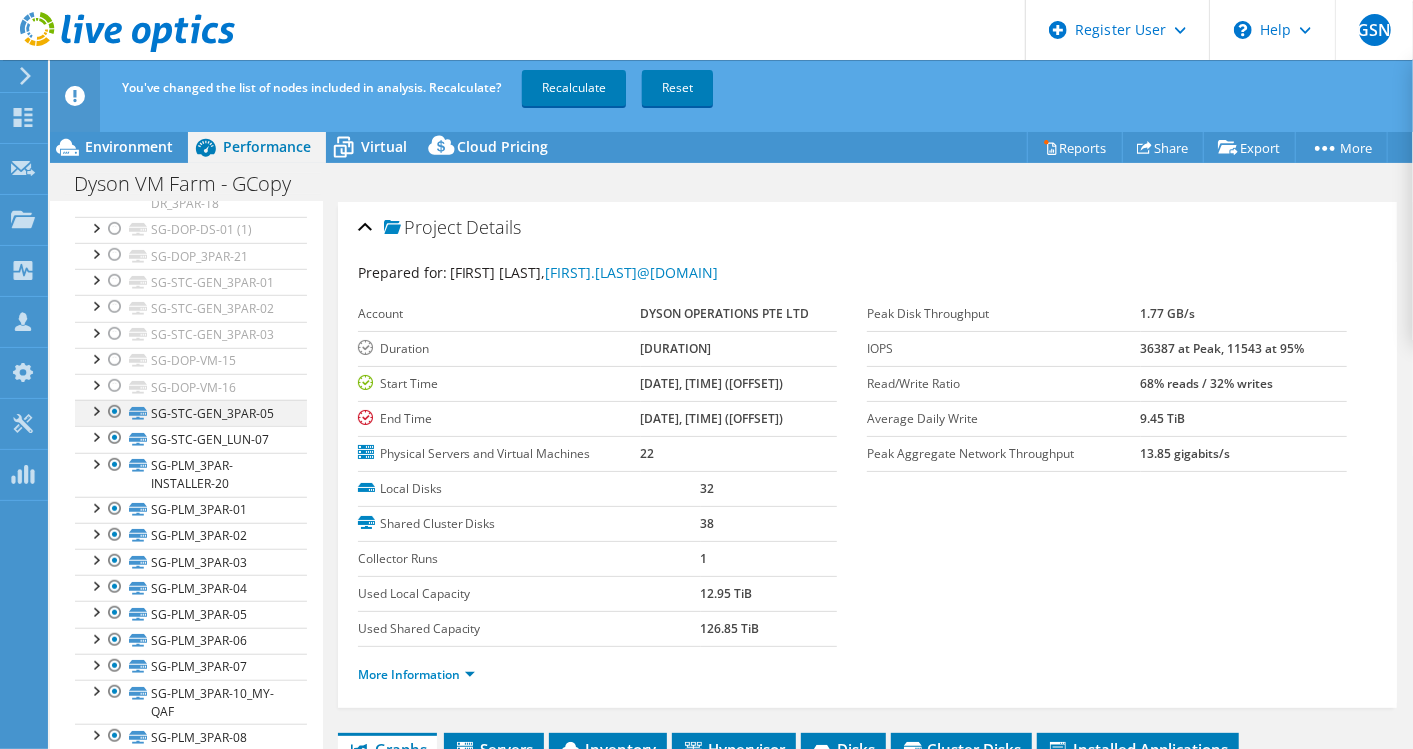 click at bounding box center (115, 412) 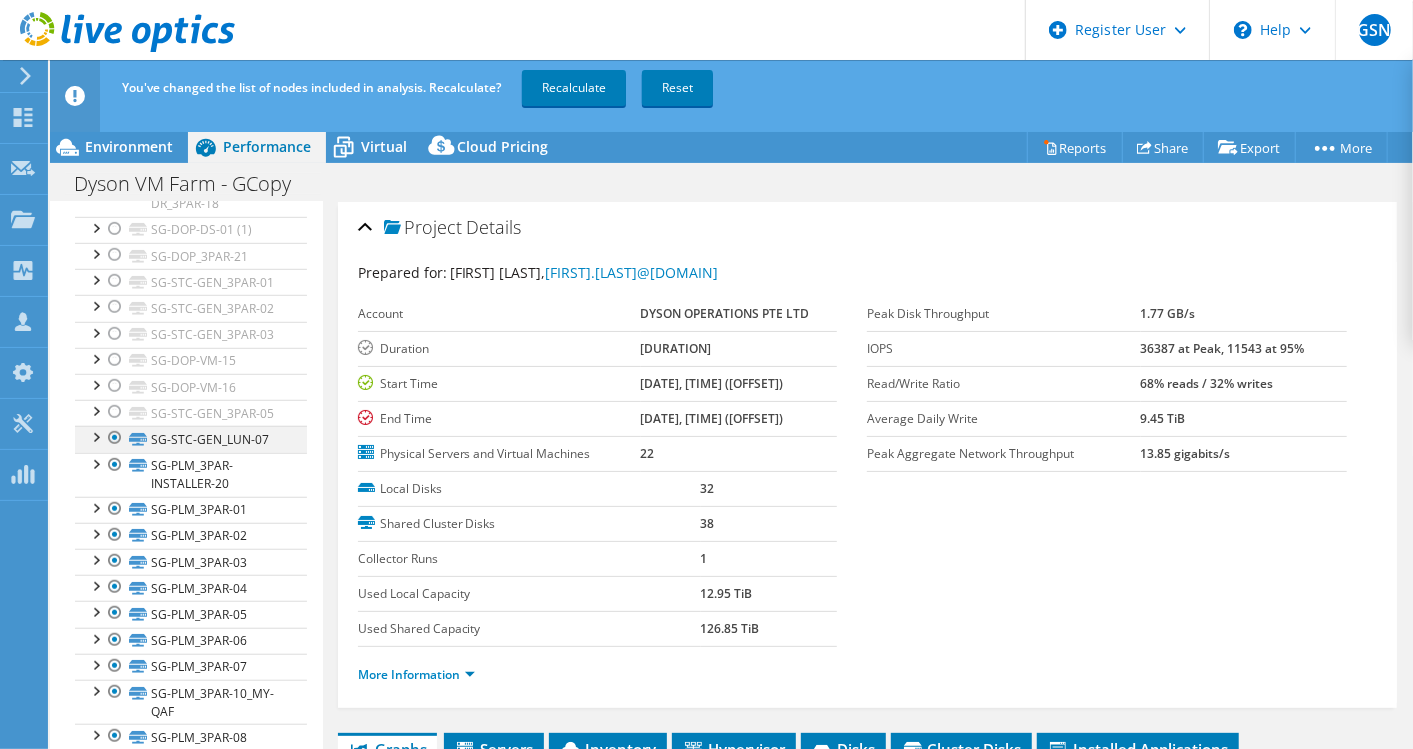 click at bounding box center (115, 438) 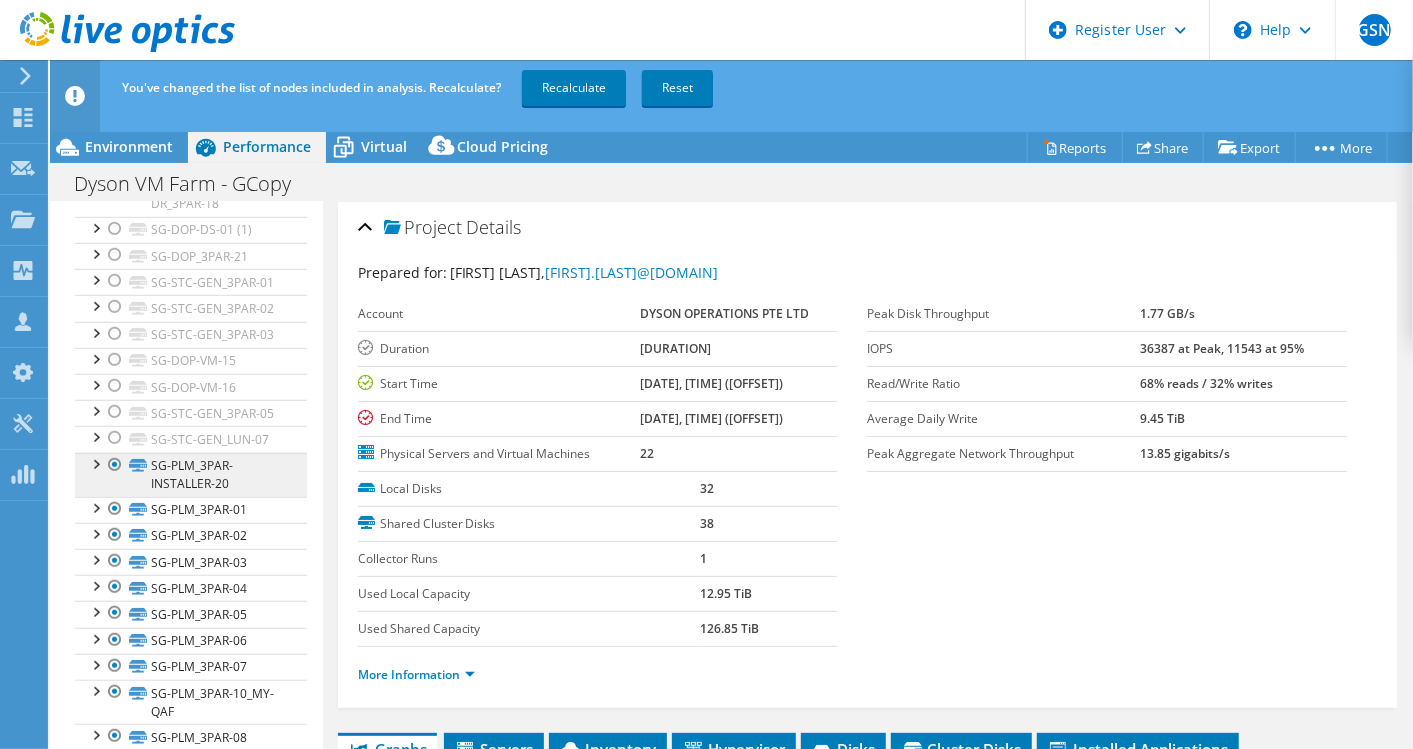 drag, startPoint x: 115, startPoint y: 576, endPoint x: 114, endPoint y: 594, distance: 18.027756 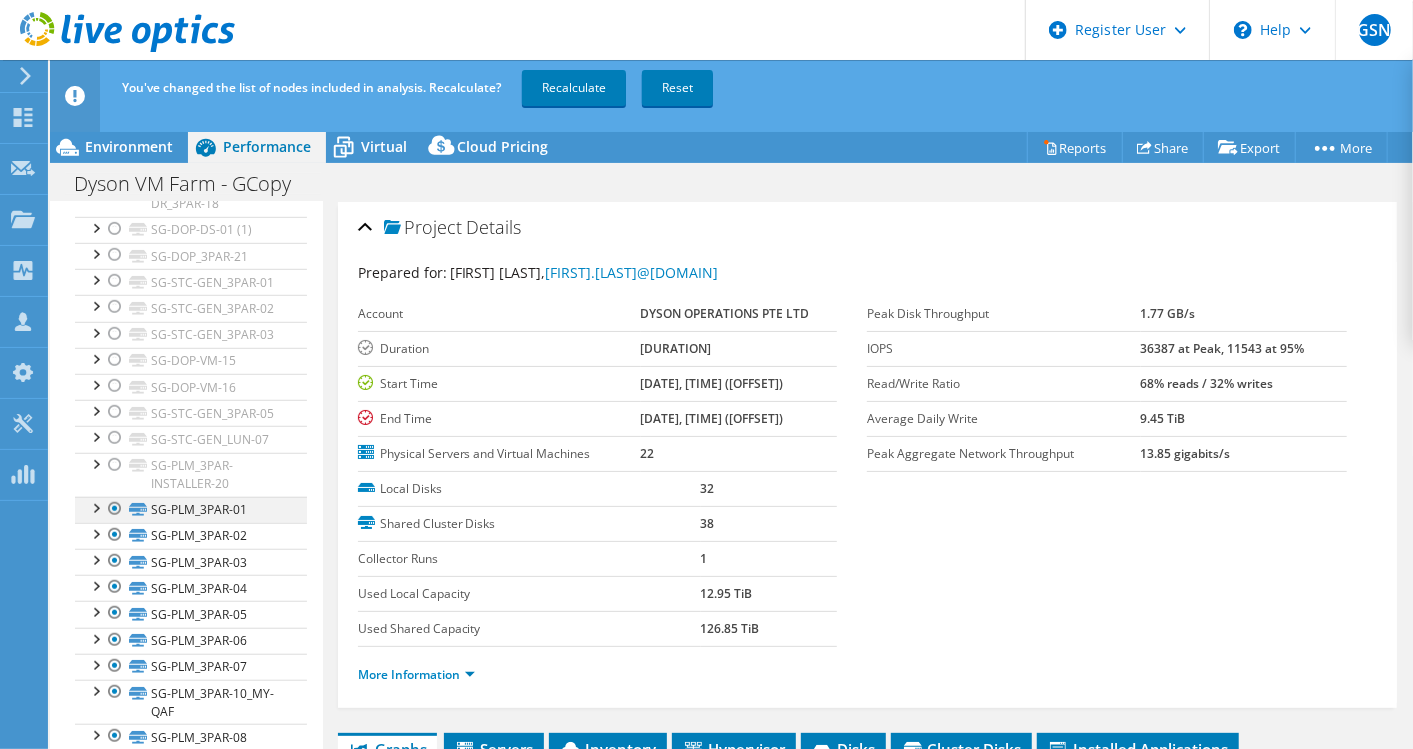 click at bounding box center (115, 509) 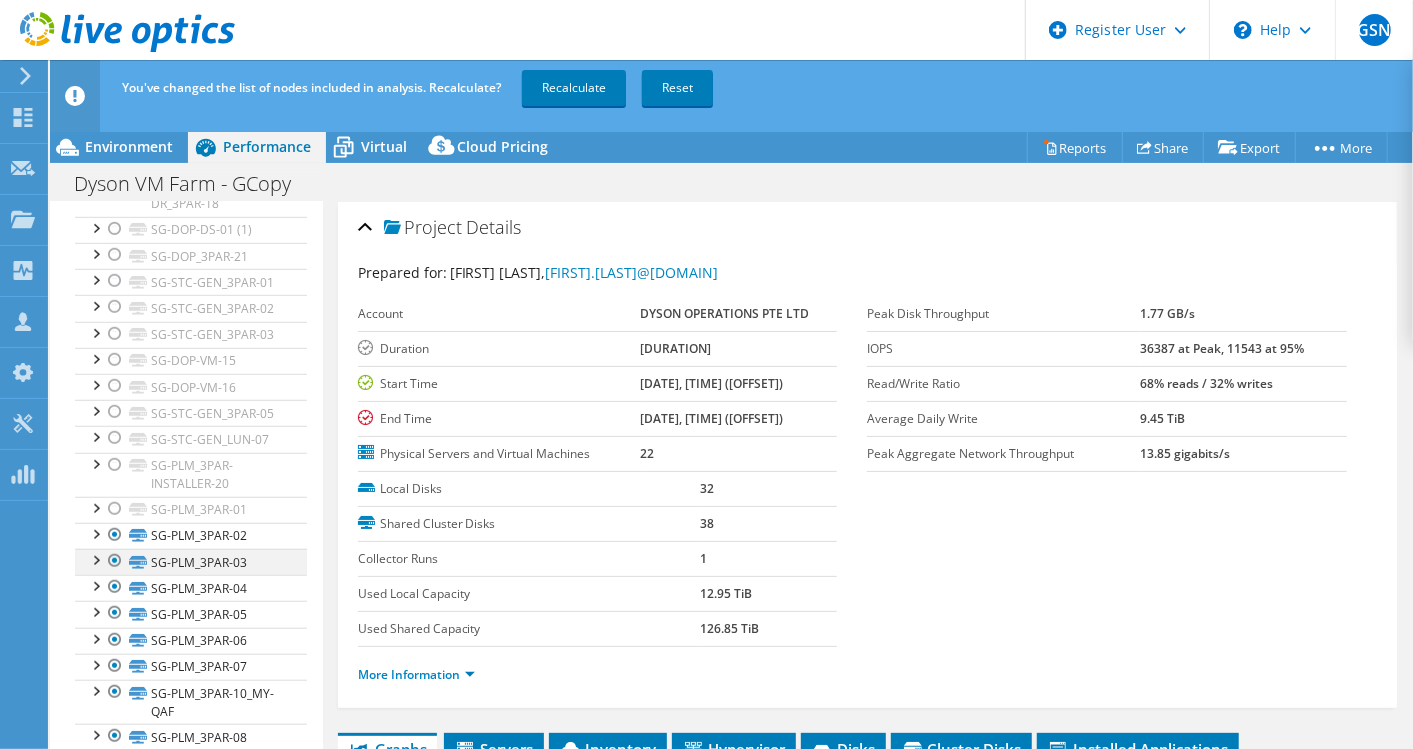 drag, startPoint x: 117, startPoint y: 653, endPoint x: 115, endPoint y: 671, distance: 18.110771 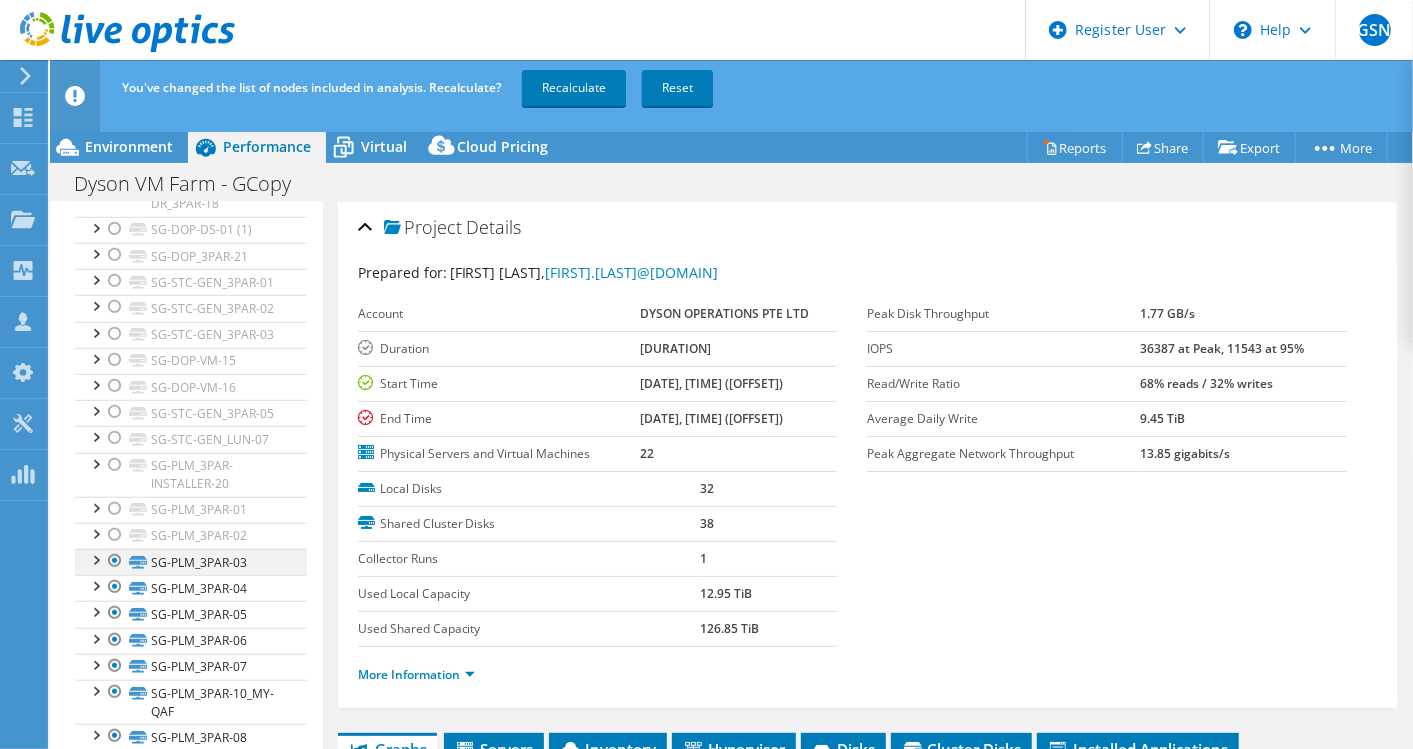 drag, startPoint x: 114, startPoint y: 682, endPoint x: 113, endPoint y: 701, distance: 19.026299 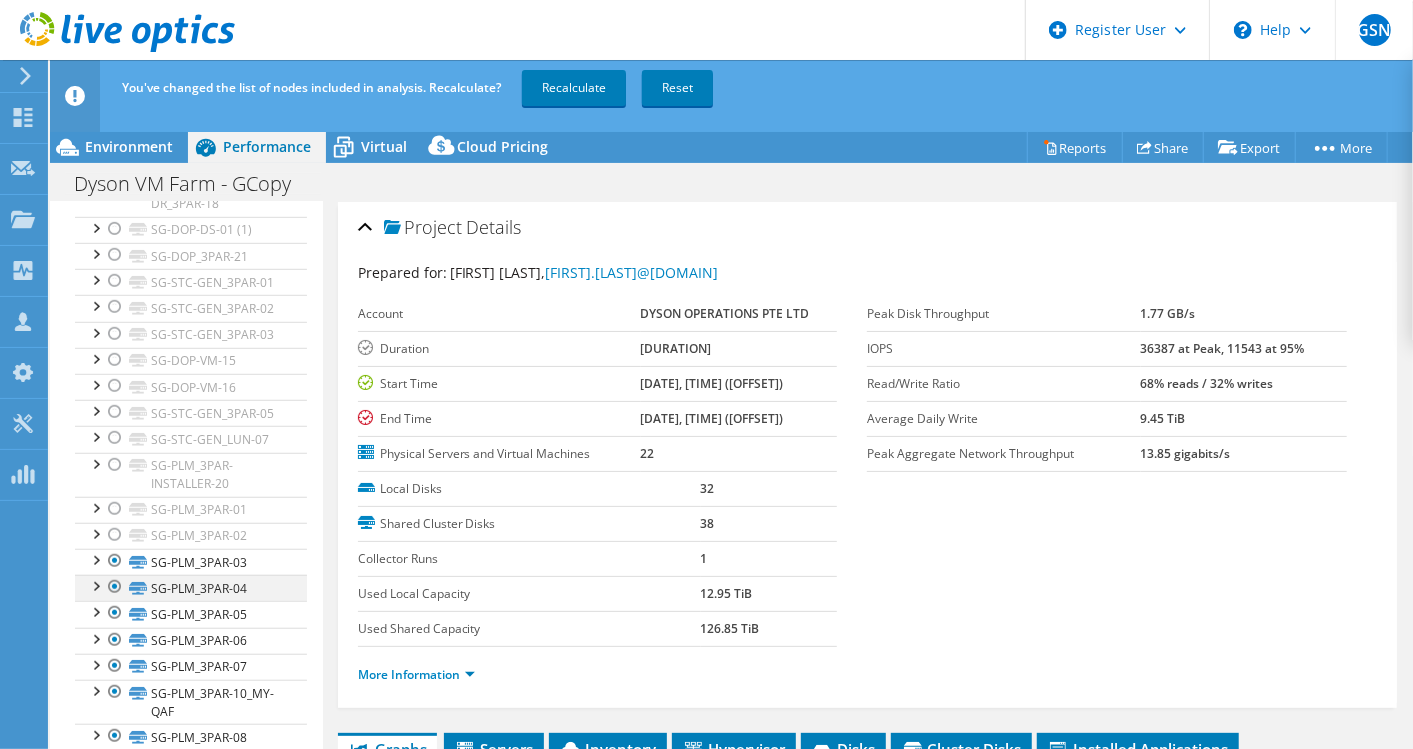 click at bounding box center [115, 561] 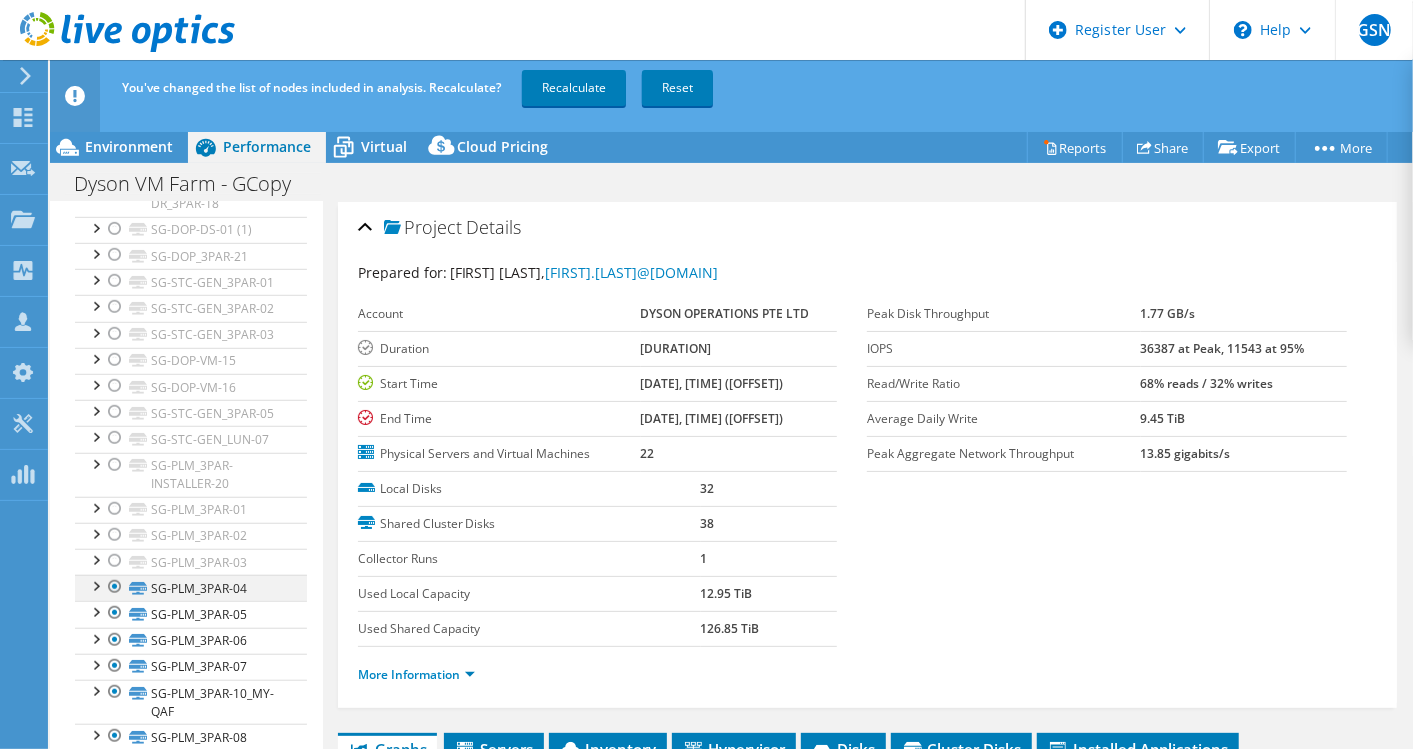 click at bounding box center [115, 587] 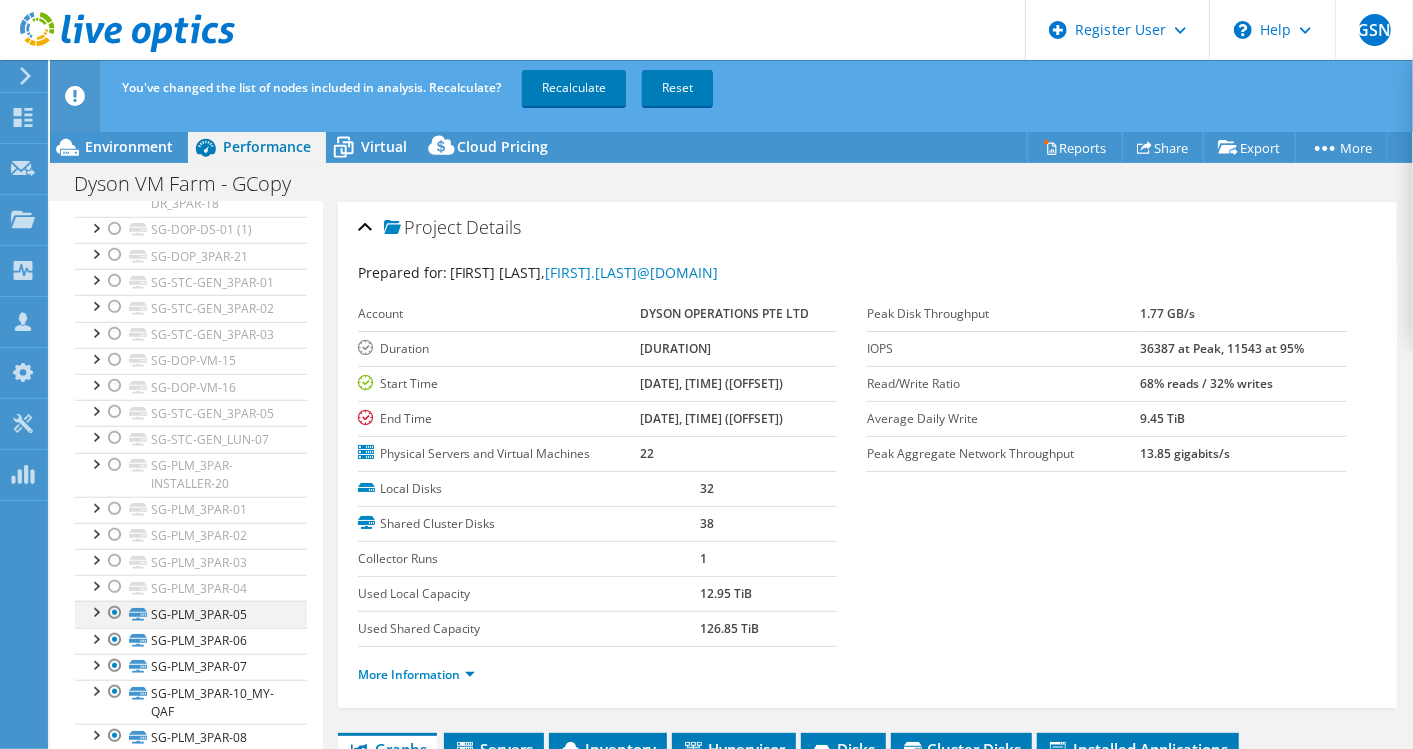 click at bounding box center (115, 613) 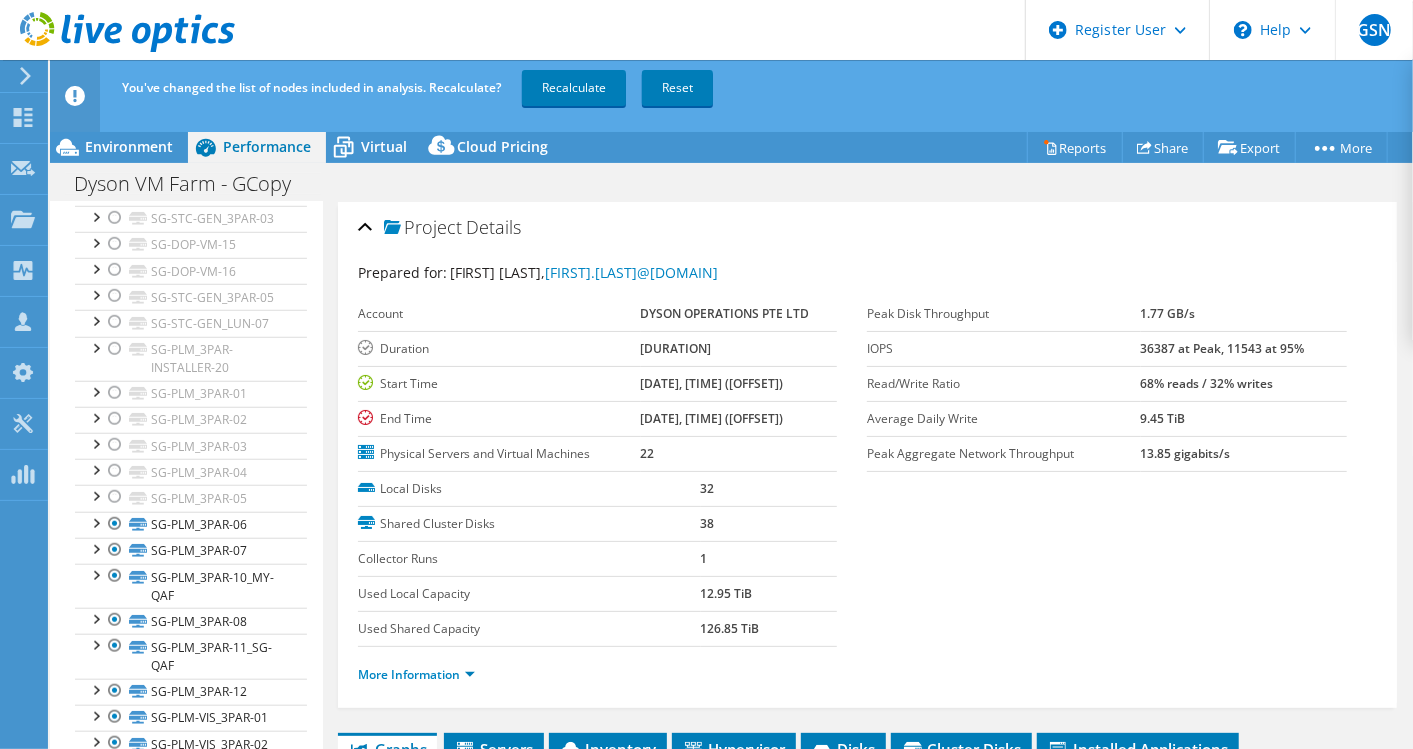 scroll, scrollTop: 1043, scrollLeft: 0, axis: vertical 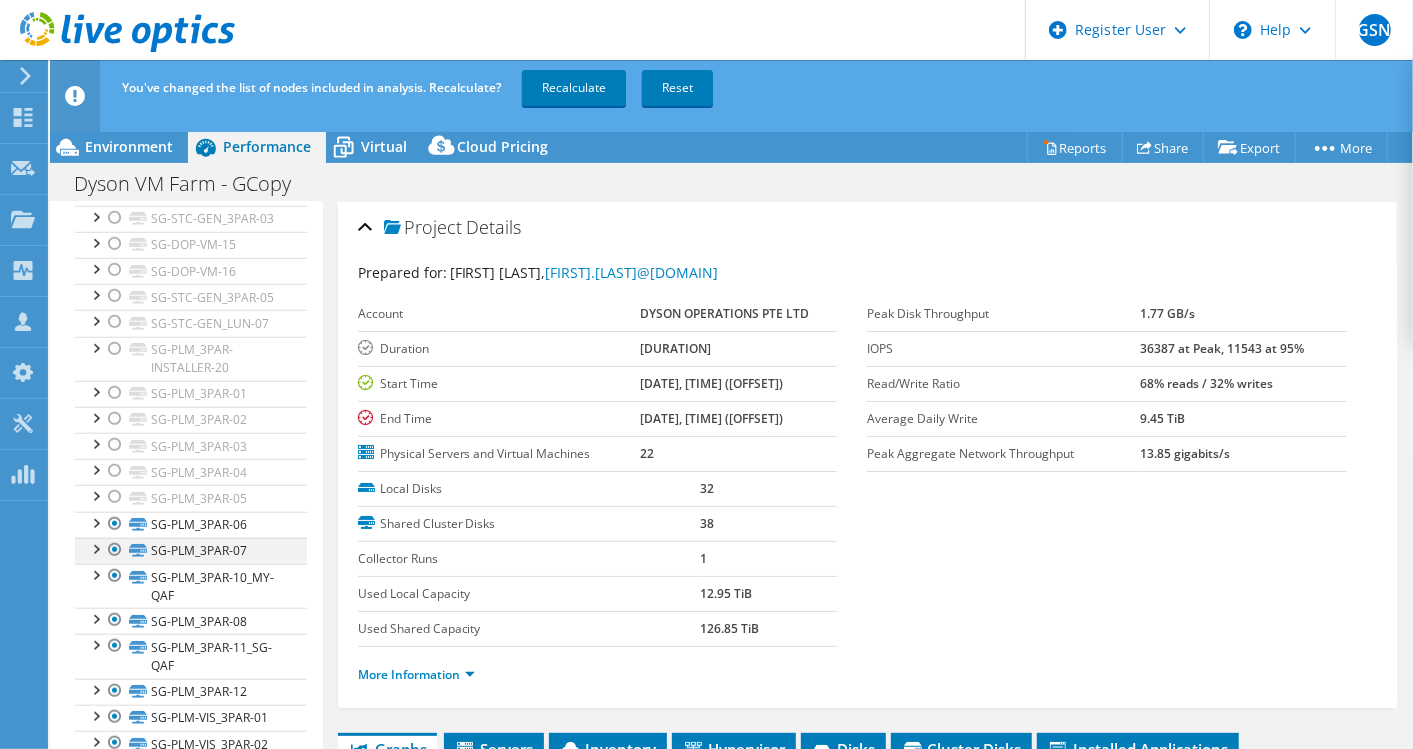 drag, startPoint x: 112, startPoint y: 491, endPoint x: 112, endPoint y: 506, distance: 15 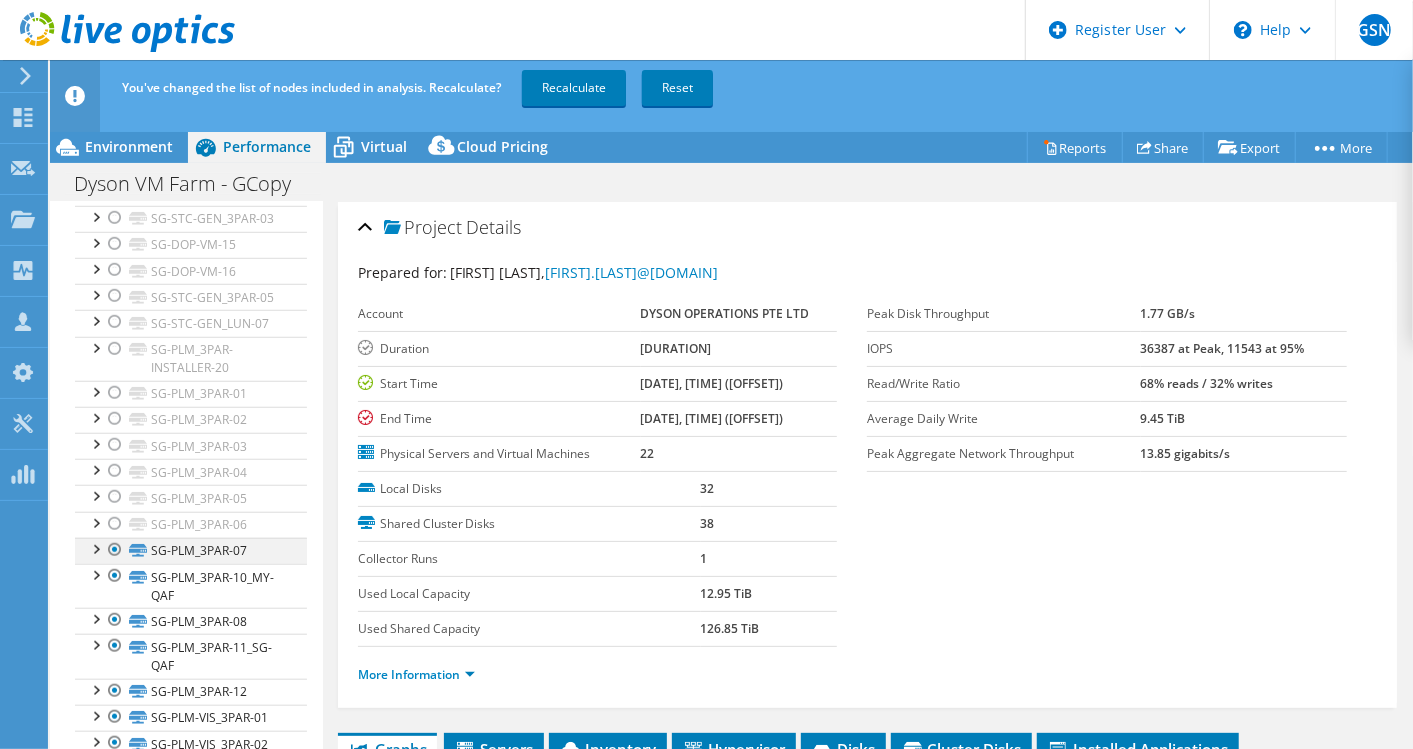 click at bounding box center (115, 550) 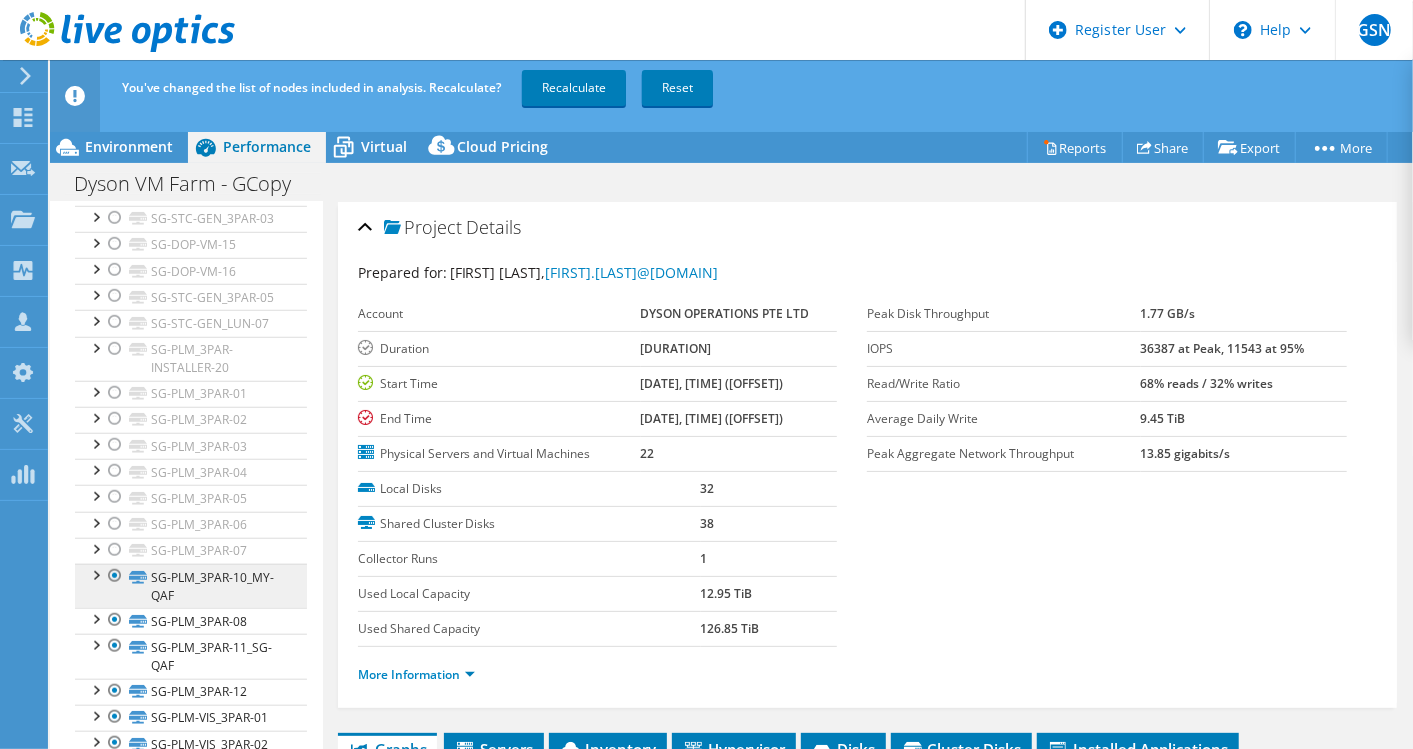 drag, startPoint x: 110, startPoint y: 537, endPoint x: 112, endPoint y: 565, distance: 28.071337 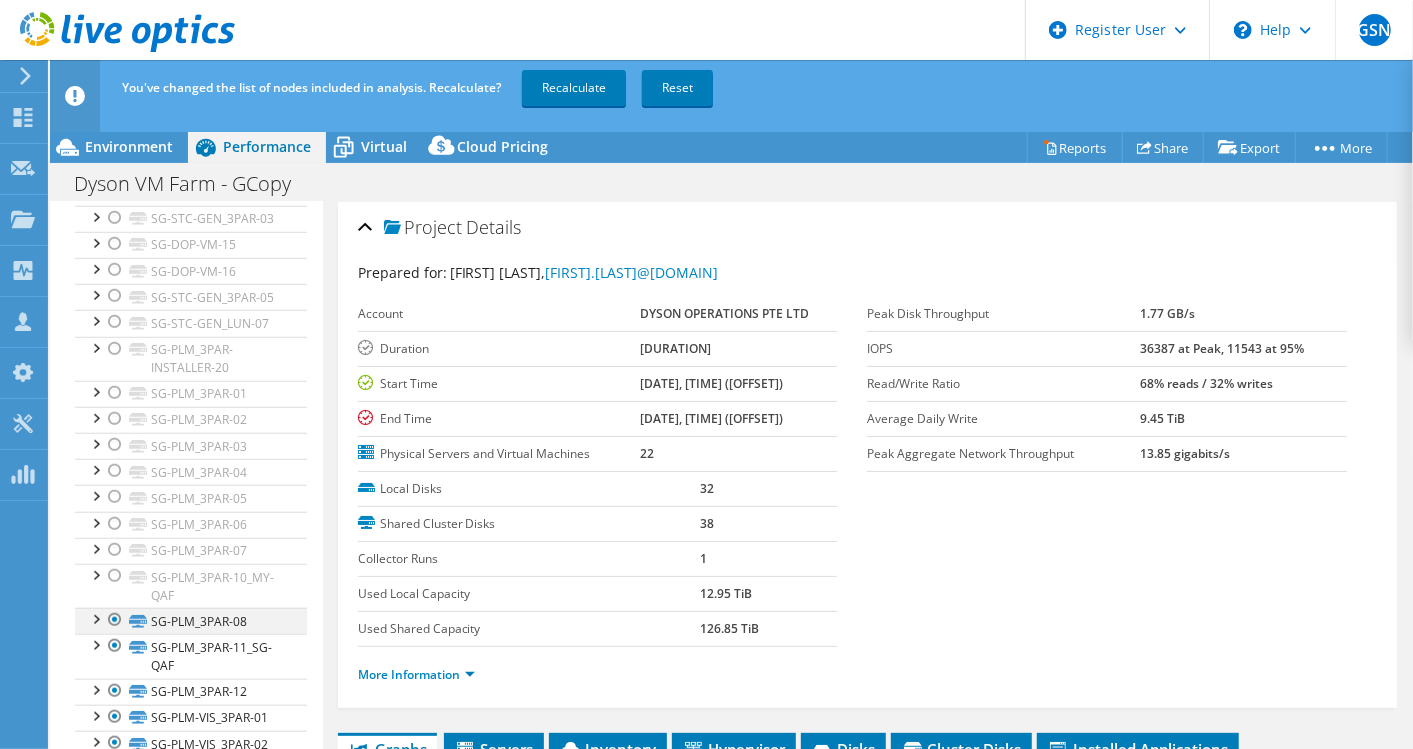 click at bounding box center (115, 620) 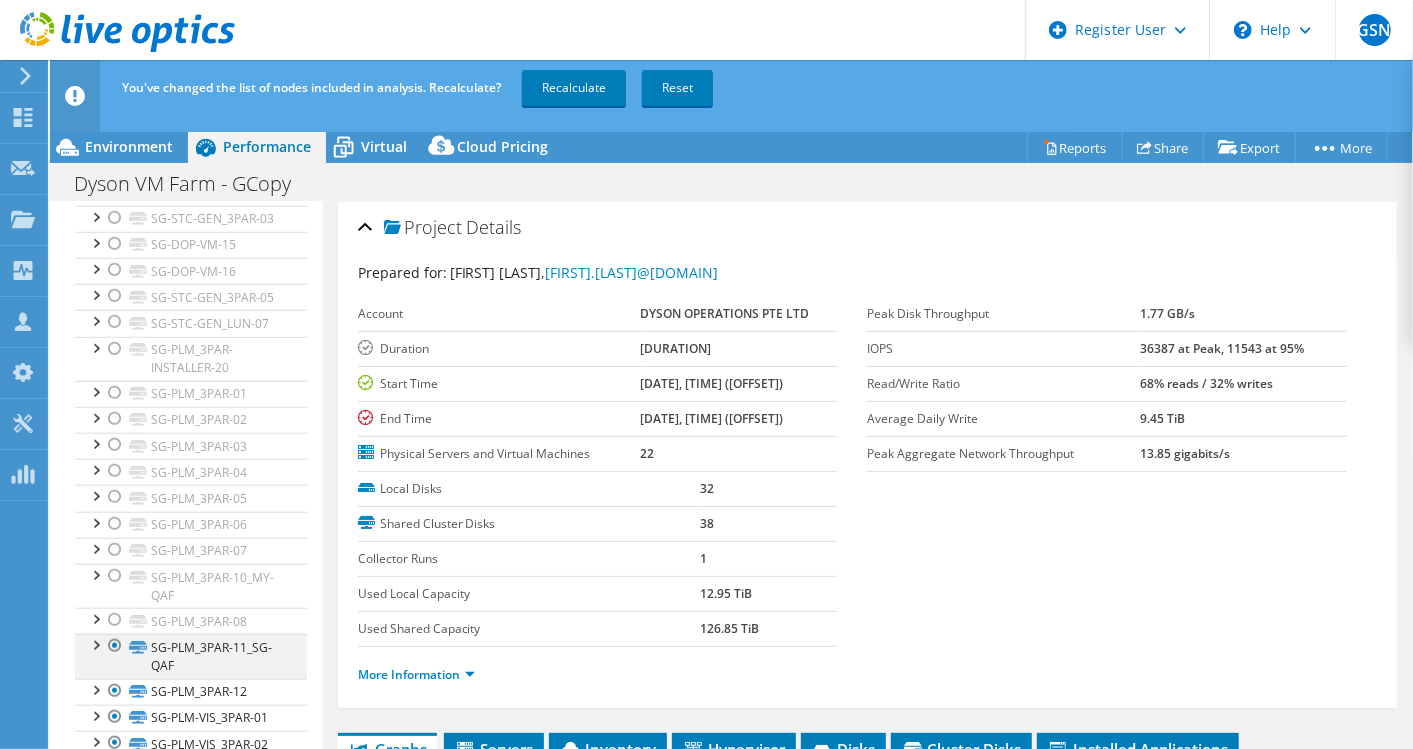 click at bounding box center [115, 646] 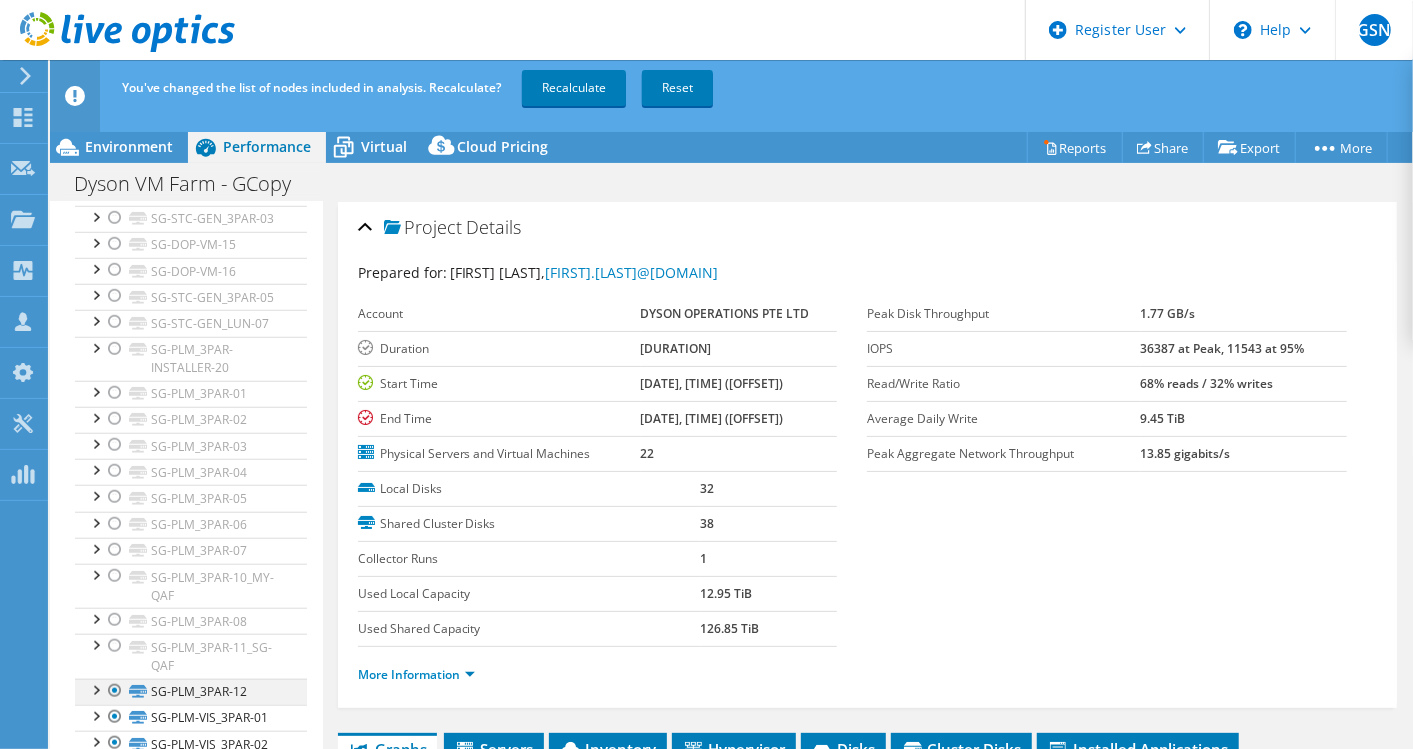 click at bounding box center (115, 691) 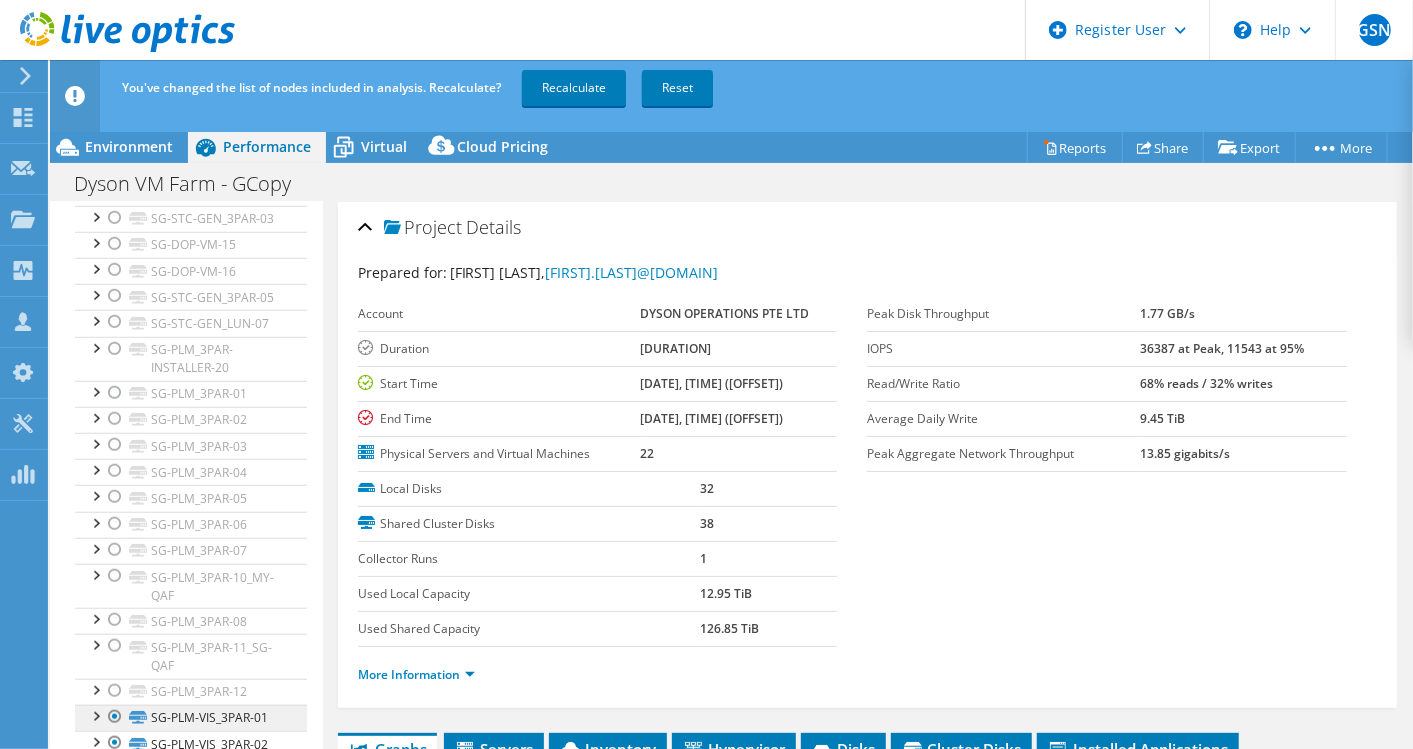 drag, startPoint x: 114, startPoint y: 679, endPoint x: 114, endPoint y: 700, distance: 21 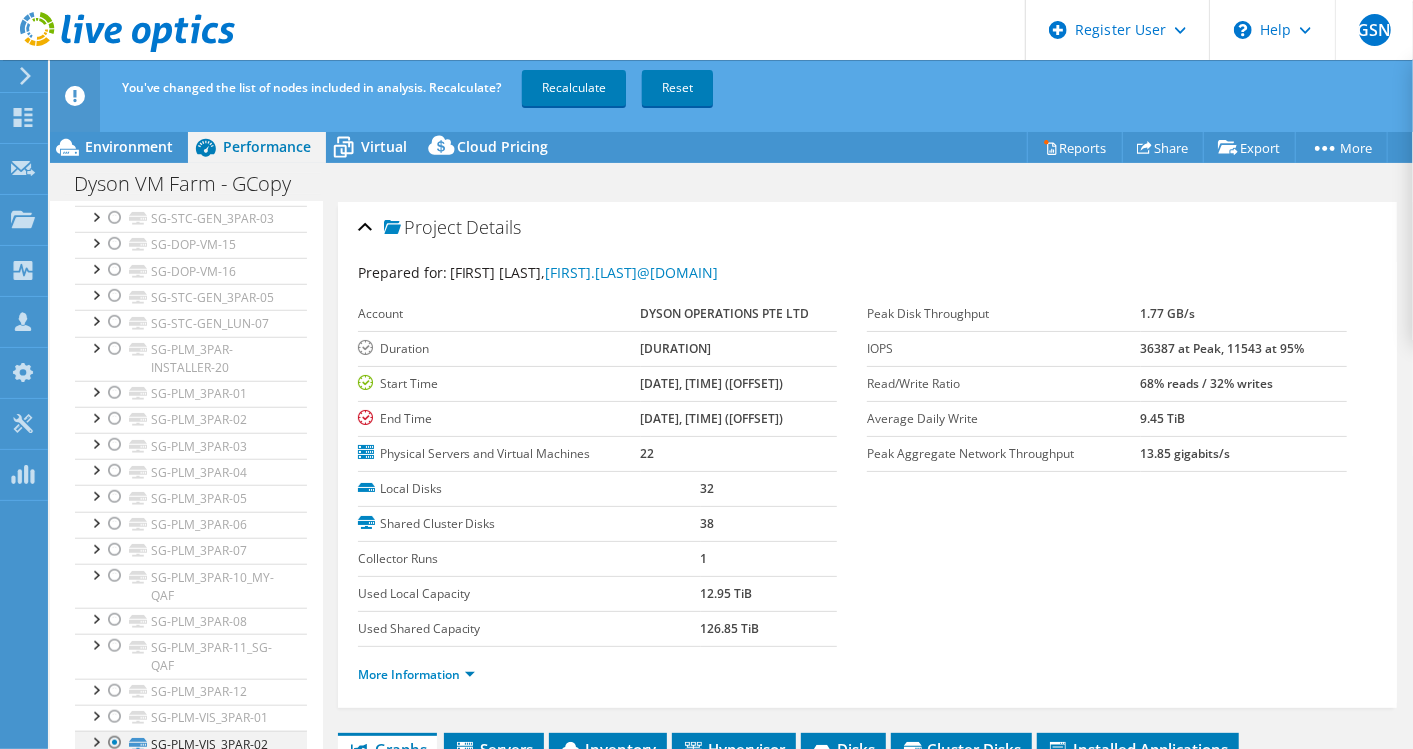 click at bounding box center (115, 743) 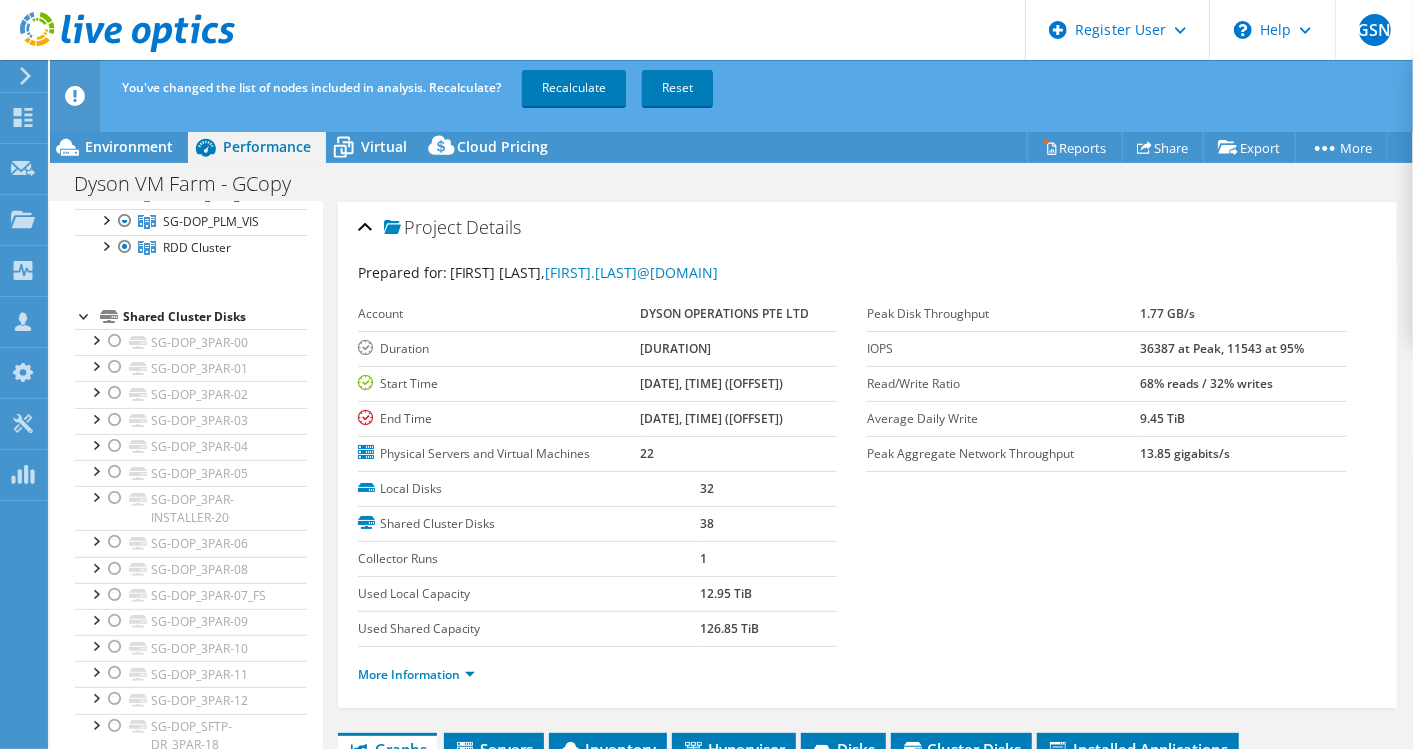 scroll, scrollTop: 0, scrollLeft: 0, axis: both 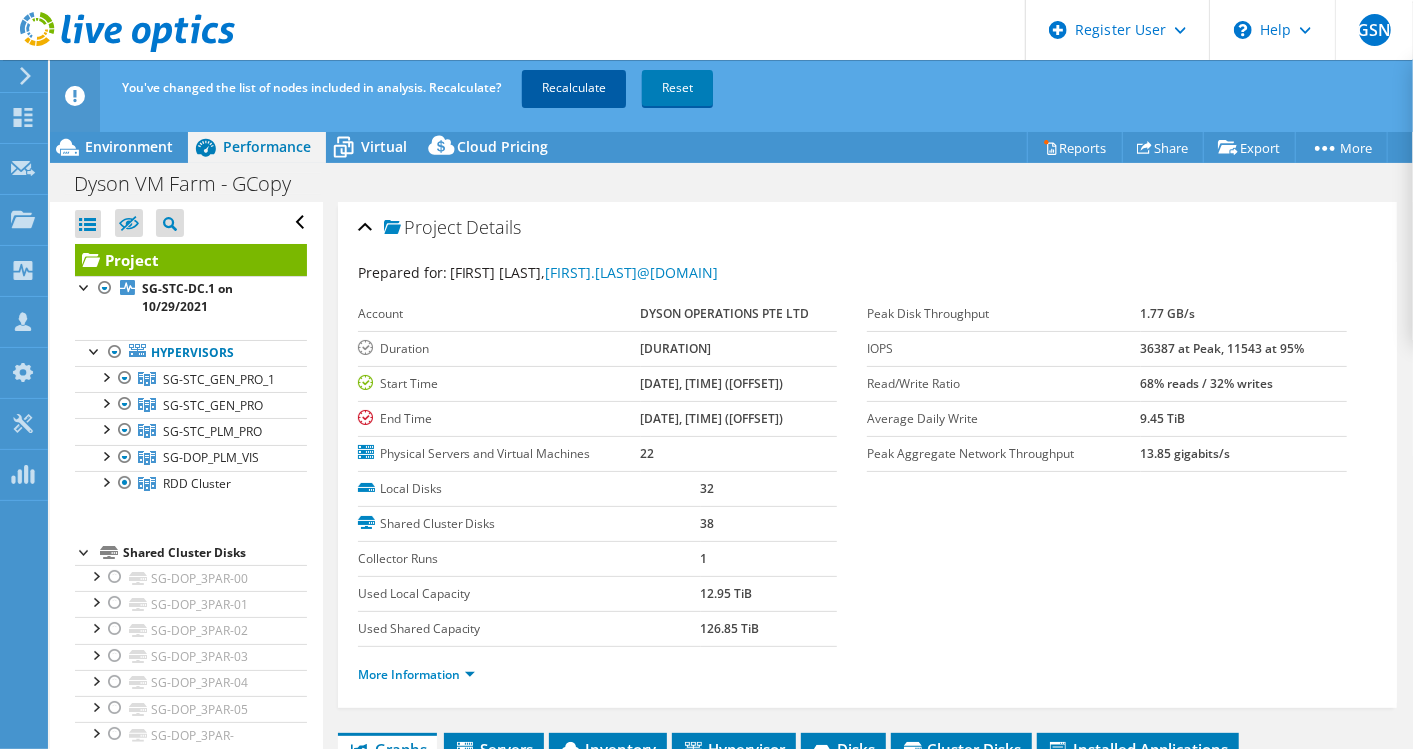 click on "Recalculate" at bounding box center (574, 88) 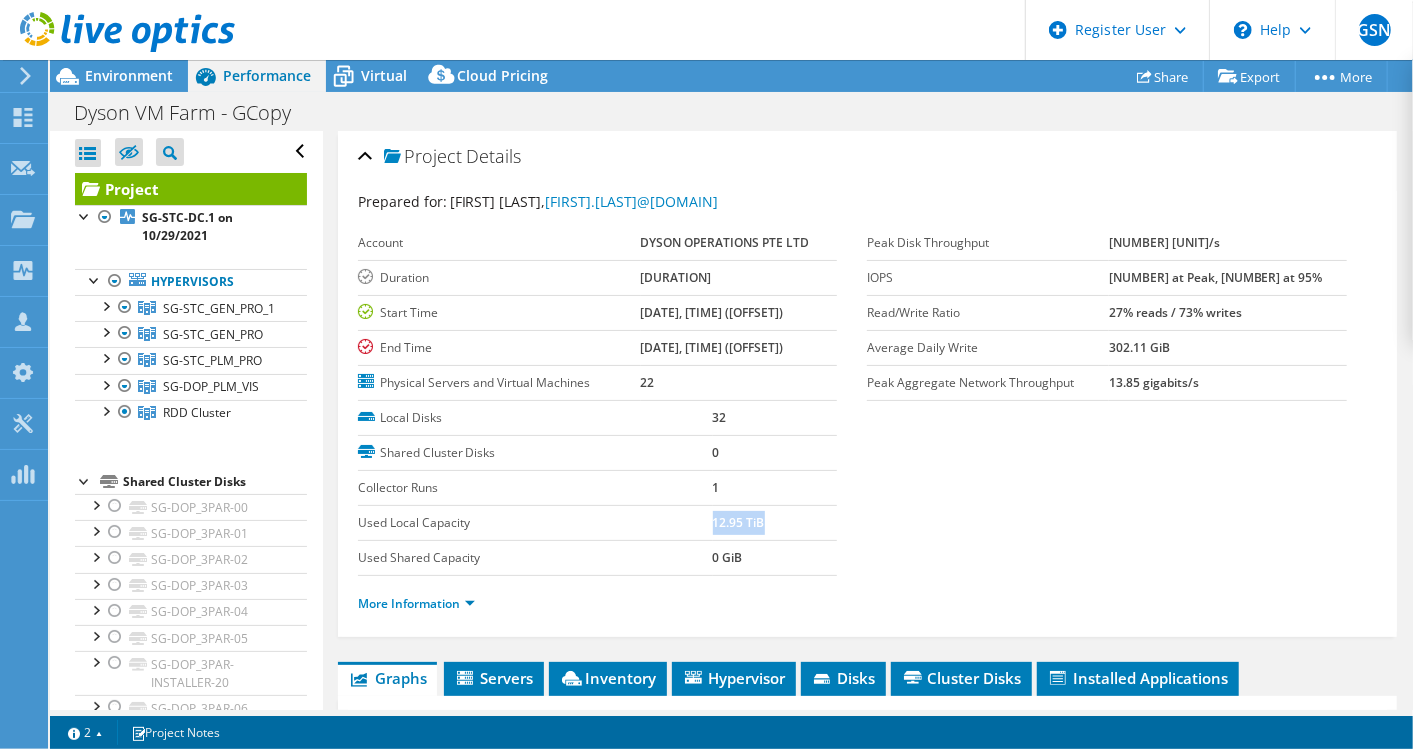 drag, startPoint x: 708, startPoint y: 518, endPoint x: 766, endPoint y: 514, distance: 58.137768 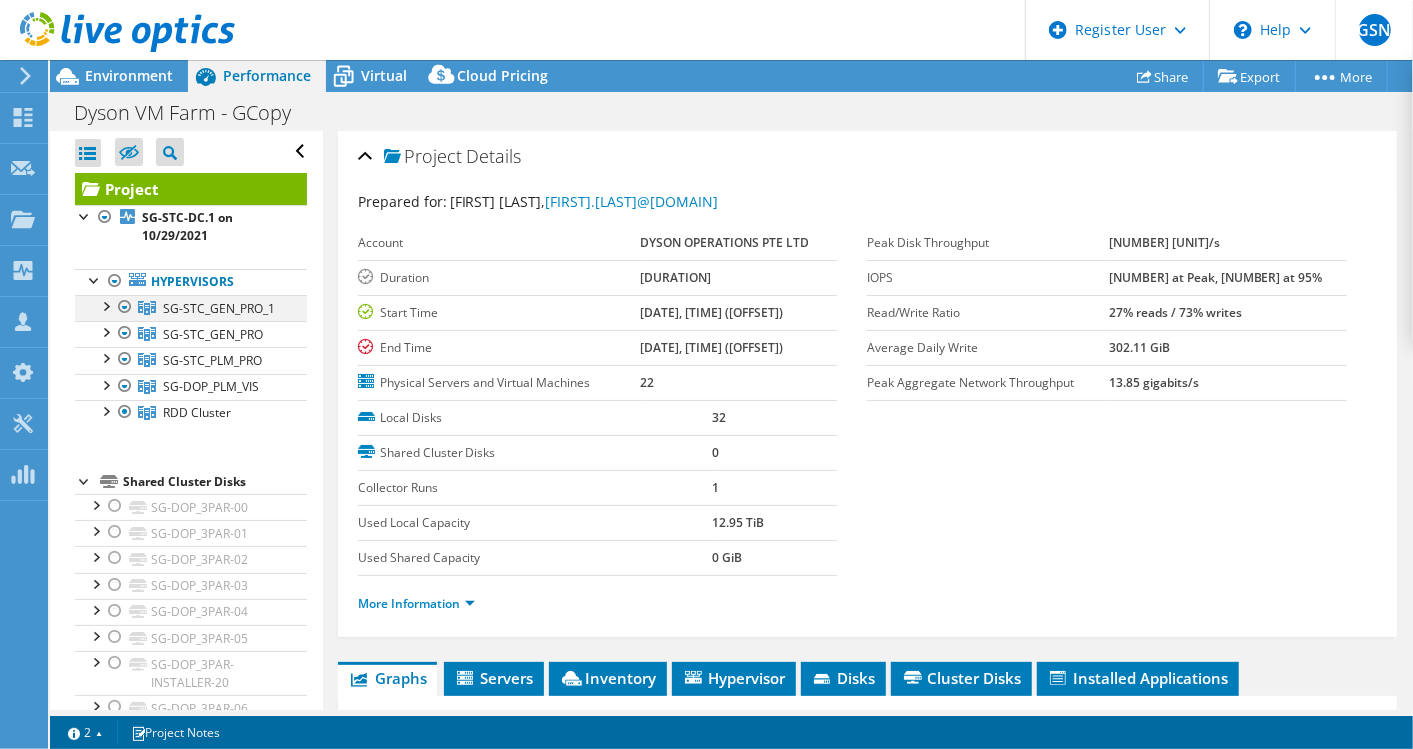 click at bounding box center (105, 305) 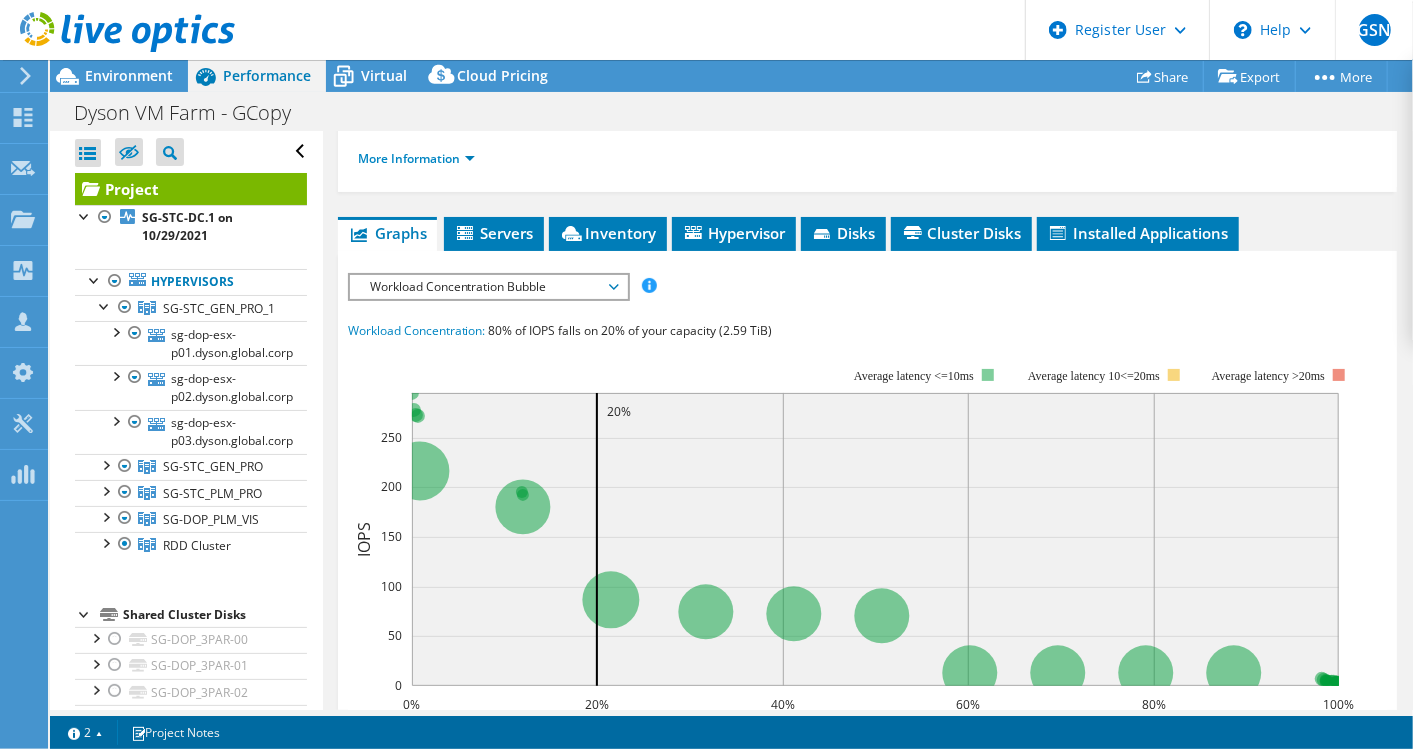 scroll, scrollTop: 444, scrollLeft: 0, axis: vertical 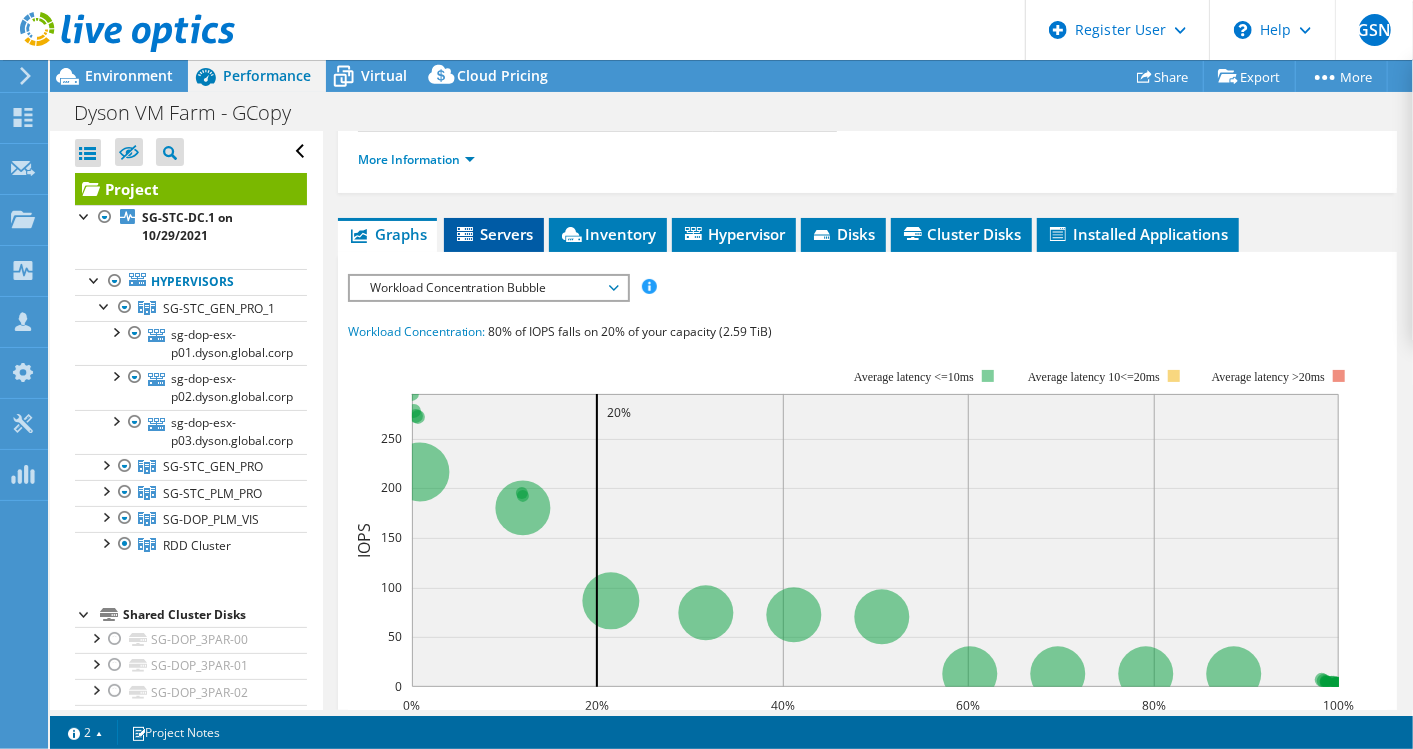click on "Servers" at bounding box center [494, 234] 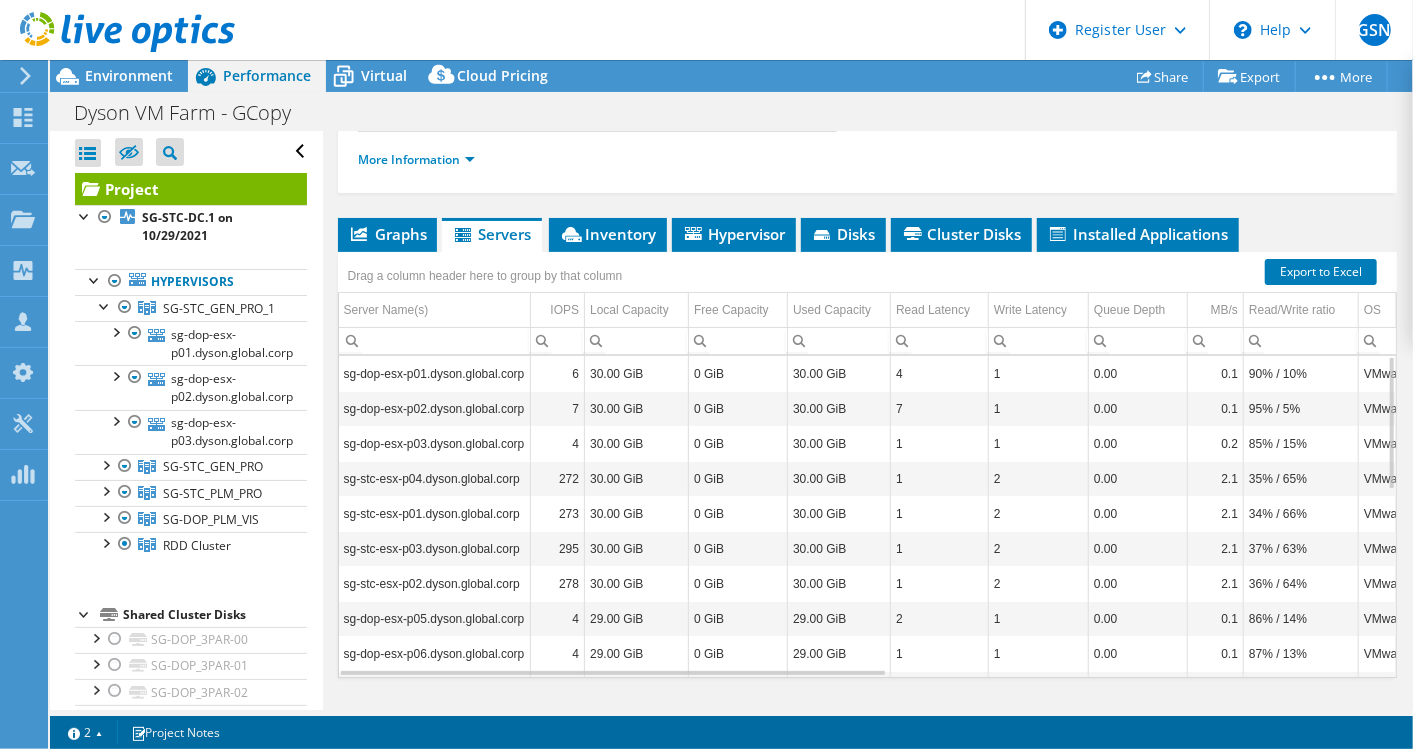 scroll, scrollTop: 265, scrollLeft: 0, axis: vertical 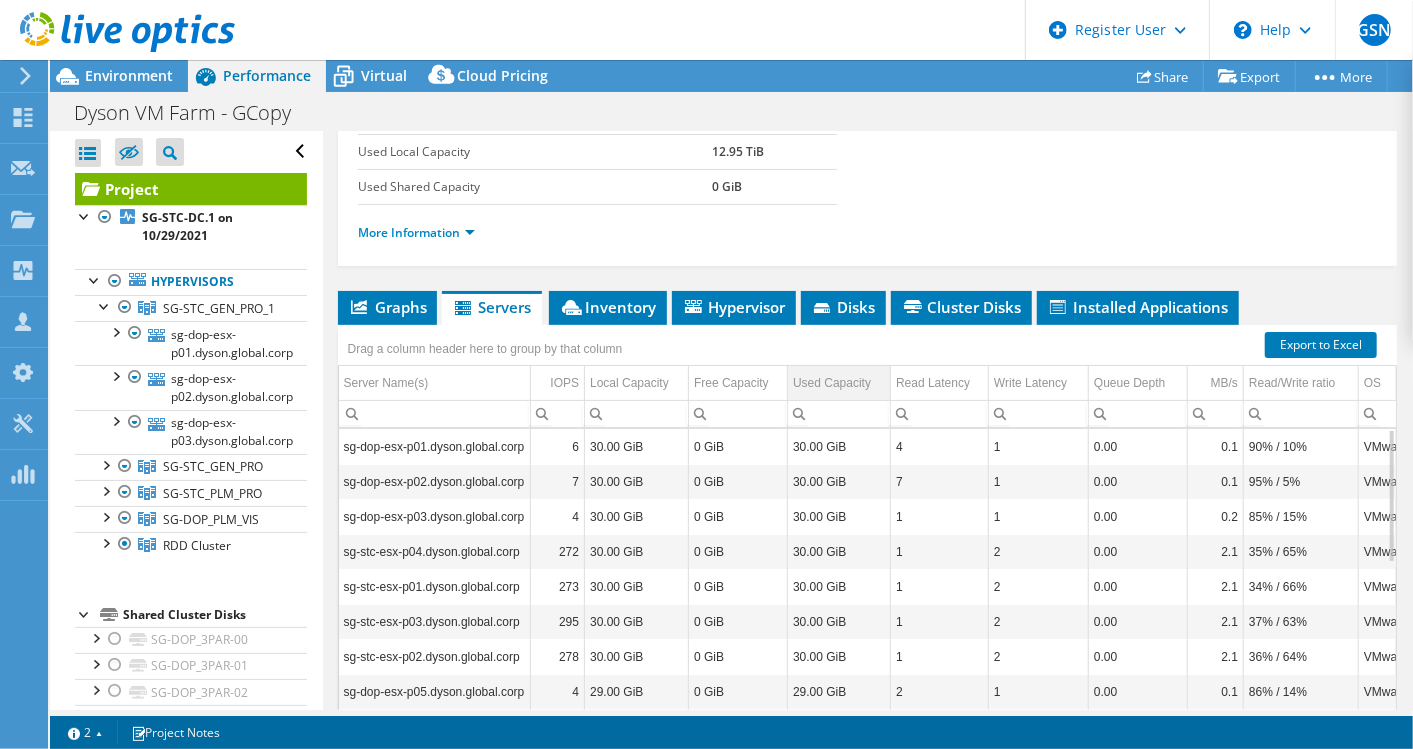 click on "Used Capacity" at bounding box center (832, 383) 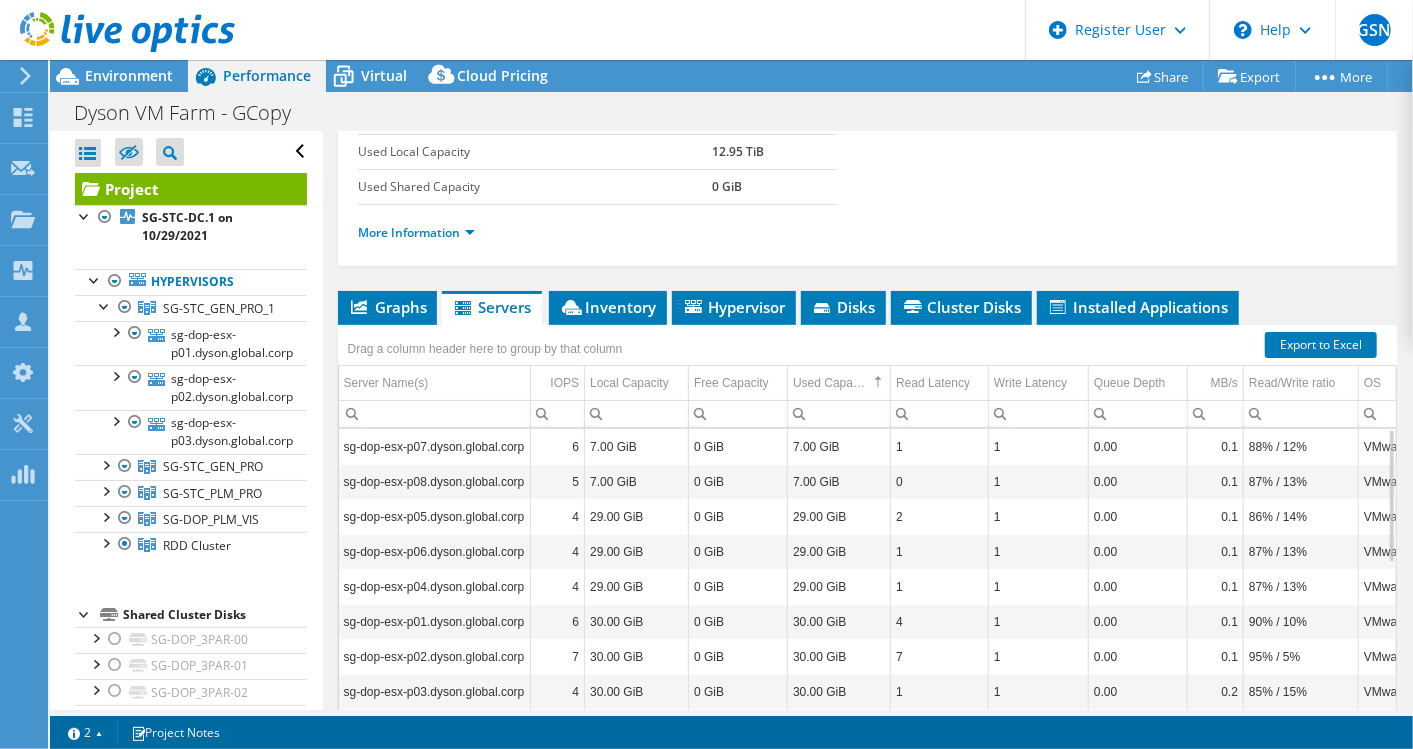 scroll, scrollTop: 482, scrollLeft: 0, axis: vertical 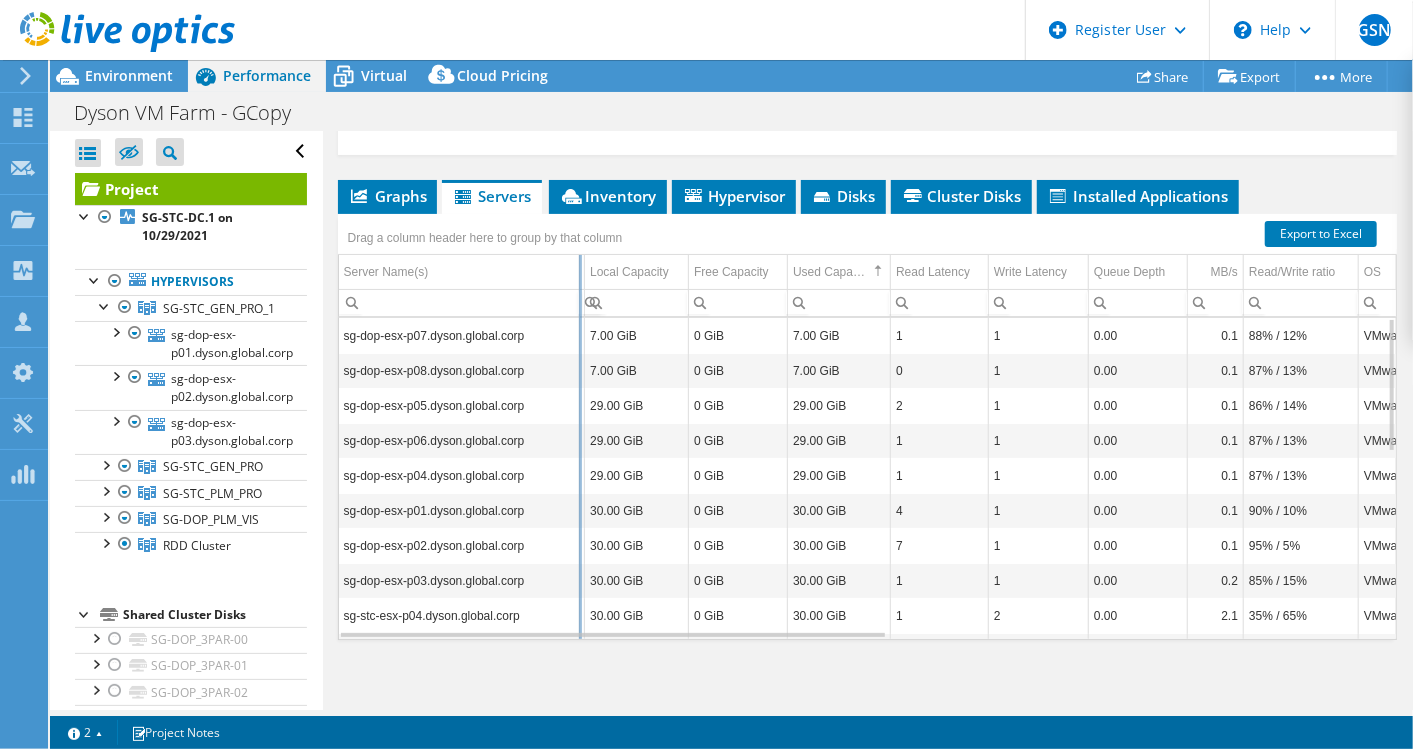 drag, startPoint x: 528, startPoint y: 264, endPoint x: 598, endPoint y: 256, distance: 70.45566 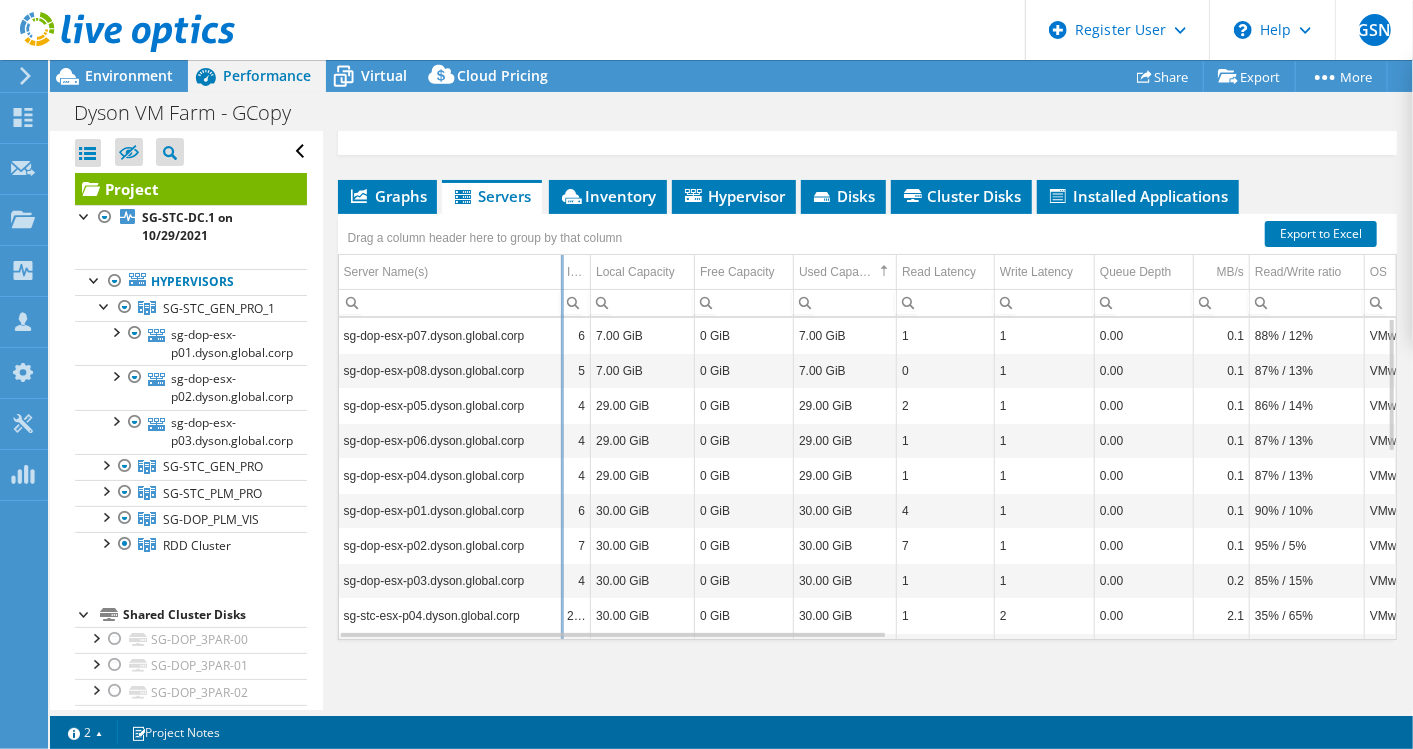 drag, startPoint x: 578, startPoint y: 268, endPoint x: 560, endPoint y: 270, distance: 18.110771 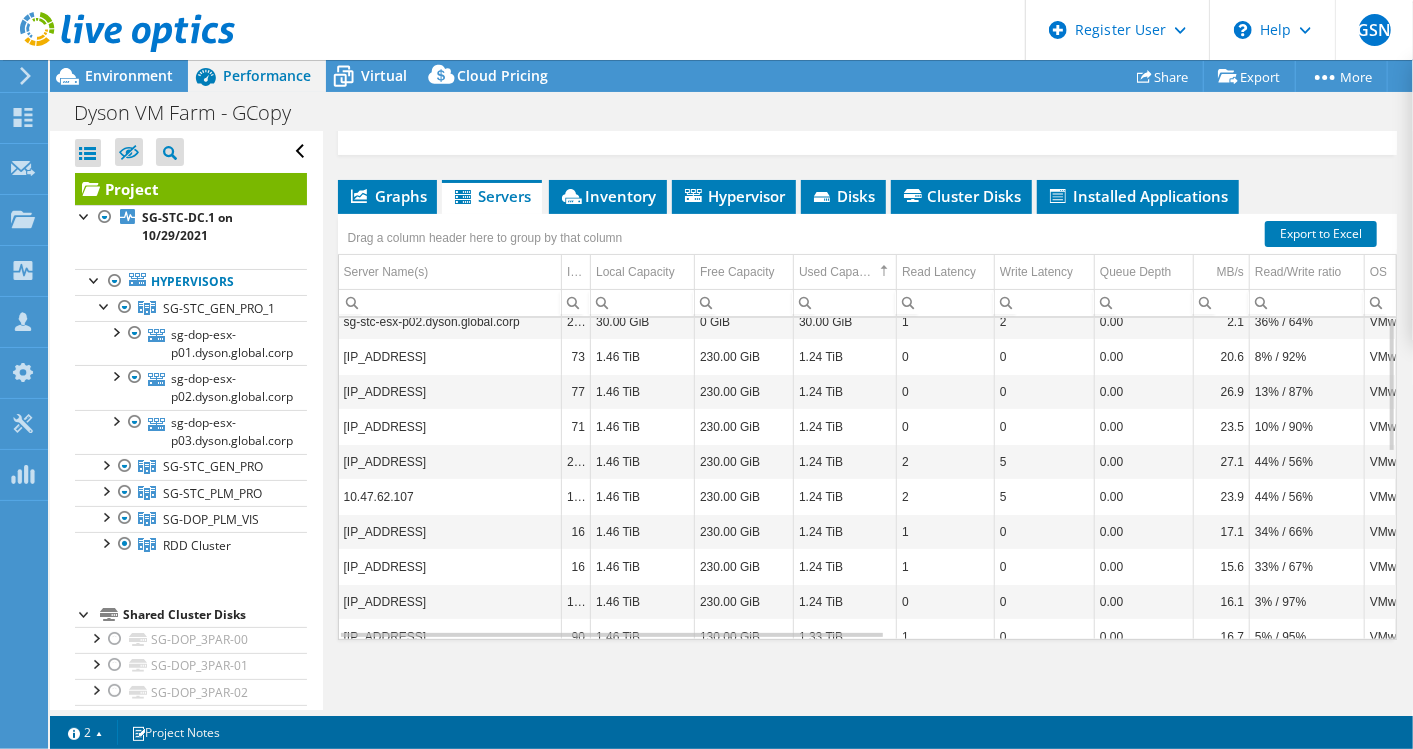 scroll, scrollTop: 0, scrollLeft: 0, axis: both 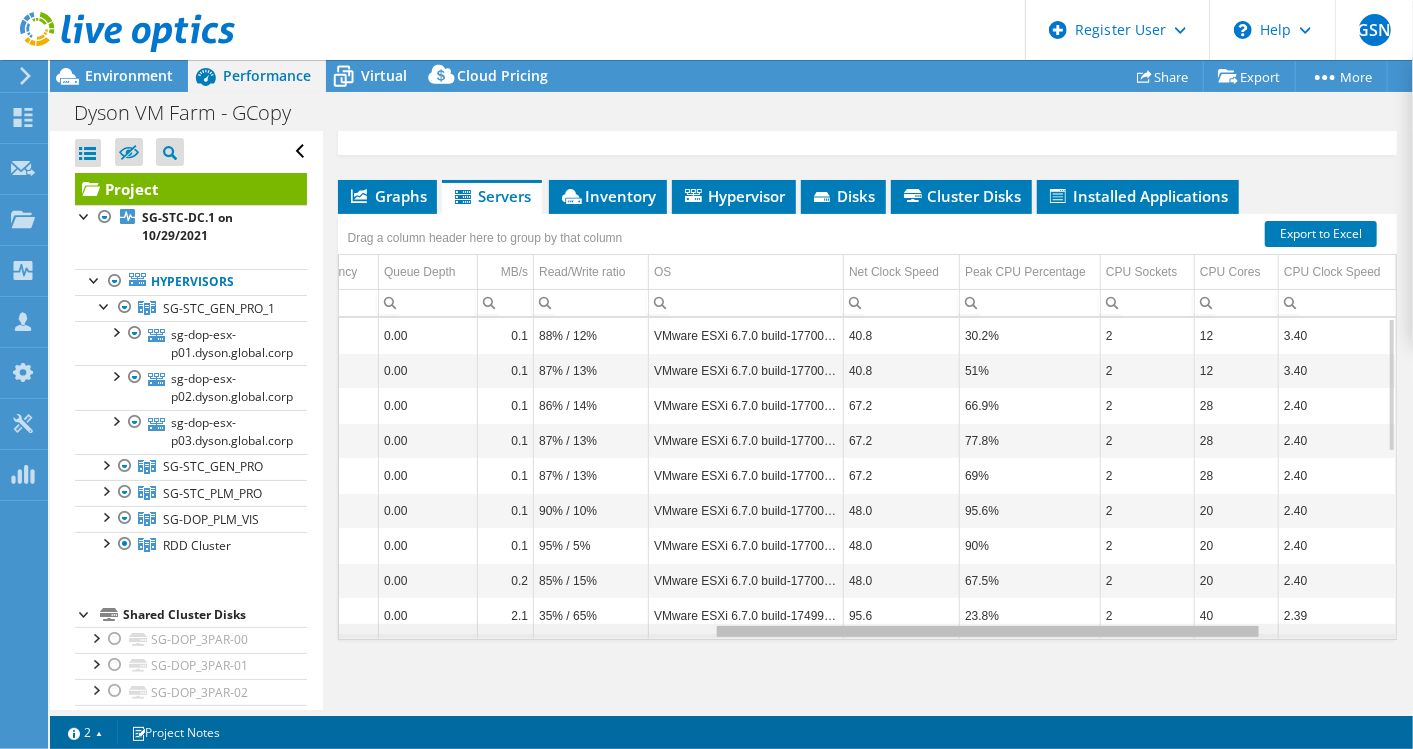 drag, startPoint x: 834, startPoint y: 628, endPoint x: 1232, endPoint y: 626, distance: 398.00504 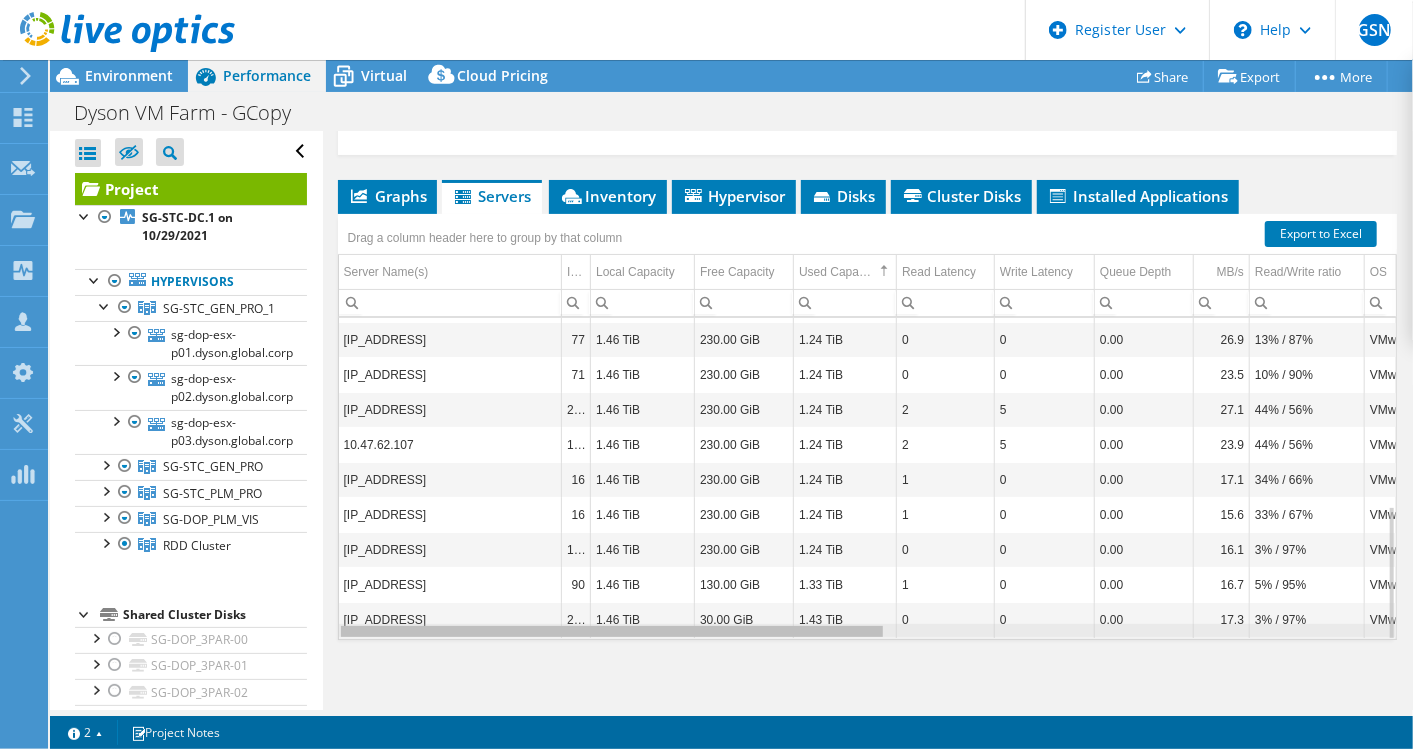drag, startPoint x: 823, startPoint y: 625, endPoint x: 400, endPoint y: 618, distance: 423.05792 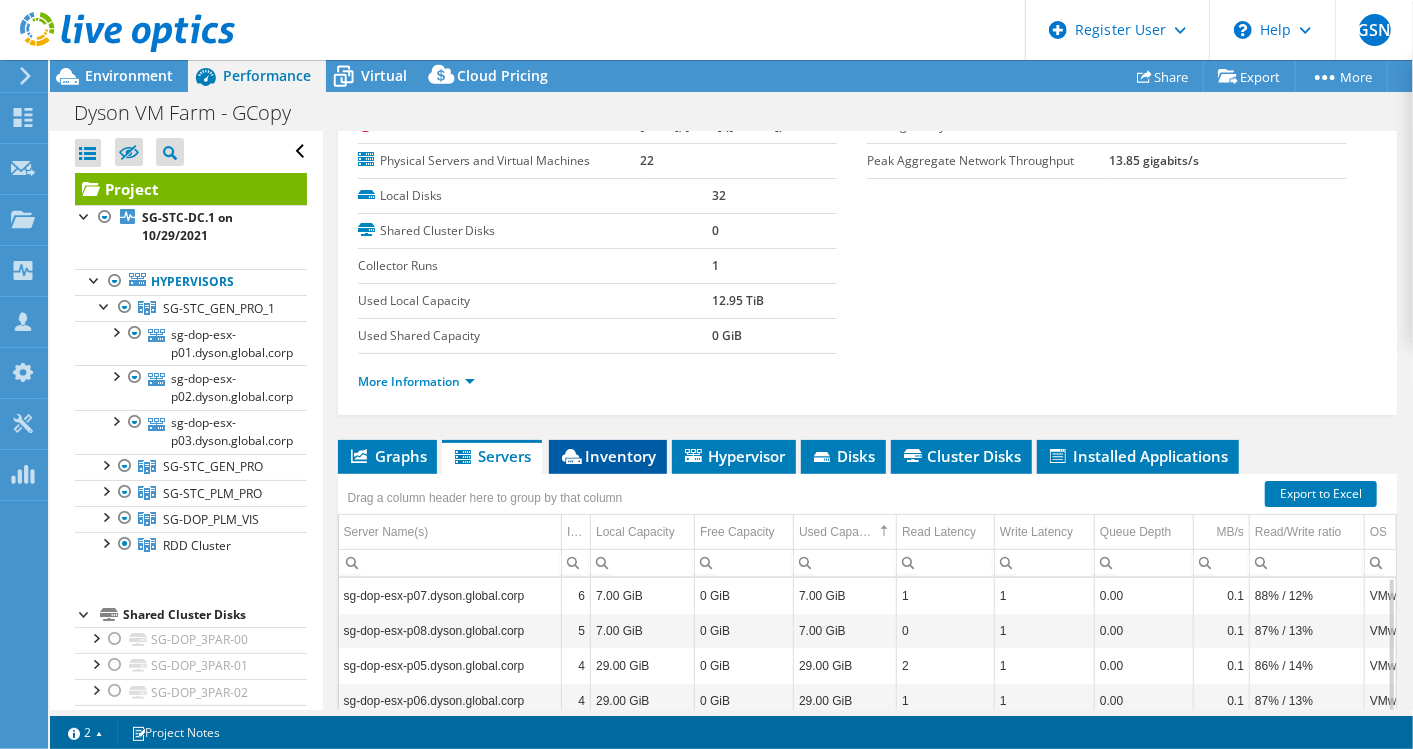 click on "Inventory" at bounding box center [608, 456] 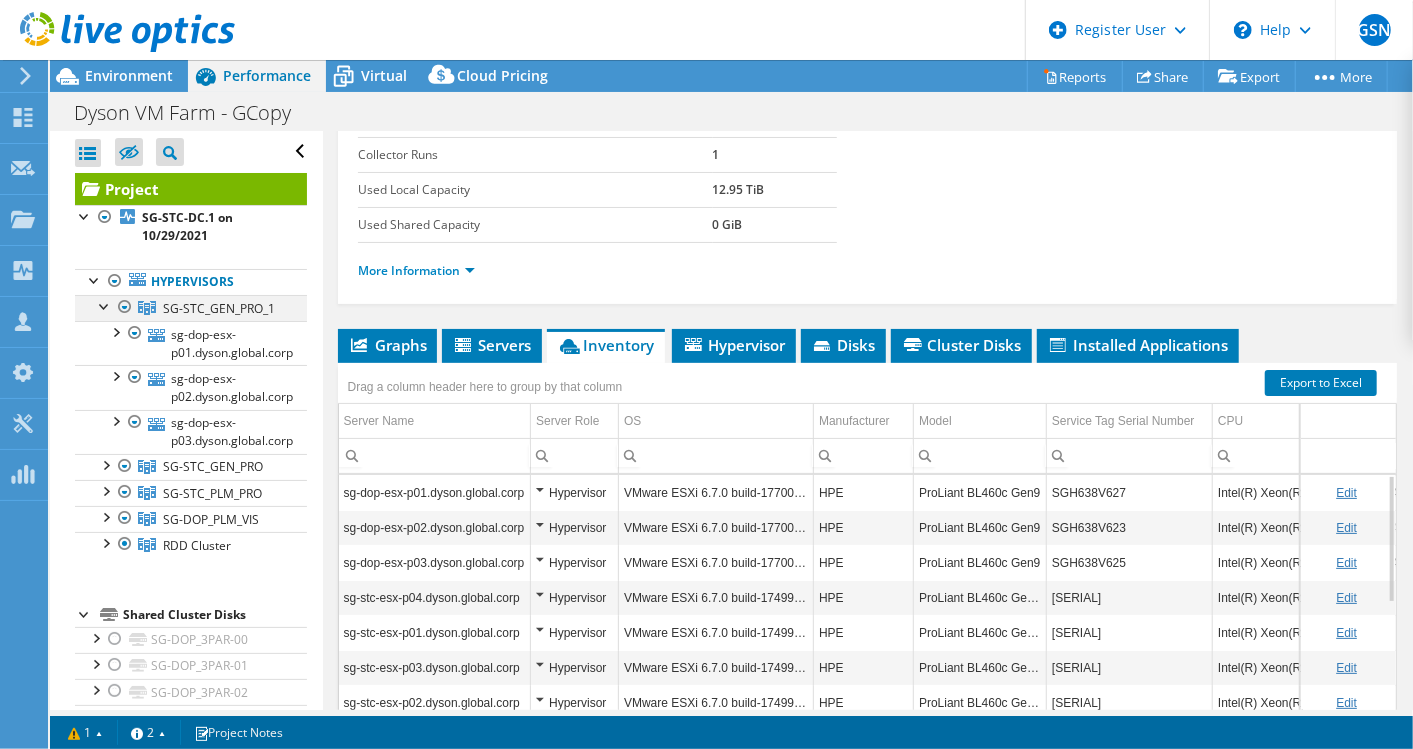 click at bounding box center [105, 305] 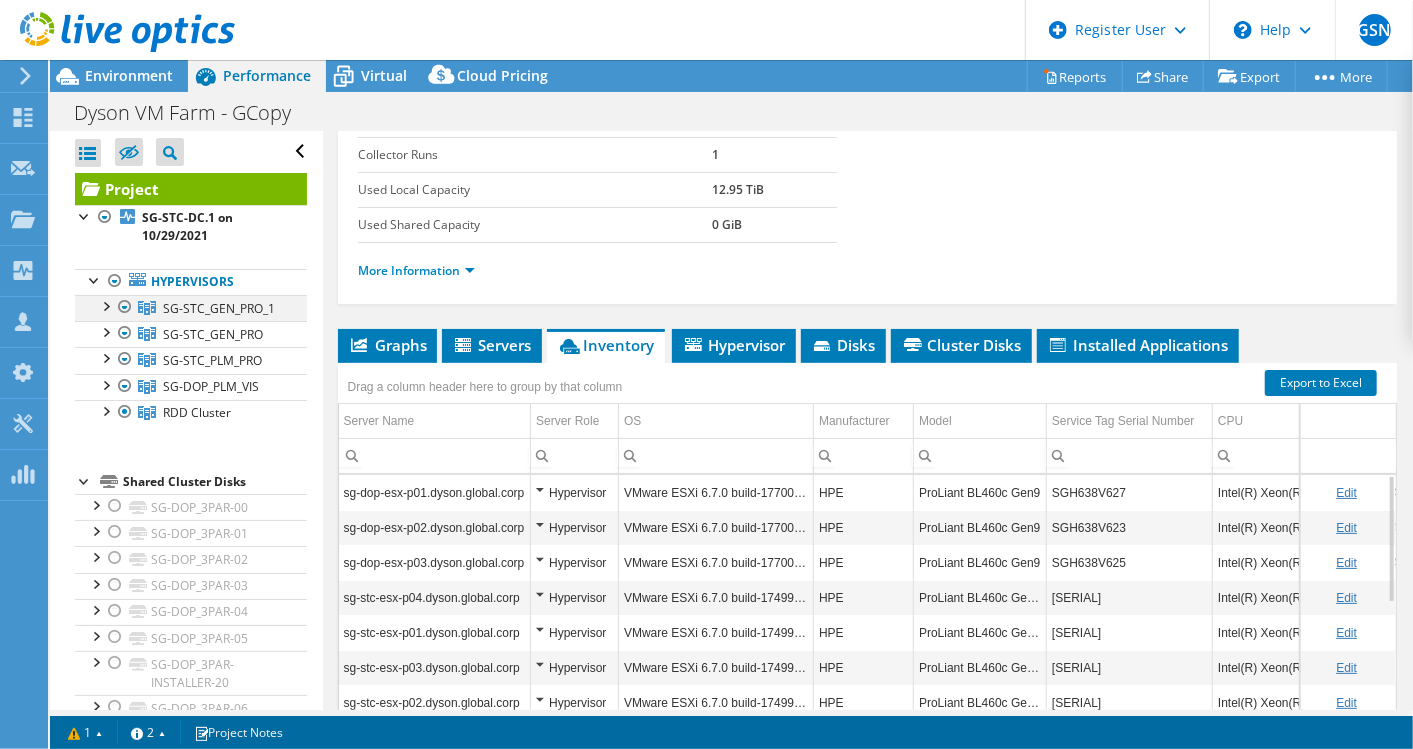 click at bounding box center [105, 305] 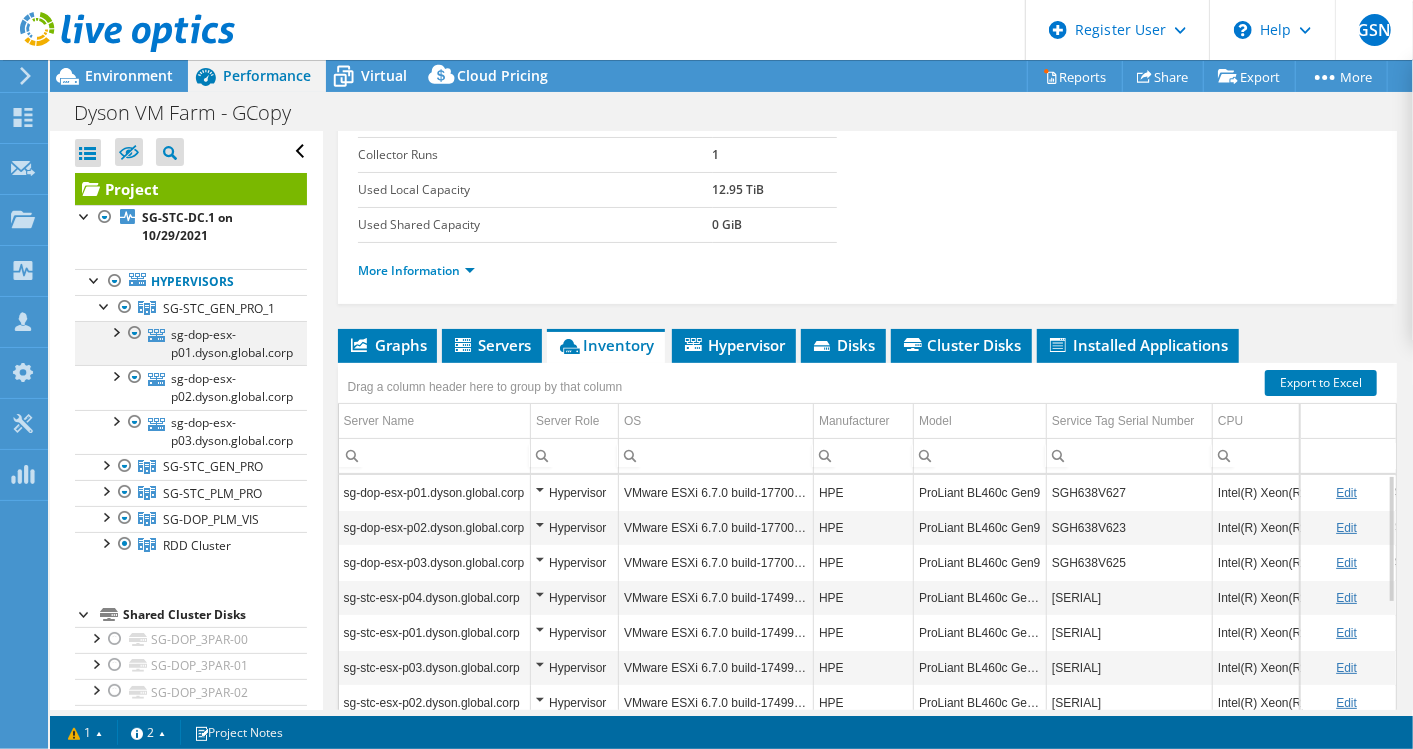 click at bounding box center [115, 331] 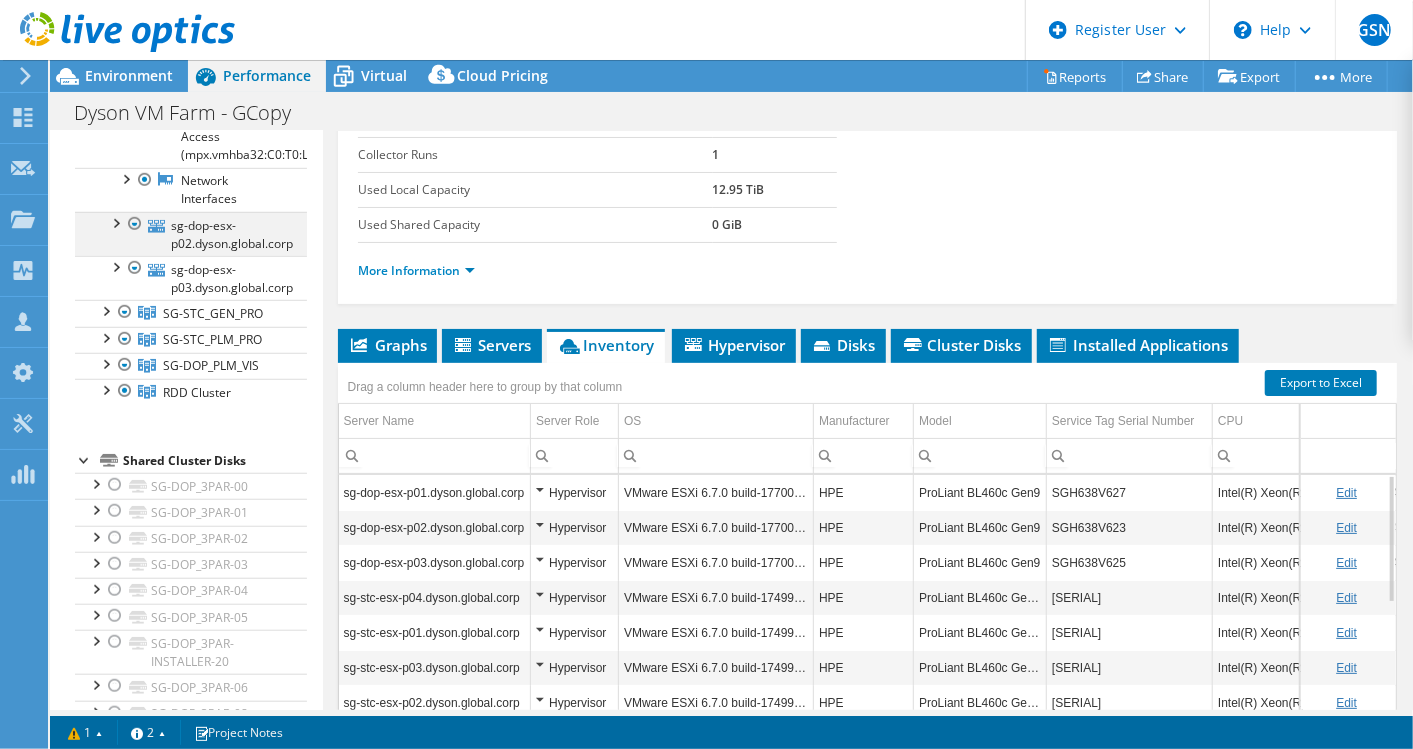 click at bounding box center (115, 222) 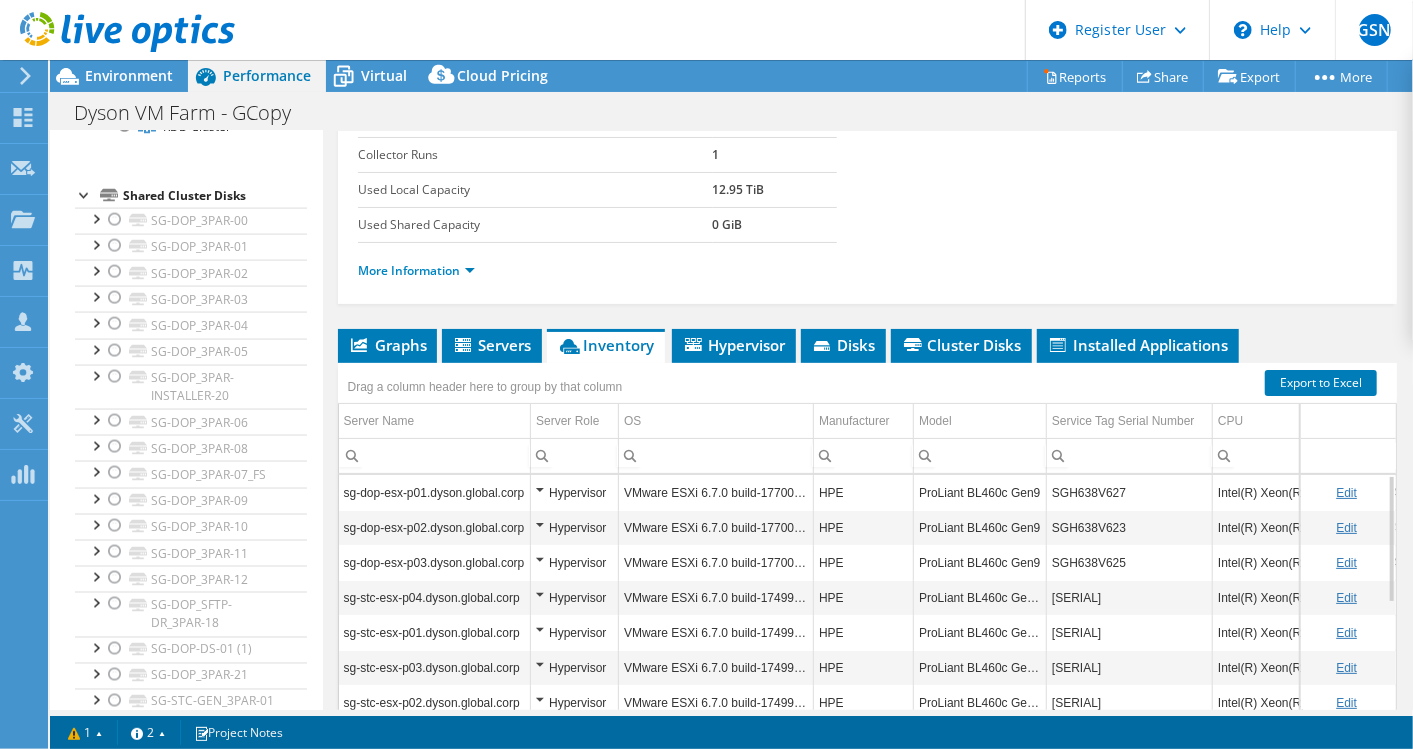 click at bounding box center [125, -43] 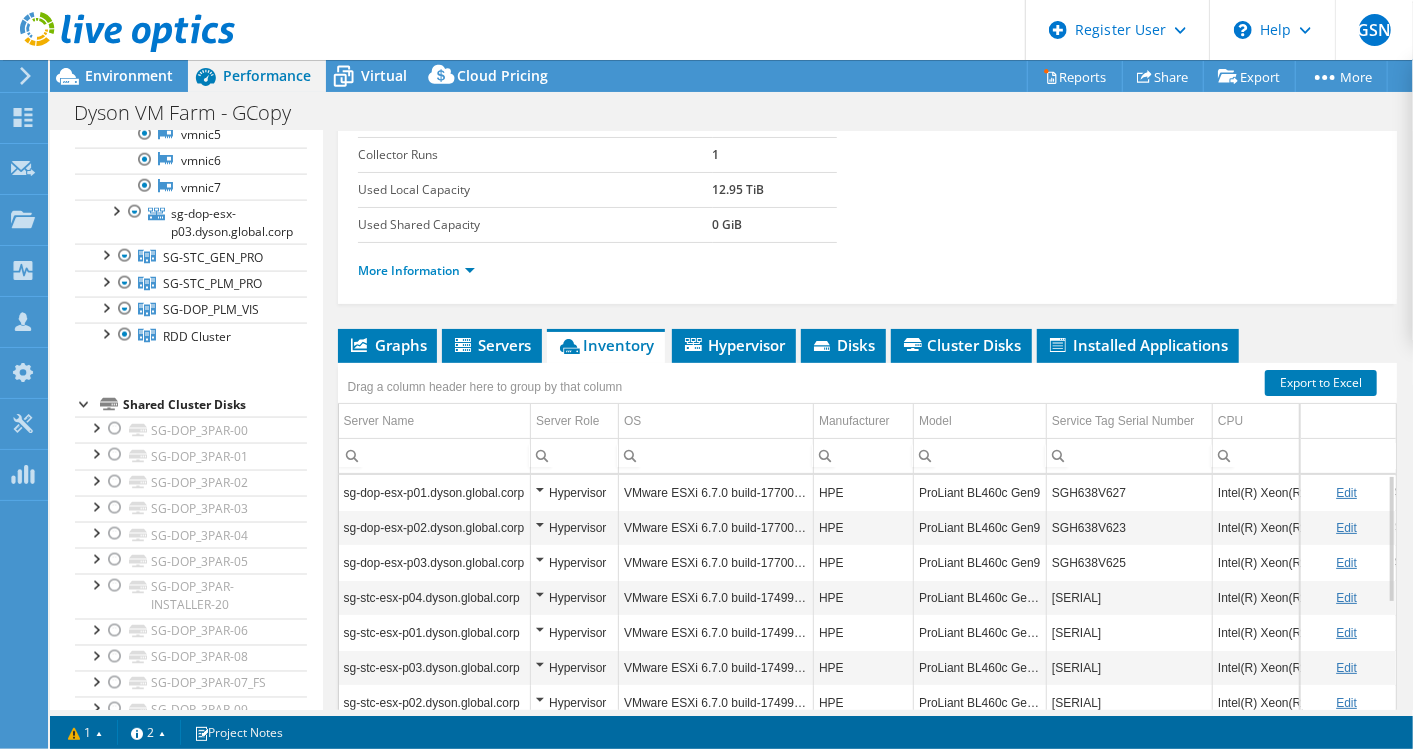 click at bounding box center (125, -43) 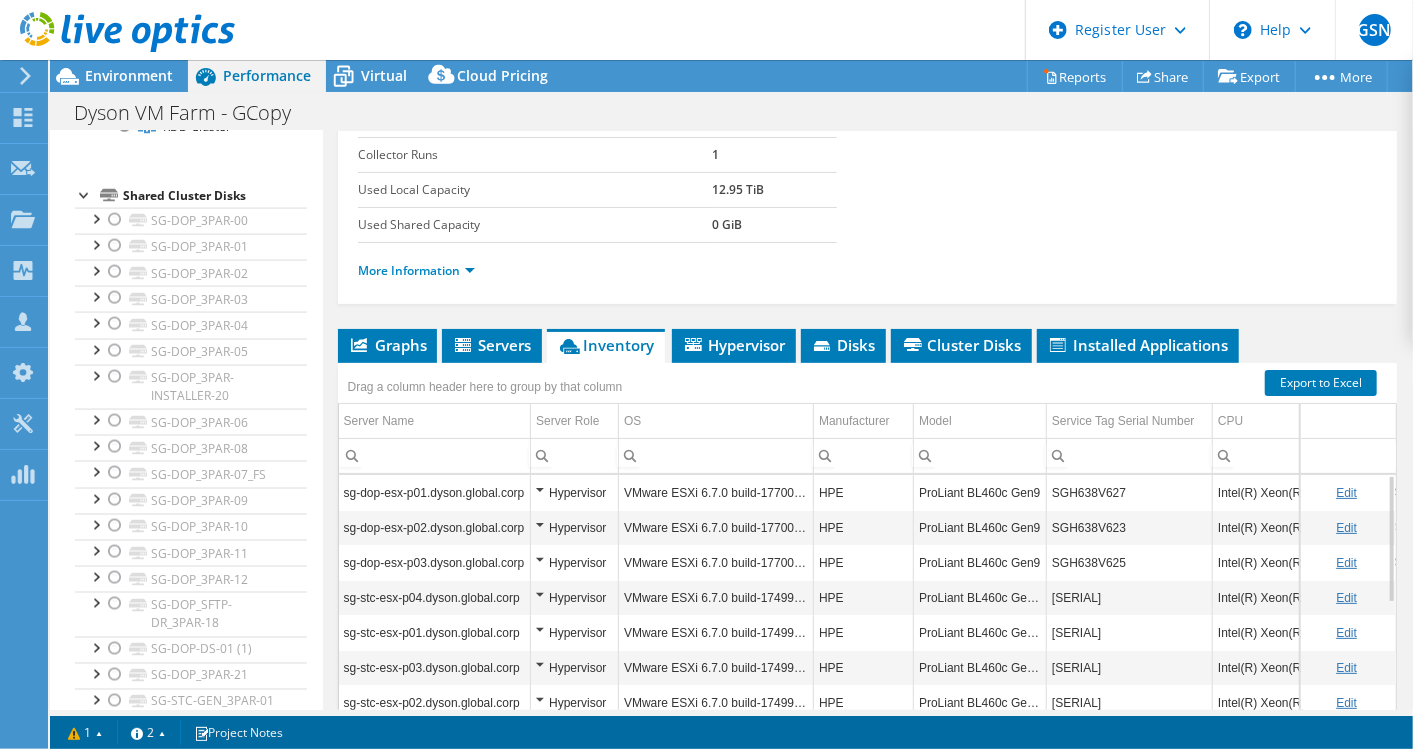 click at bounding box center [105, 45] 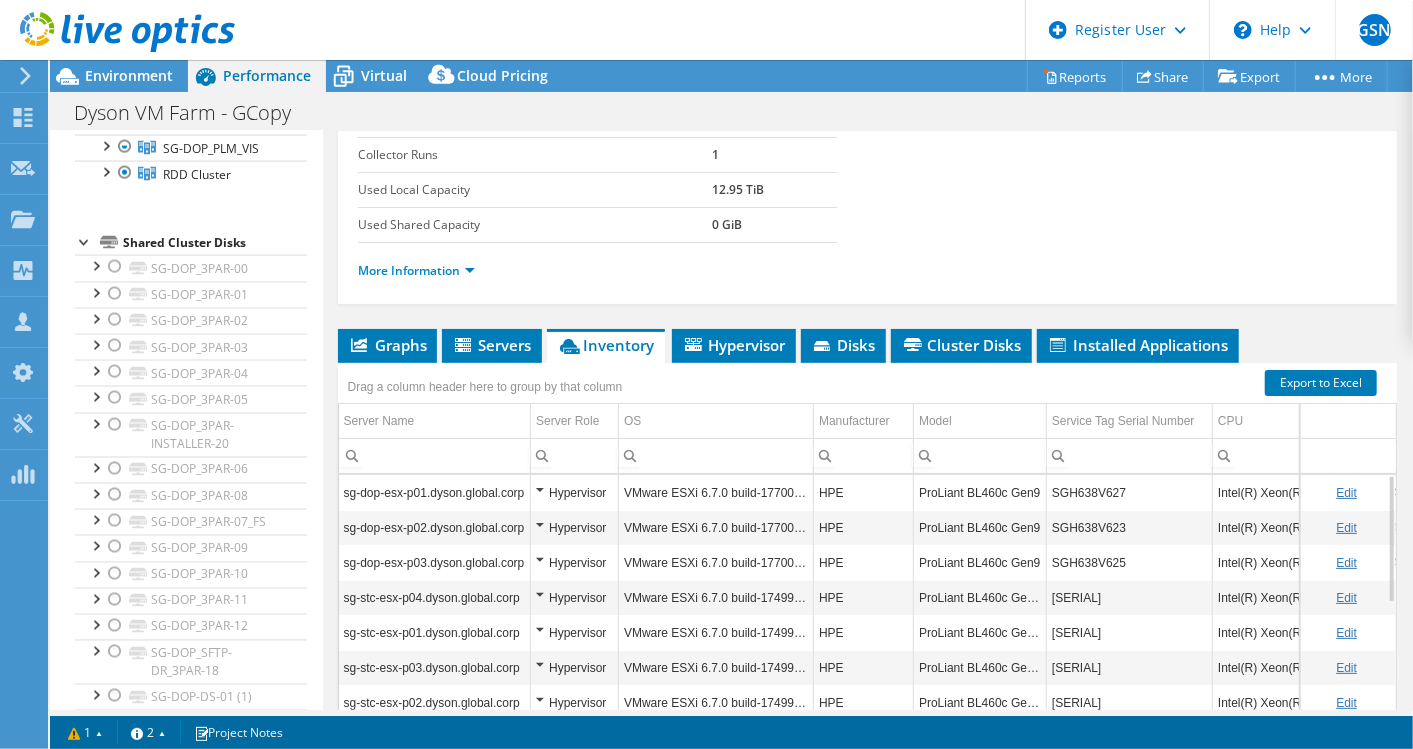 scroll, scrollTop: 1888, scrollLeft: 0, axis: vertical 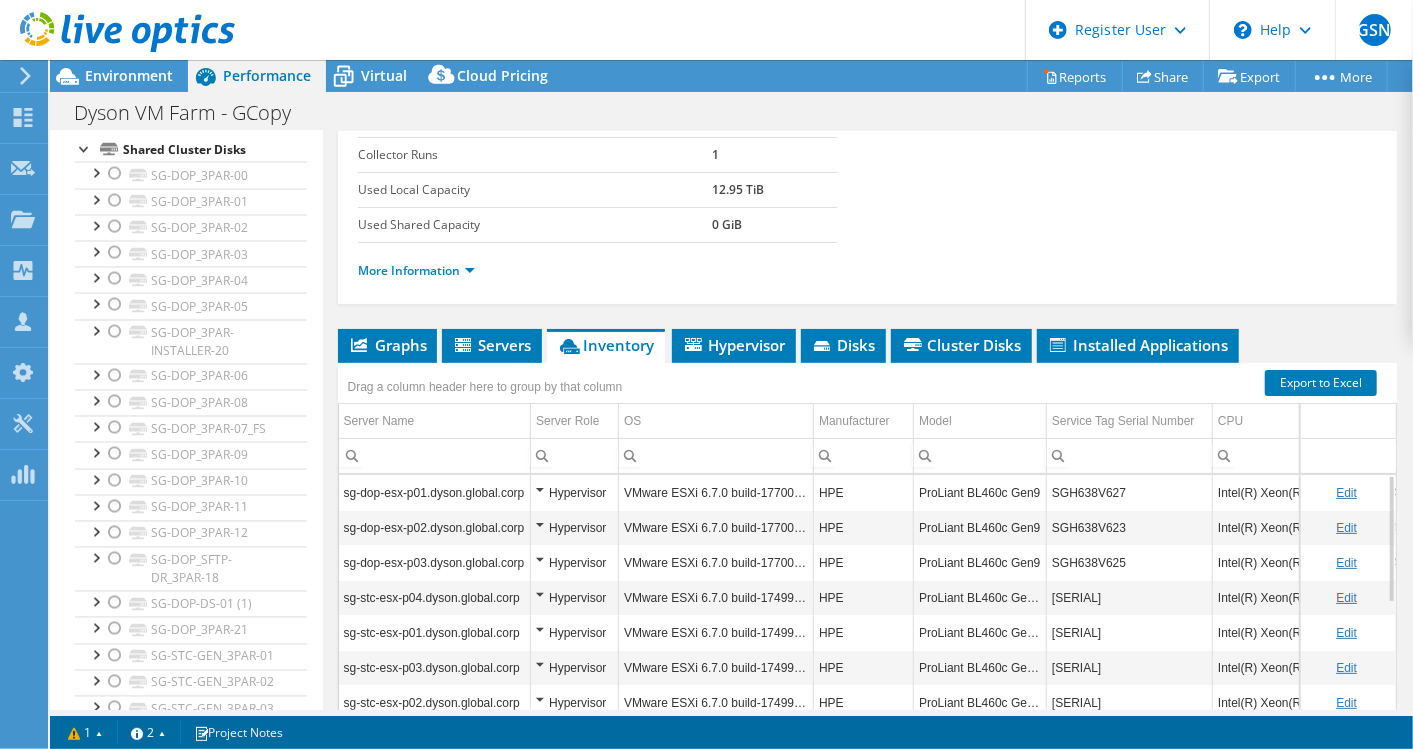 click at bounding box center (115, -151) 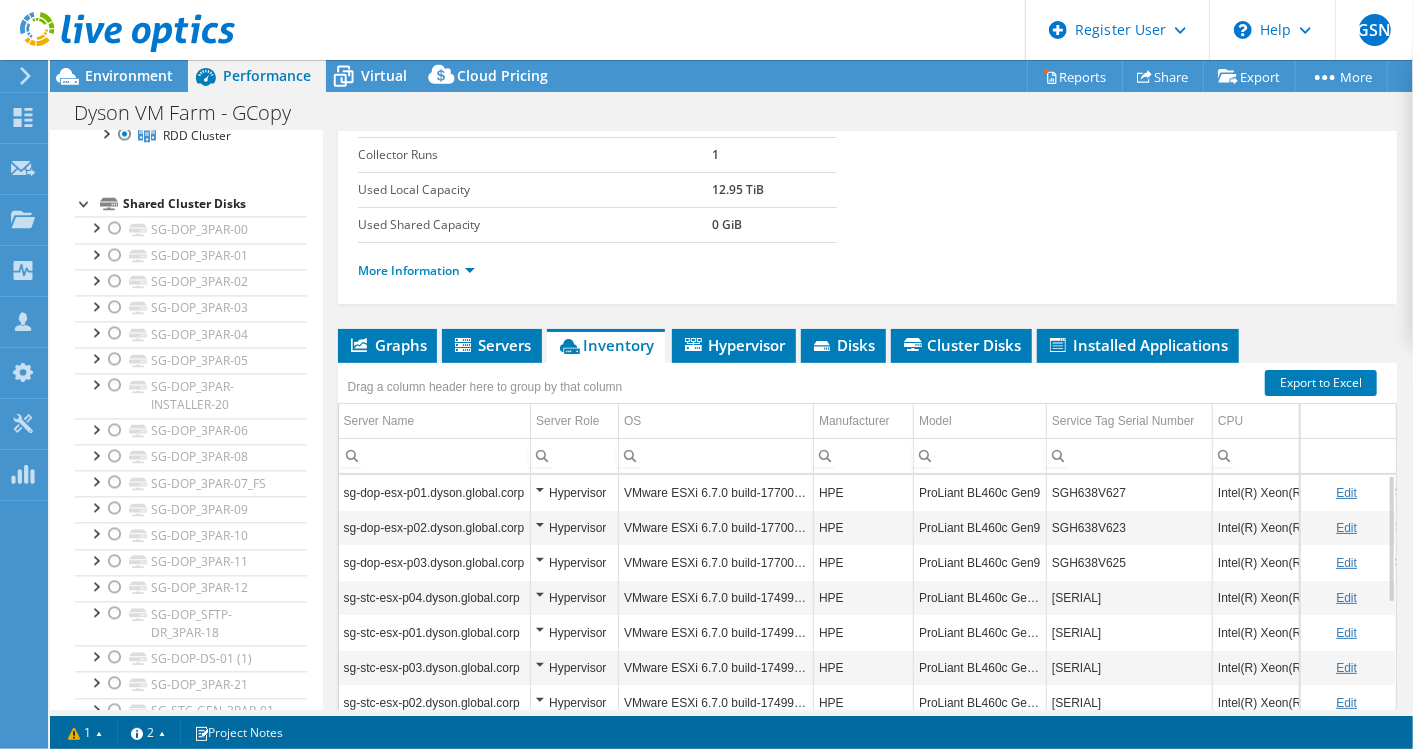 scroll, scrollTop: 2333, scrollLeft: 0, axis: vertical 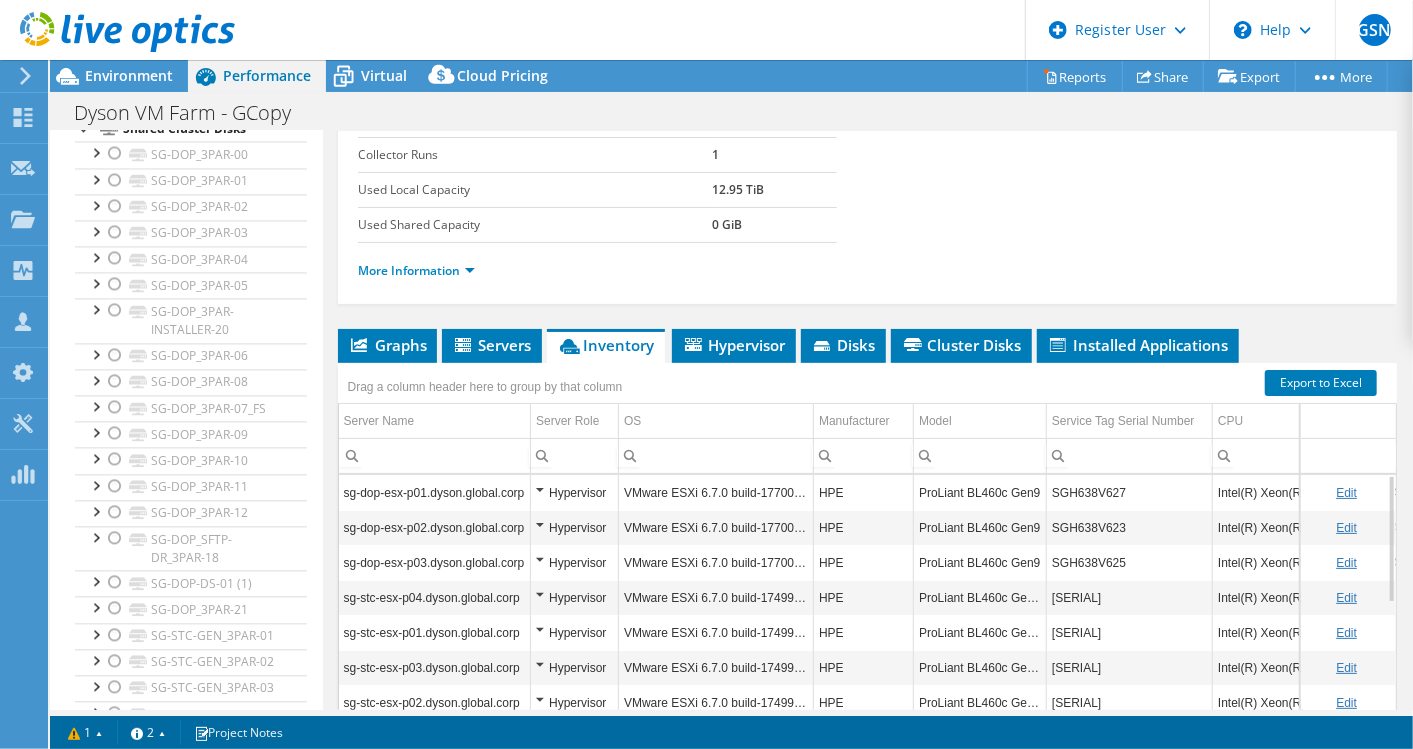 click at bounding box center (115, -128) 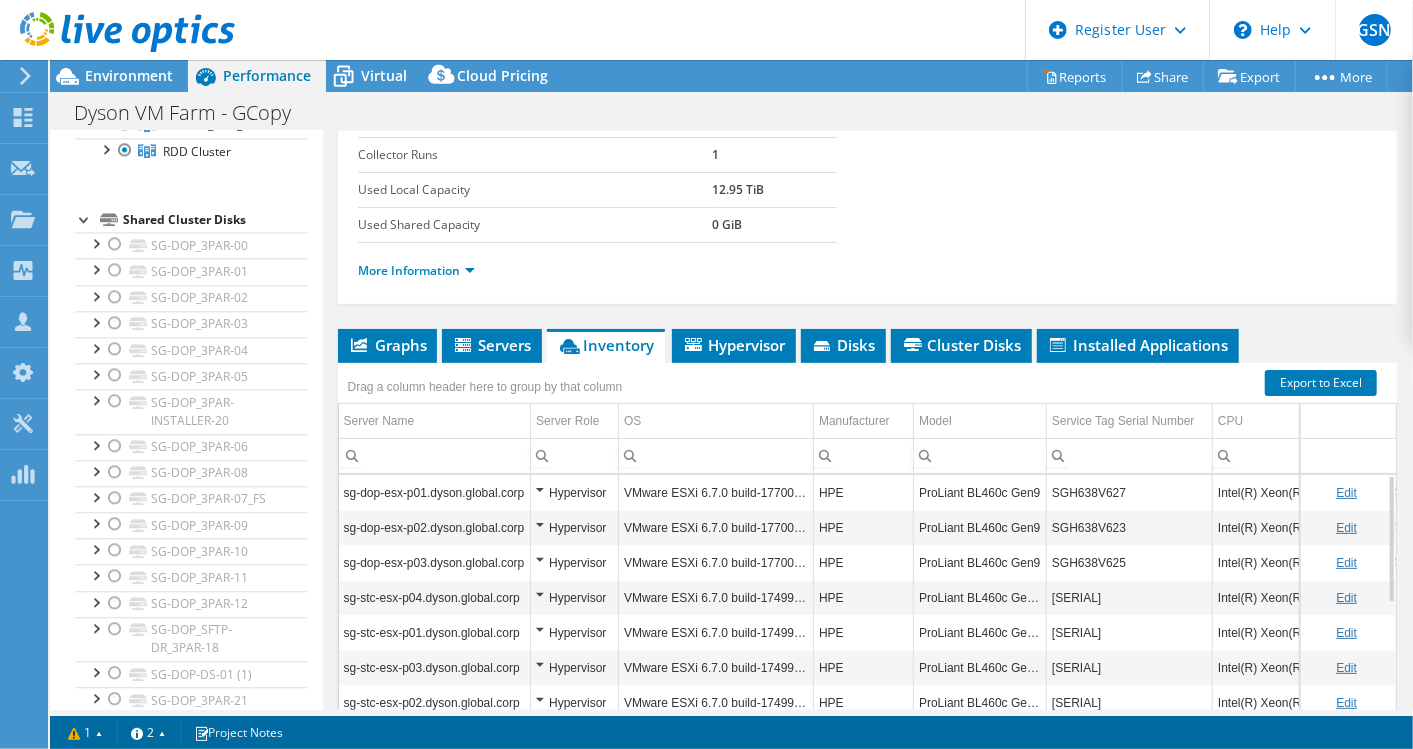 scroll, scrollTop: 2888, scrollLeft: 0, axis: vertical 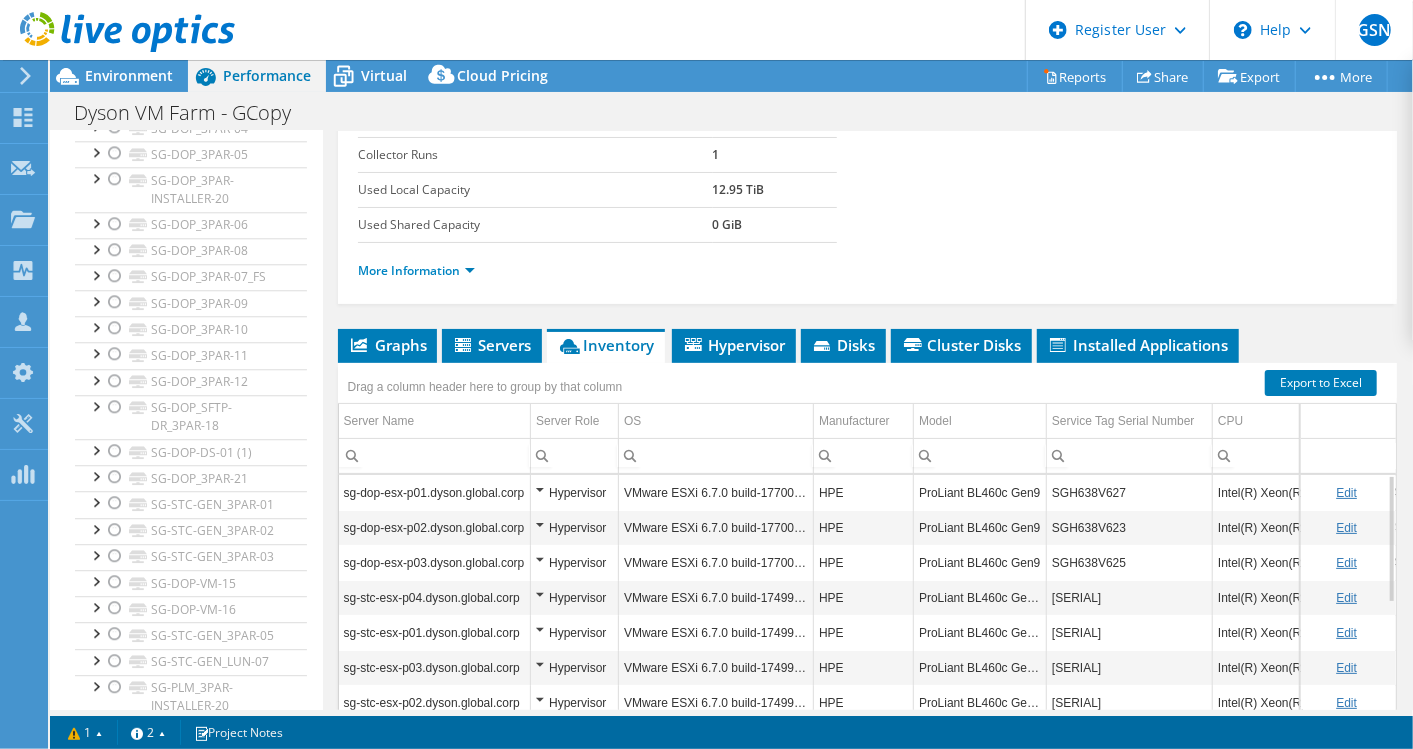 click at bounding box center (125, -259) 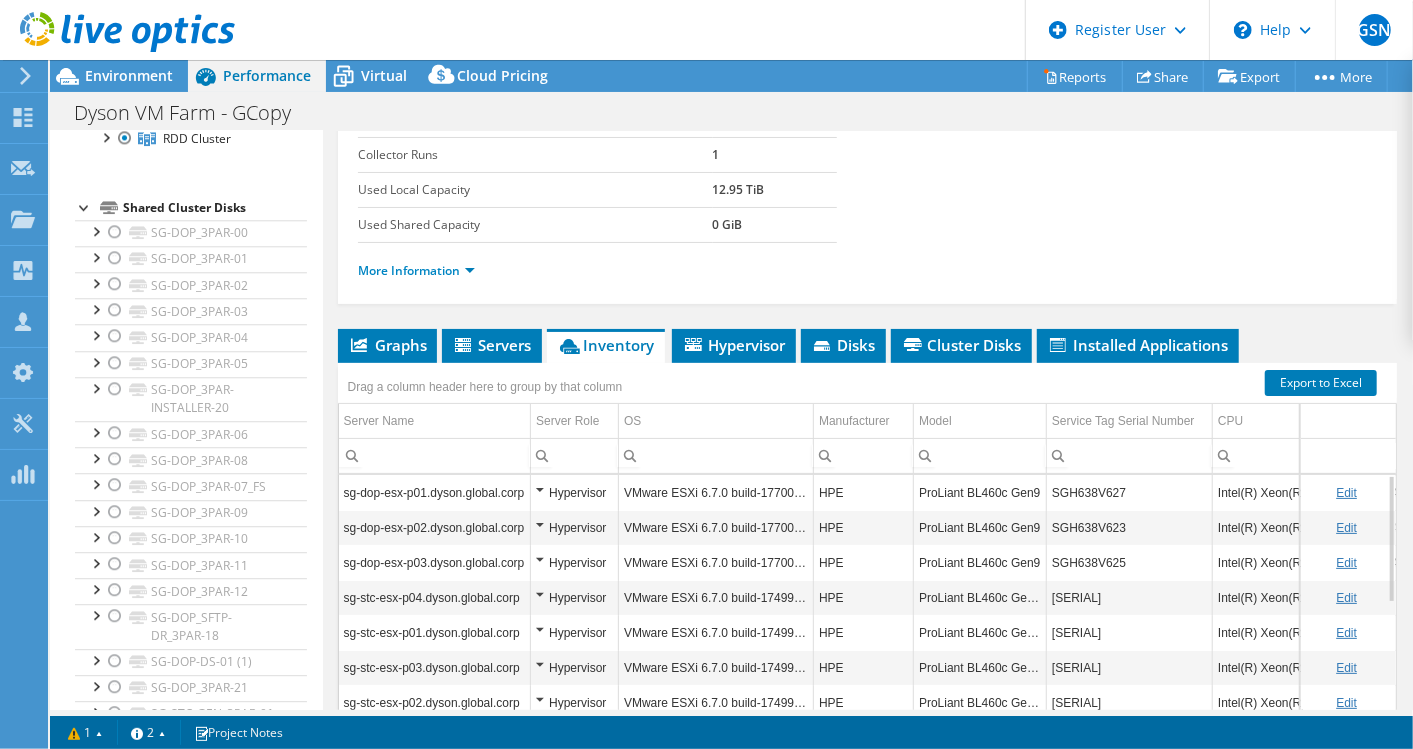 scroll, scrollTop: 3222, scrollLeft: 0, axis: vertical 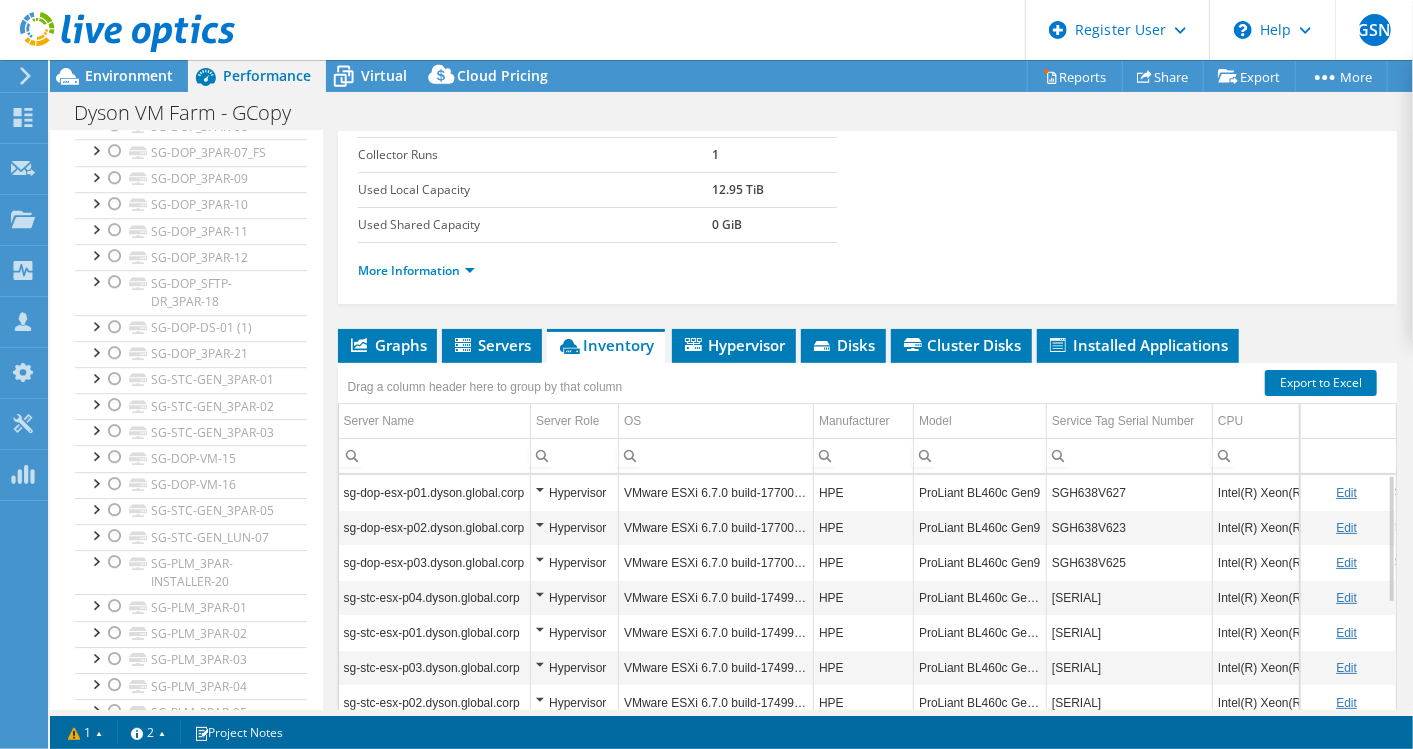 click on "sg-stc-esx-p03.dyson.global.corp" at bounding box center [191, -327] 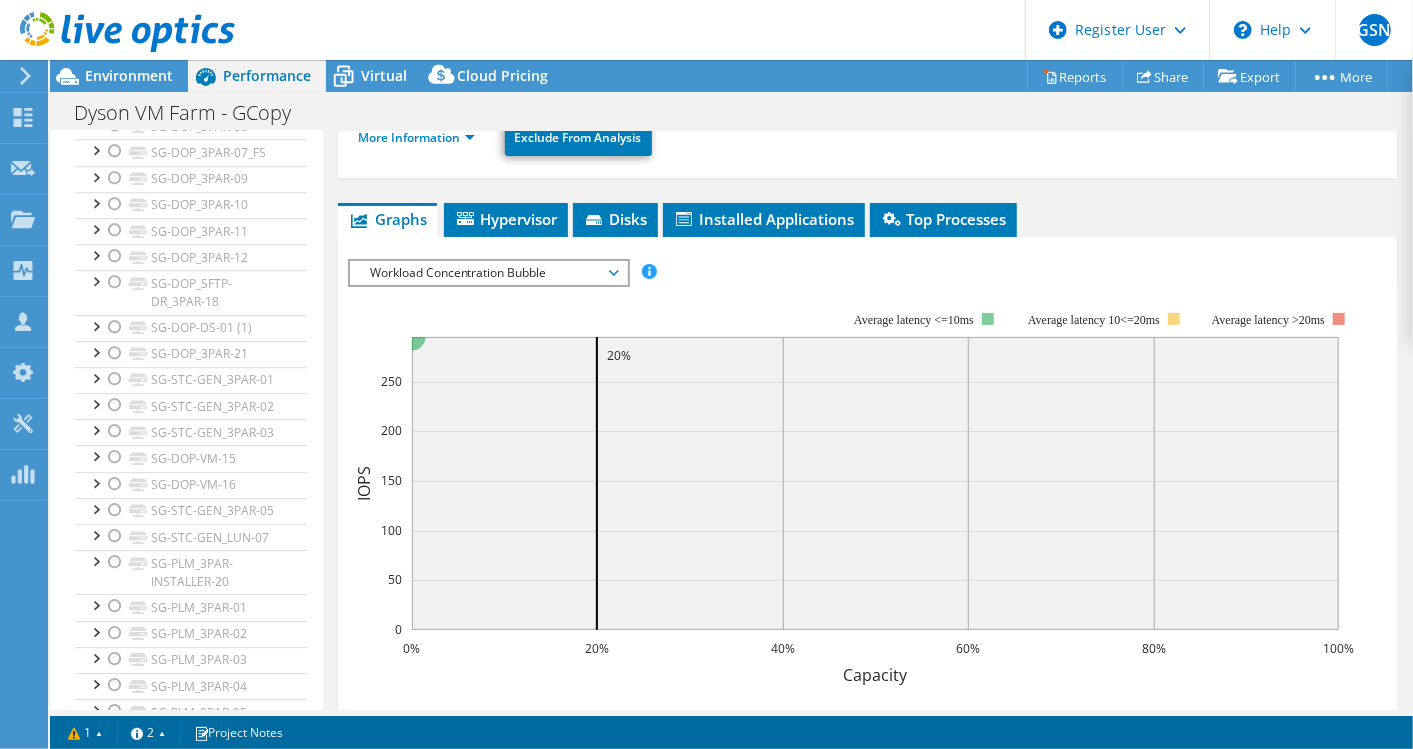 click at bounding box center (115, -339) 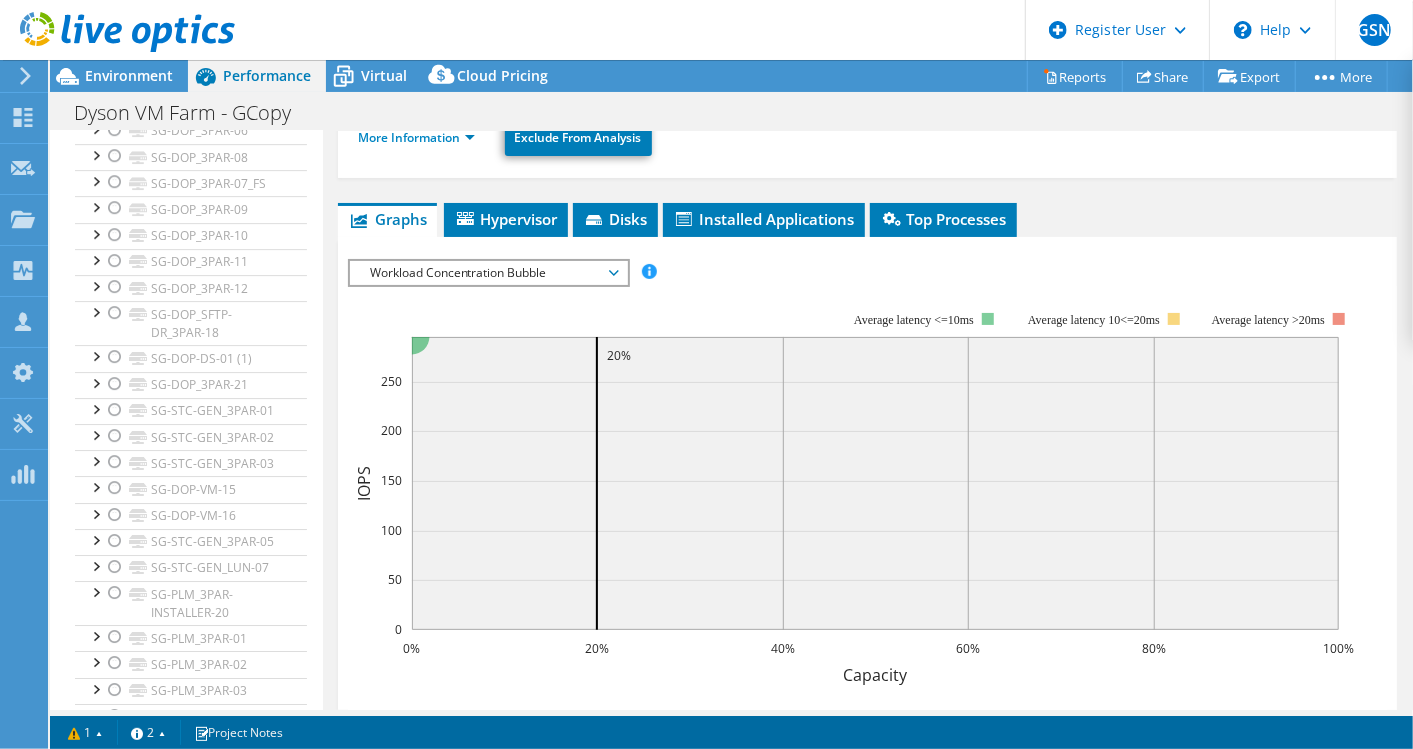scroll, scrollTop: 3666, scrollLeft: 0, axis: vertical 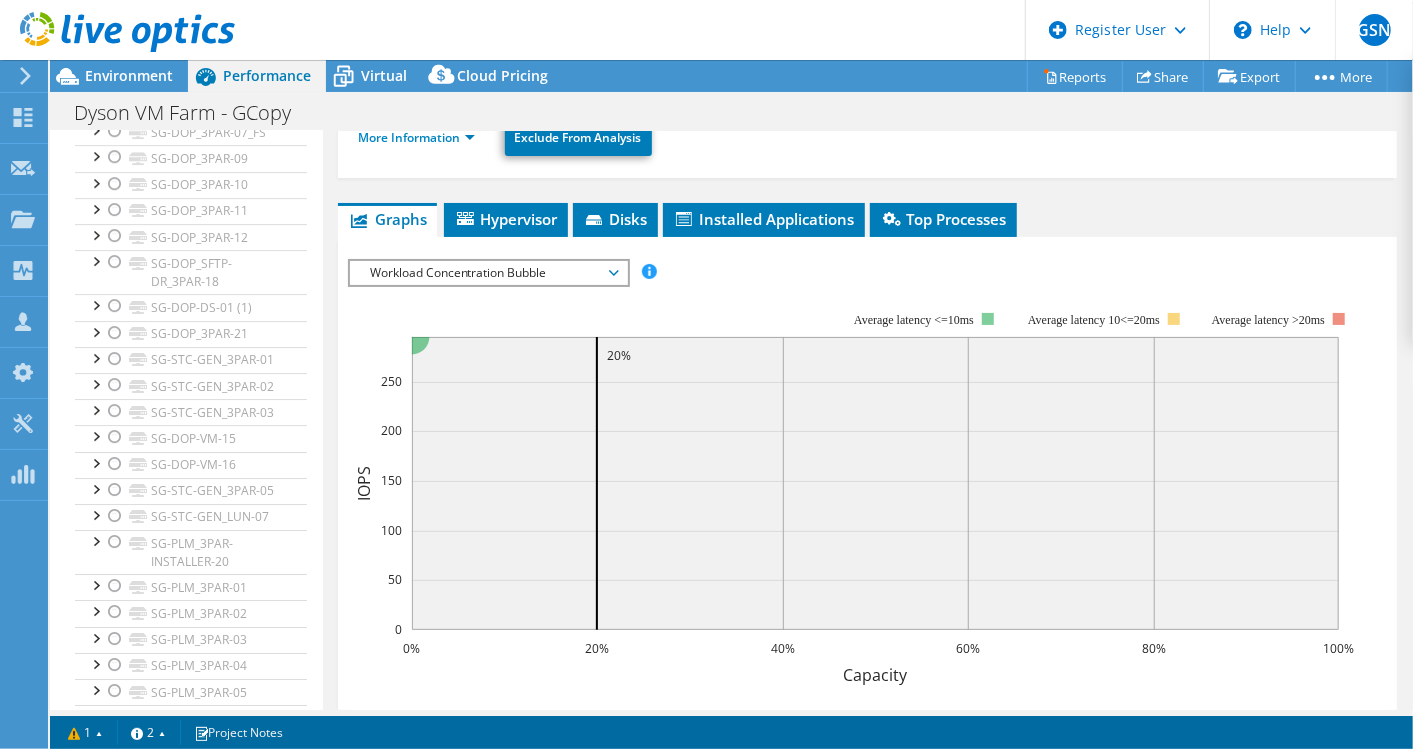 click at bounding box center [115, -315] 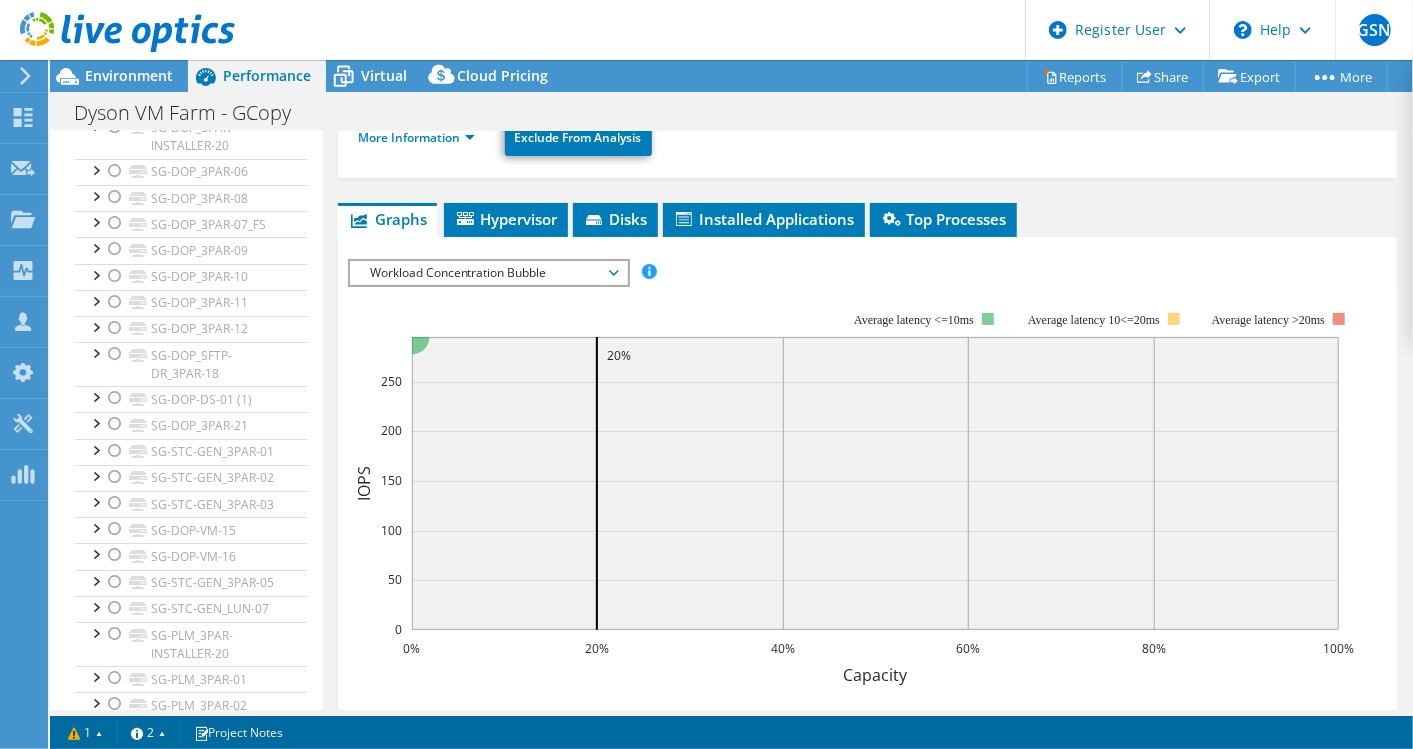 scroll, scrollTop: 4000, scrollLeft: 0, axis: vertical 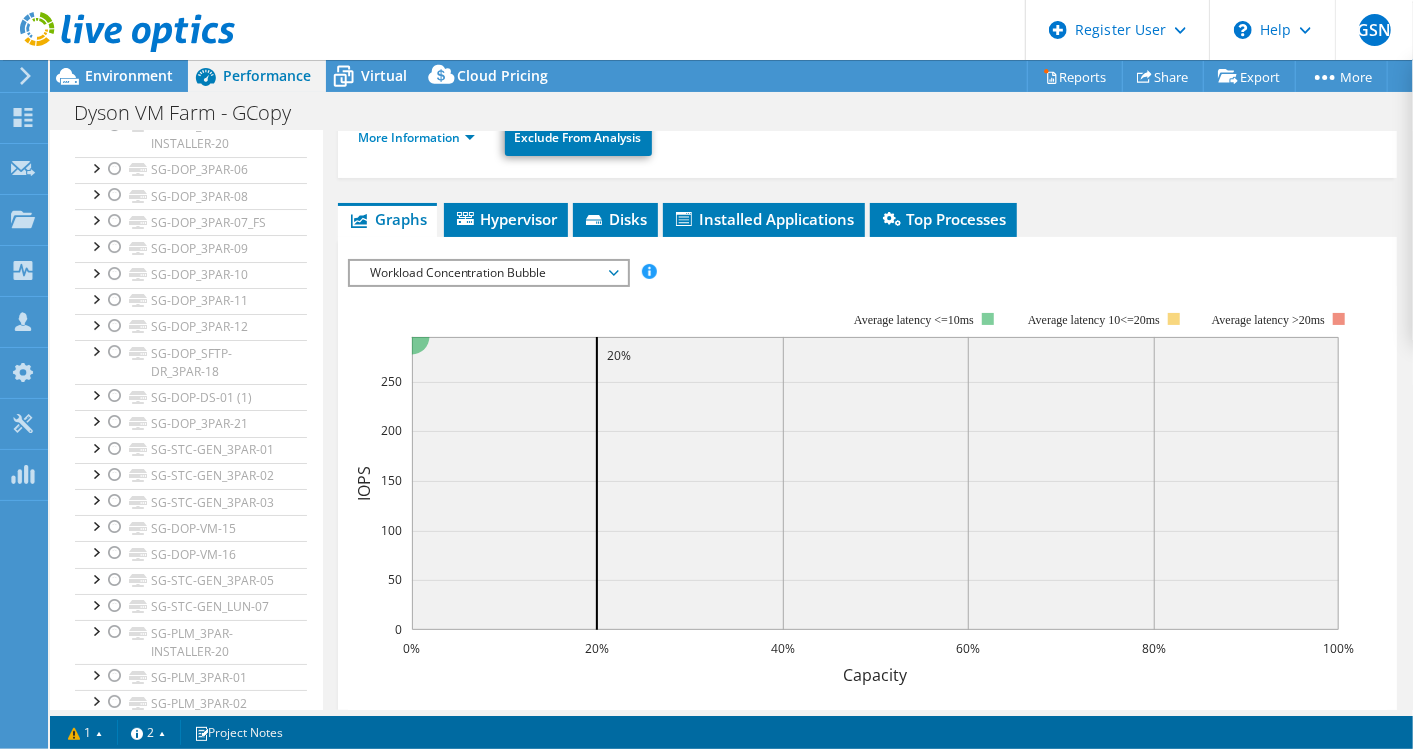 click at bounding box center (105, -181) 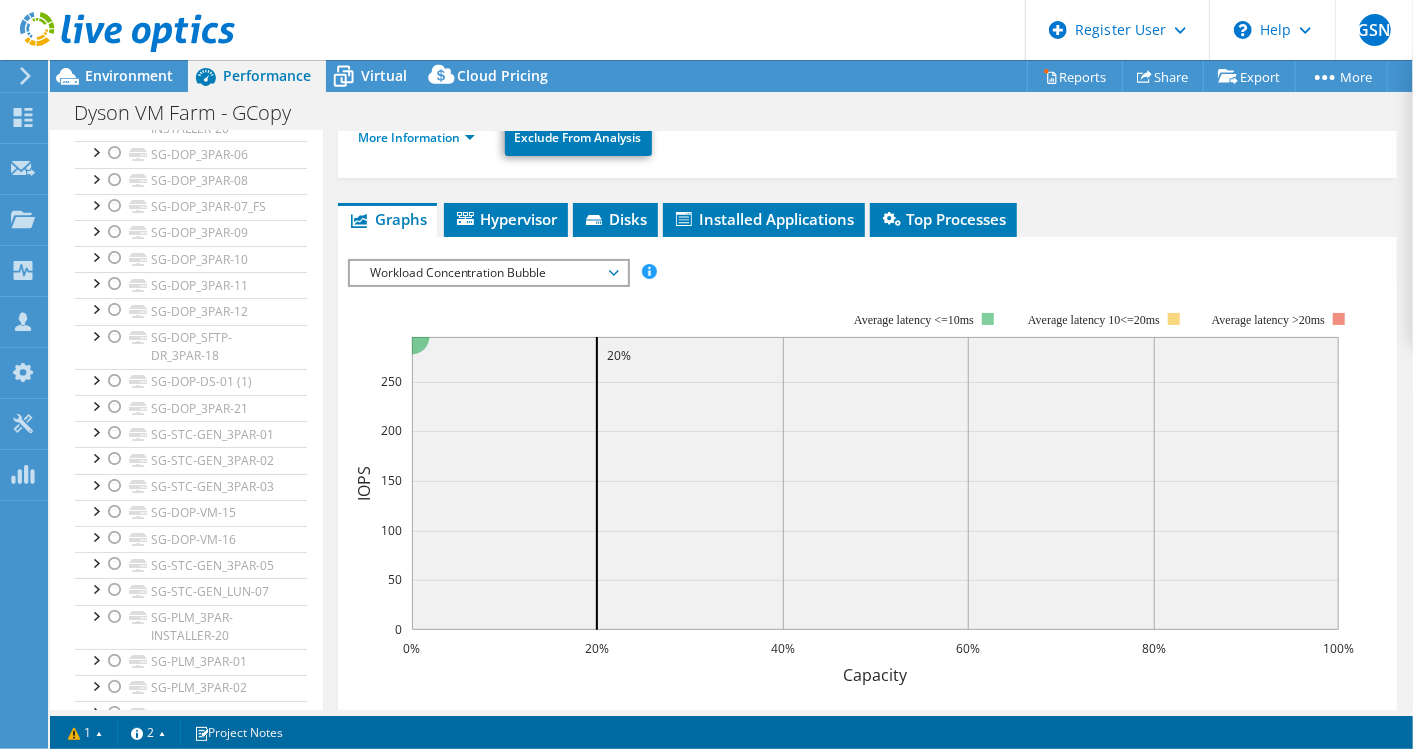 scroll, scrollTop: 4222, scrollLeft: 0, axis: vertical 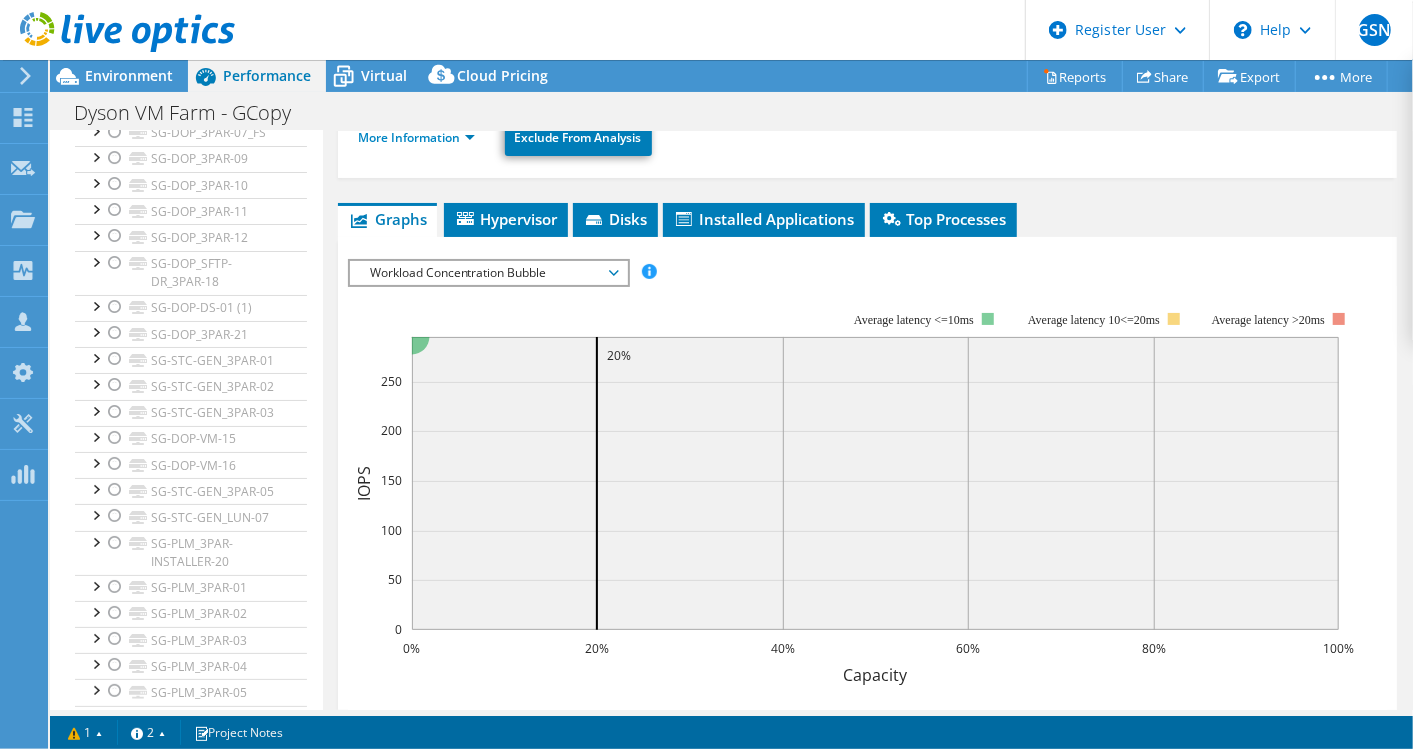 click at bounding box center (115, -377) 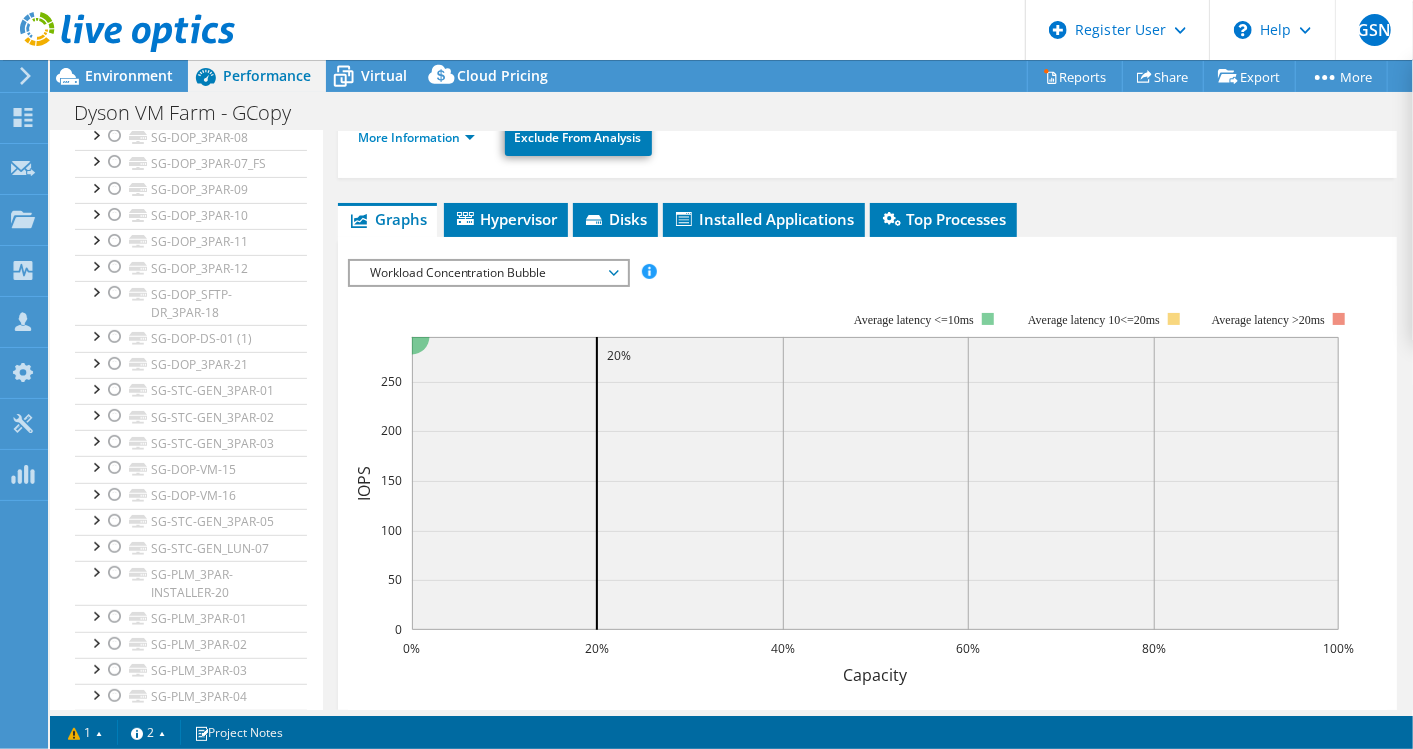 scroll, scrollTop: 4777, scrollLeft: 0, axis: vertical 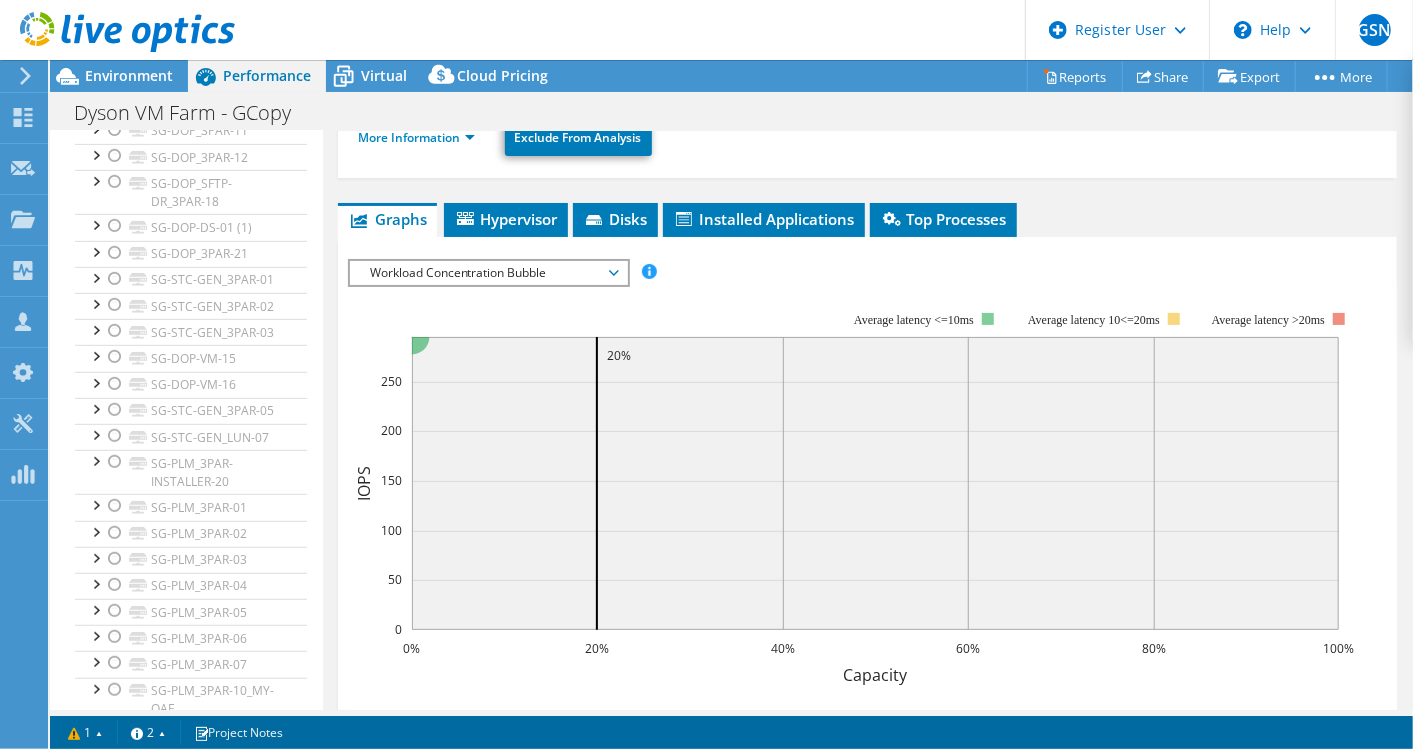 click at bounding box center [115, -413] 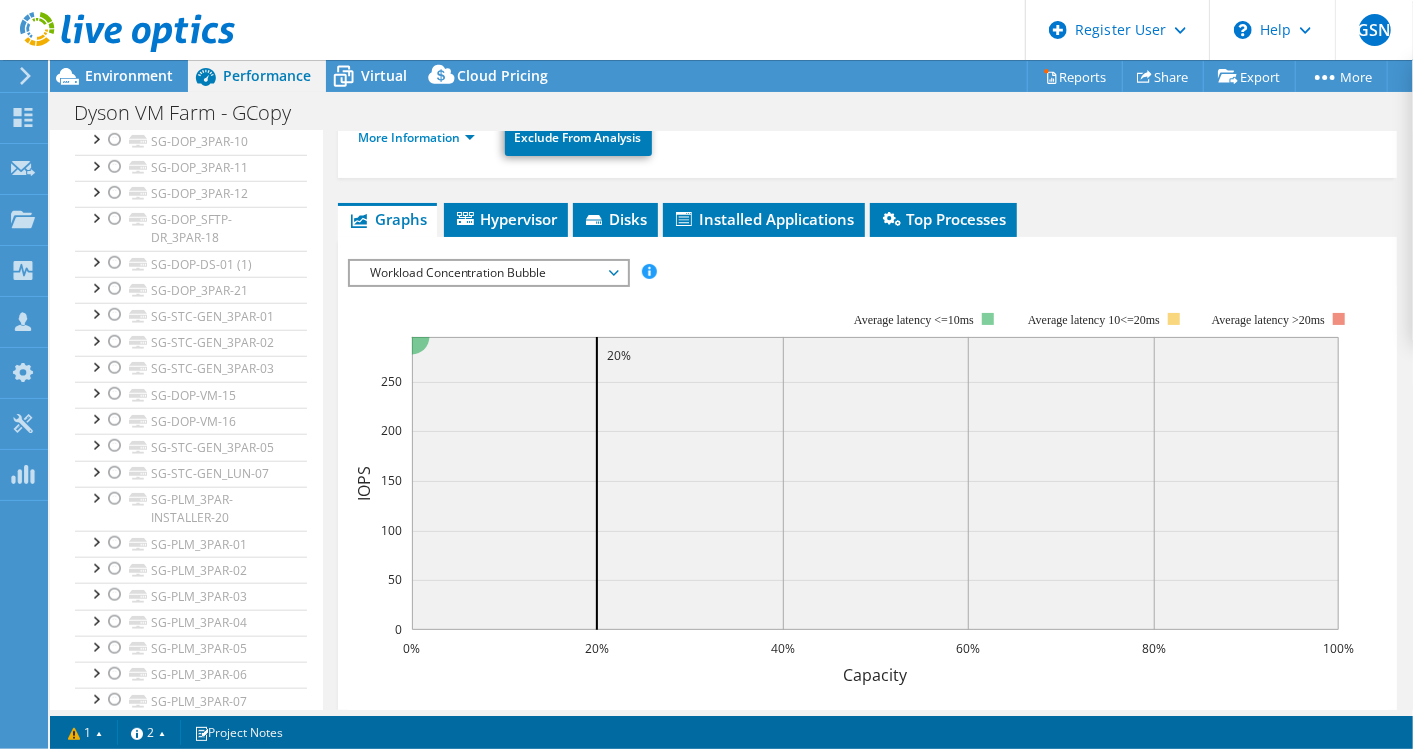 scroll, scrollTop: 5333, scrollLeft: 0, axis: vertical 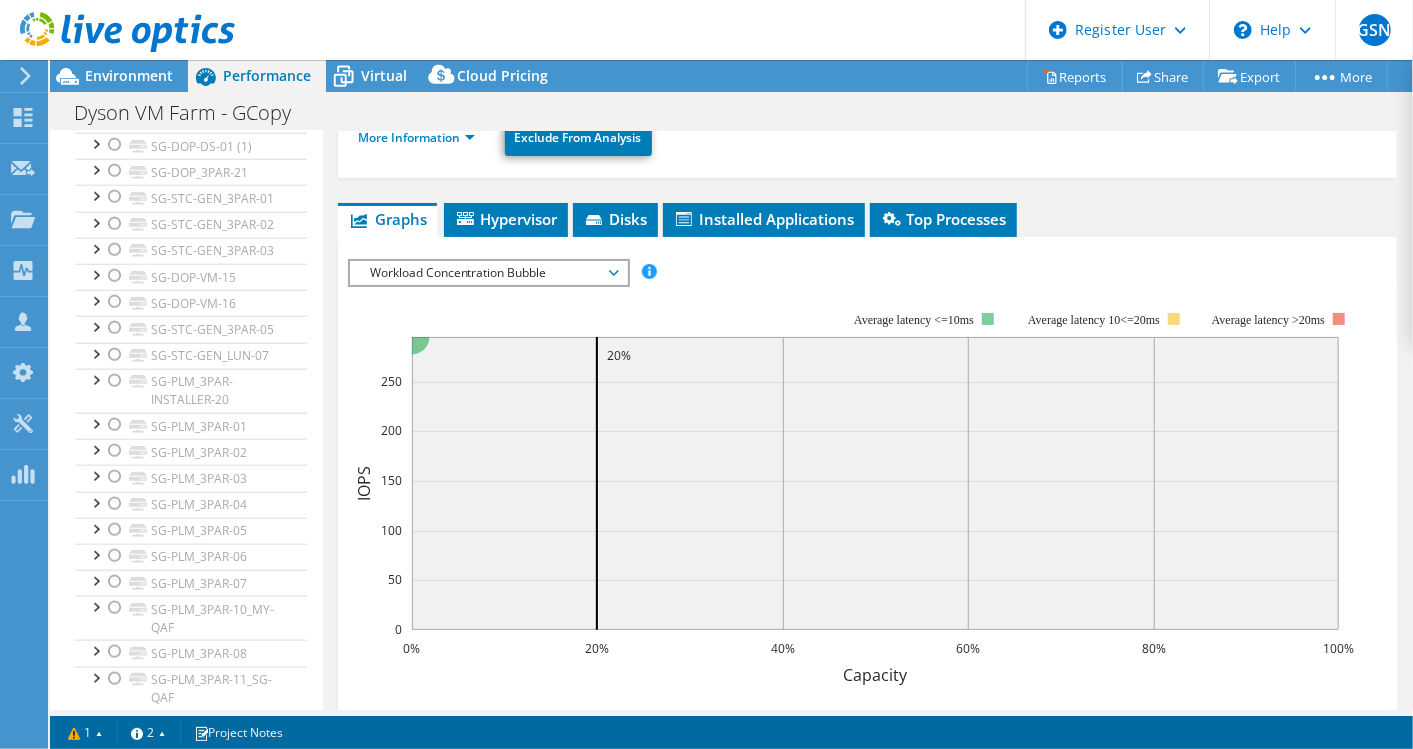 click at bounding box center (115, -450) 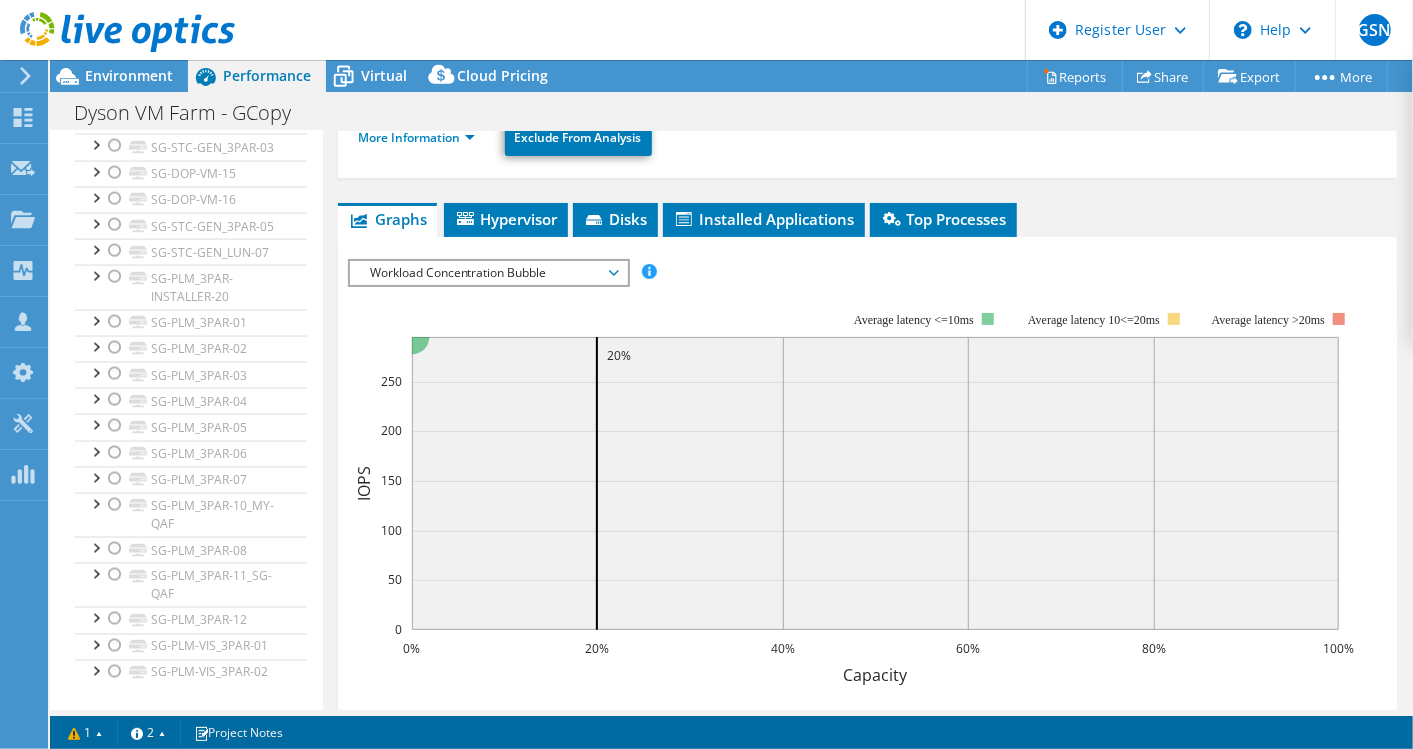scroll, scrollTop: 6111, scrollLeft: 0, axis: vertical 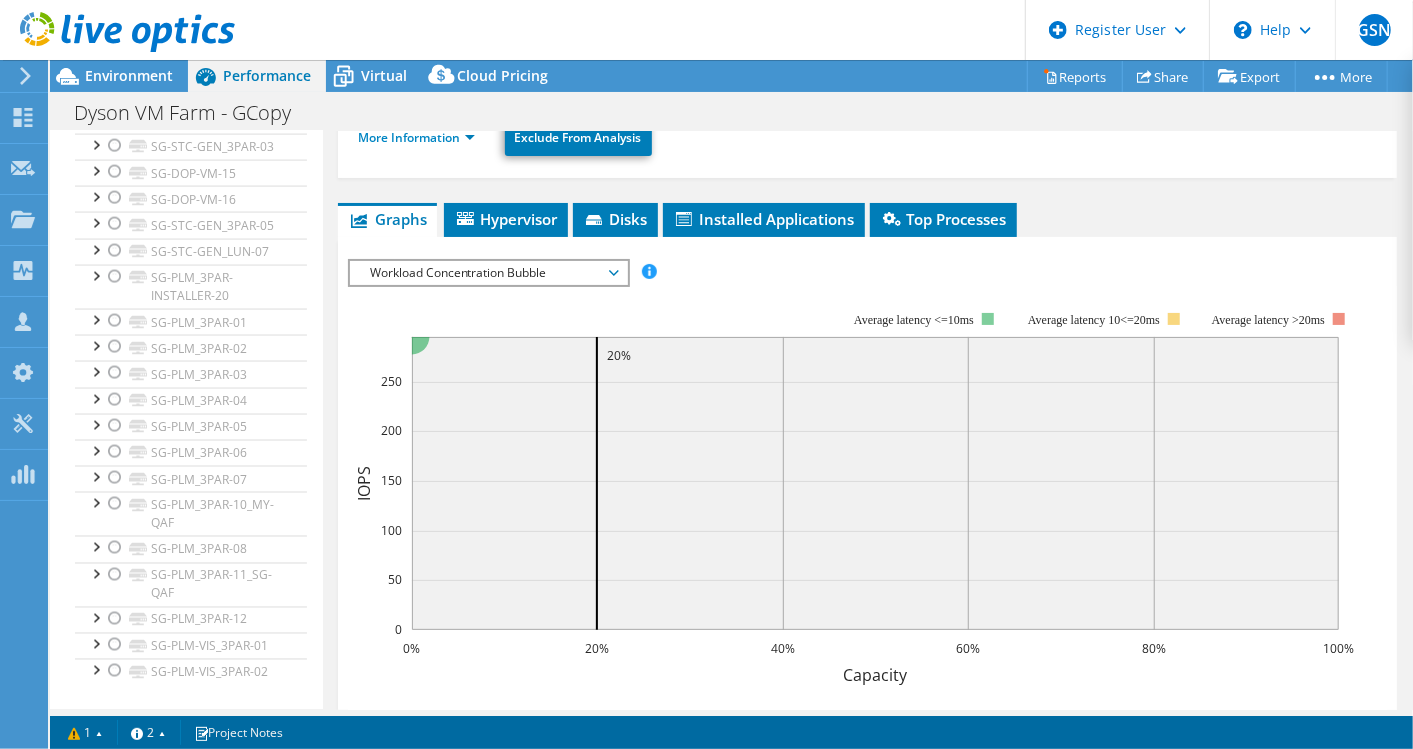 click at bounding box center (105, -484) 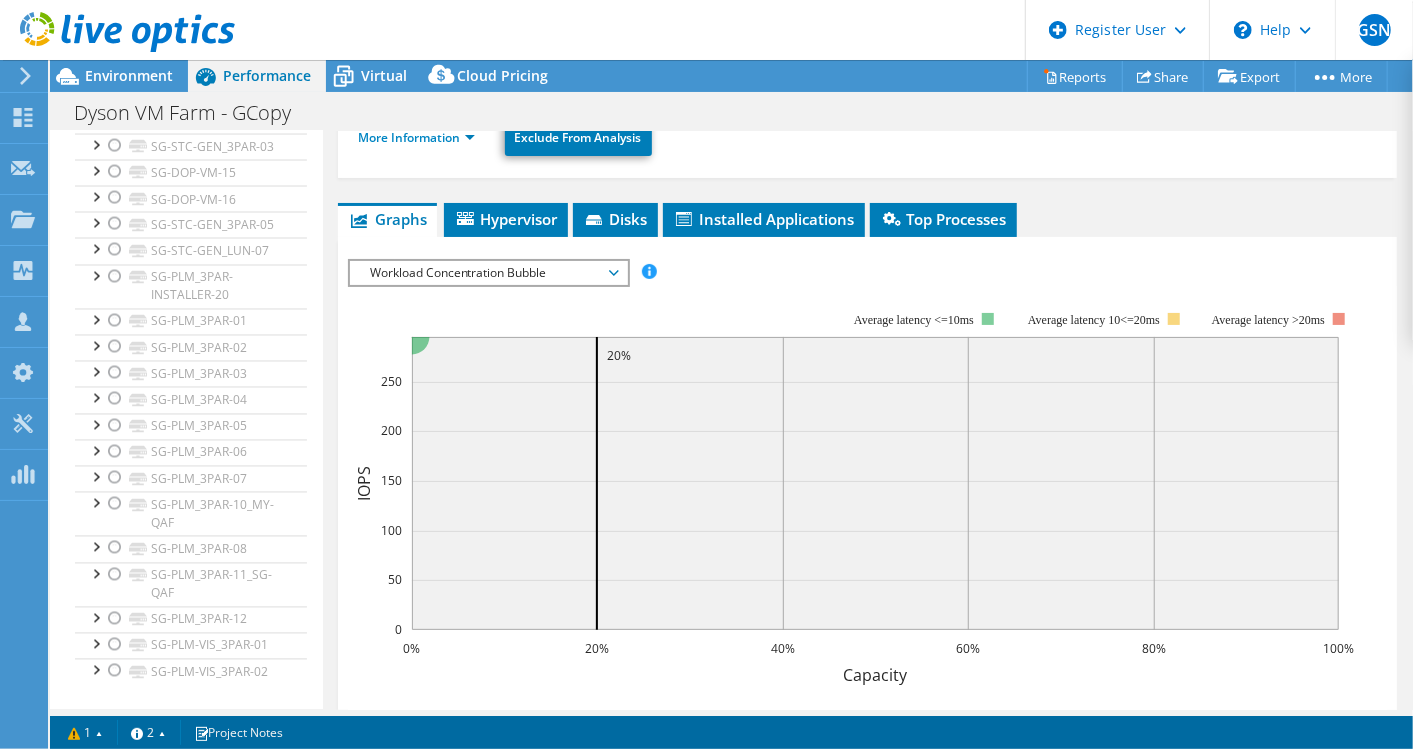 click at bounding box center [115, -720] 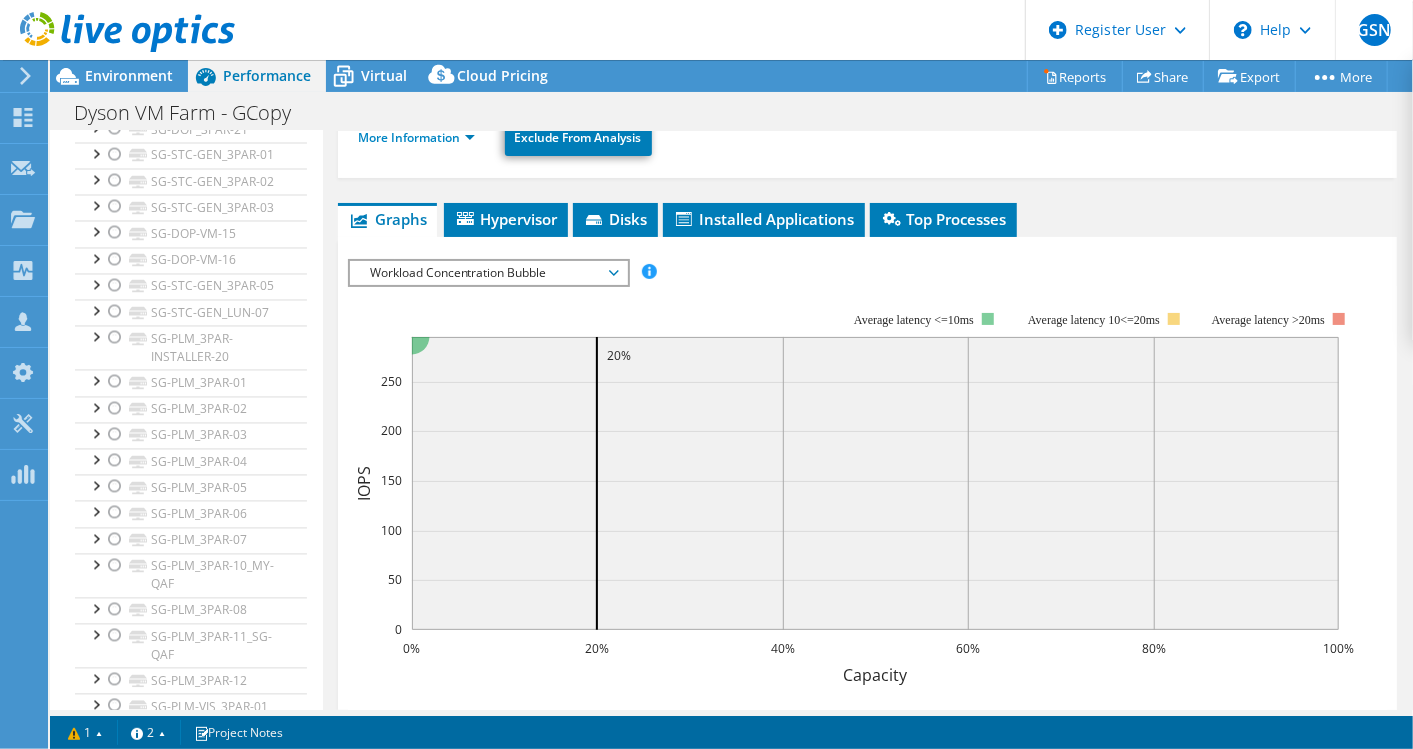click at bounding box center (115, -632) 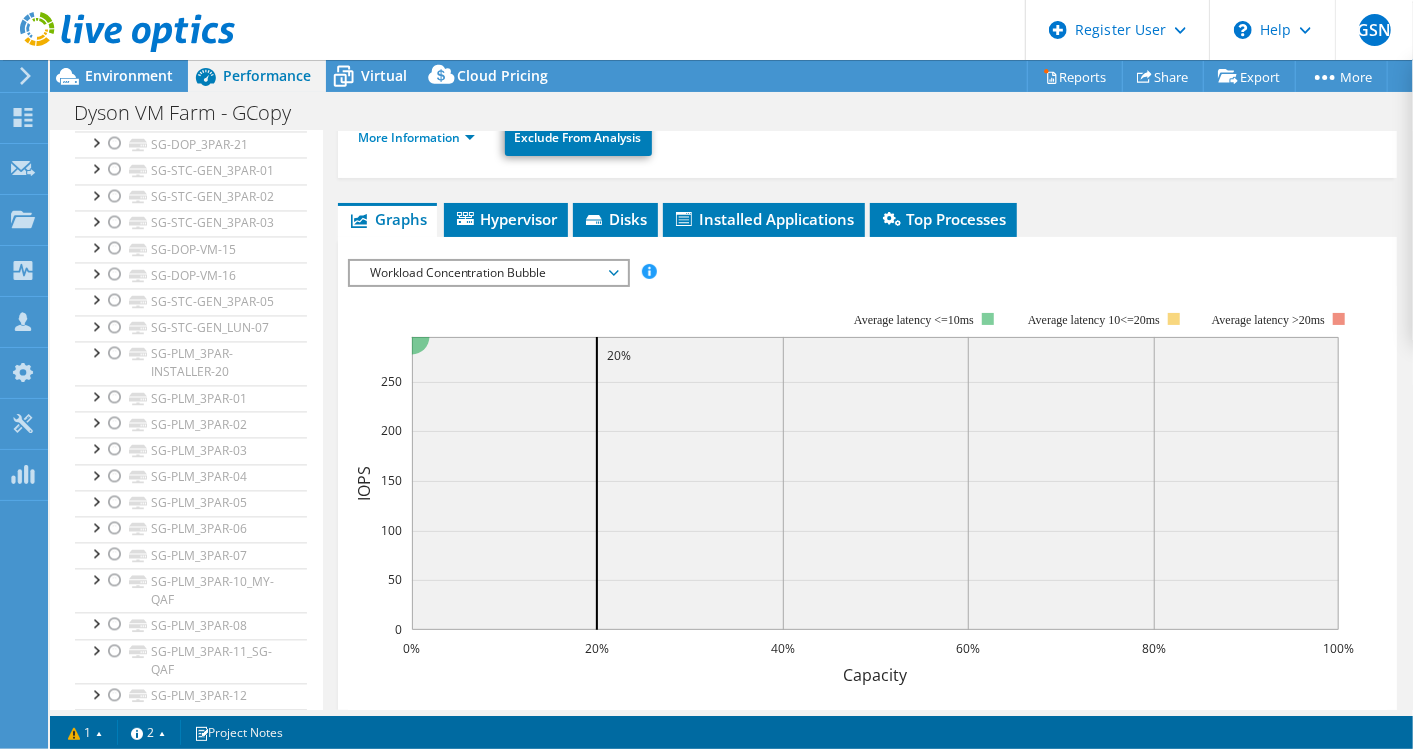 scroll, scrollTop: 6555, scrollLeft: 0, axis: vertical 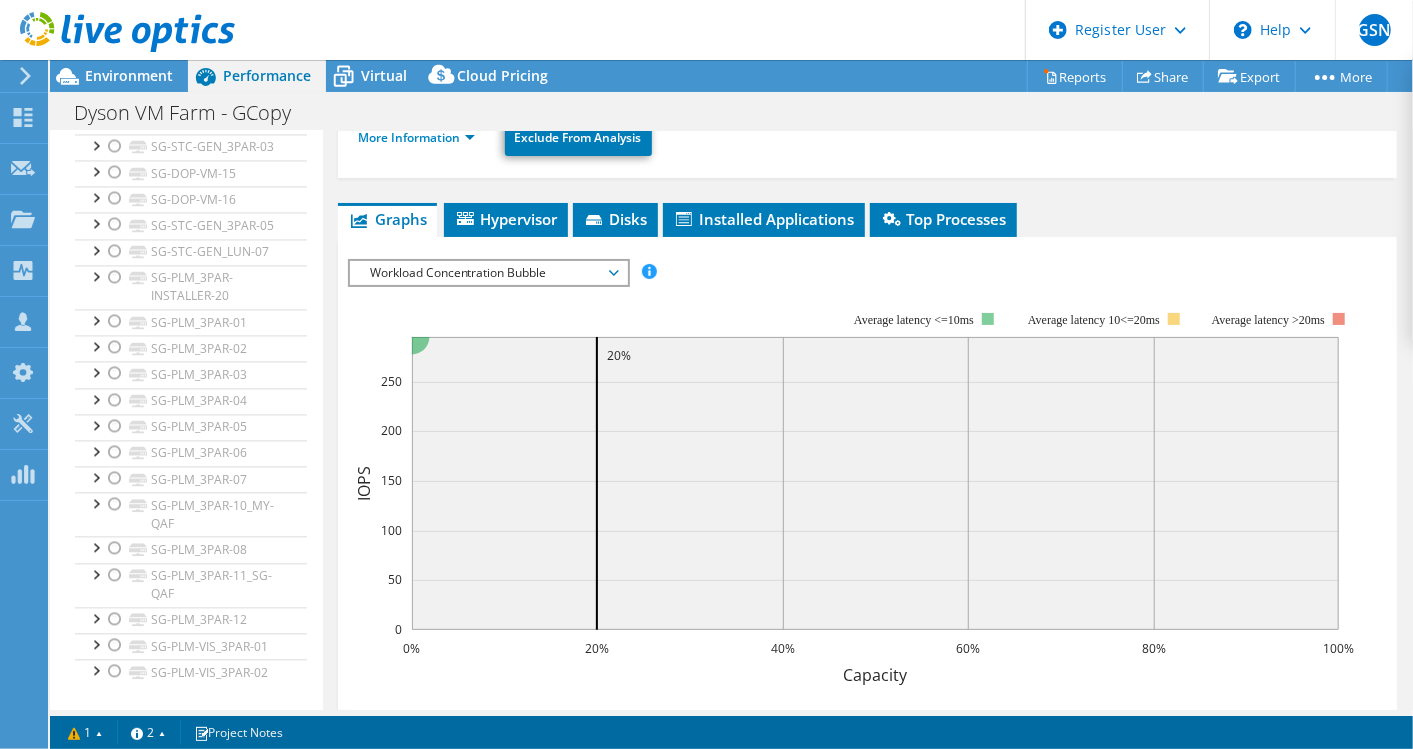 click at bounding box center (115, -667) 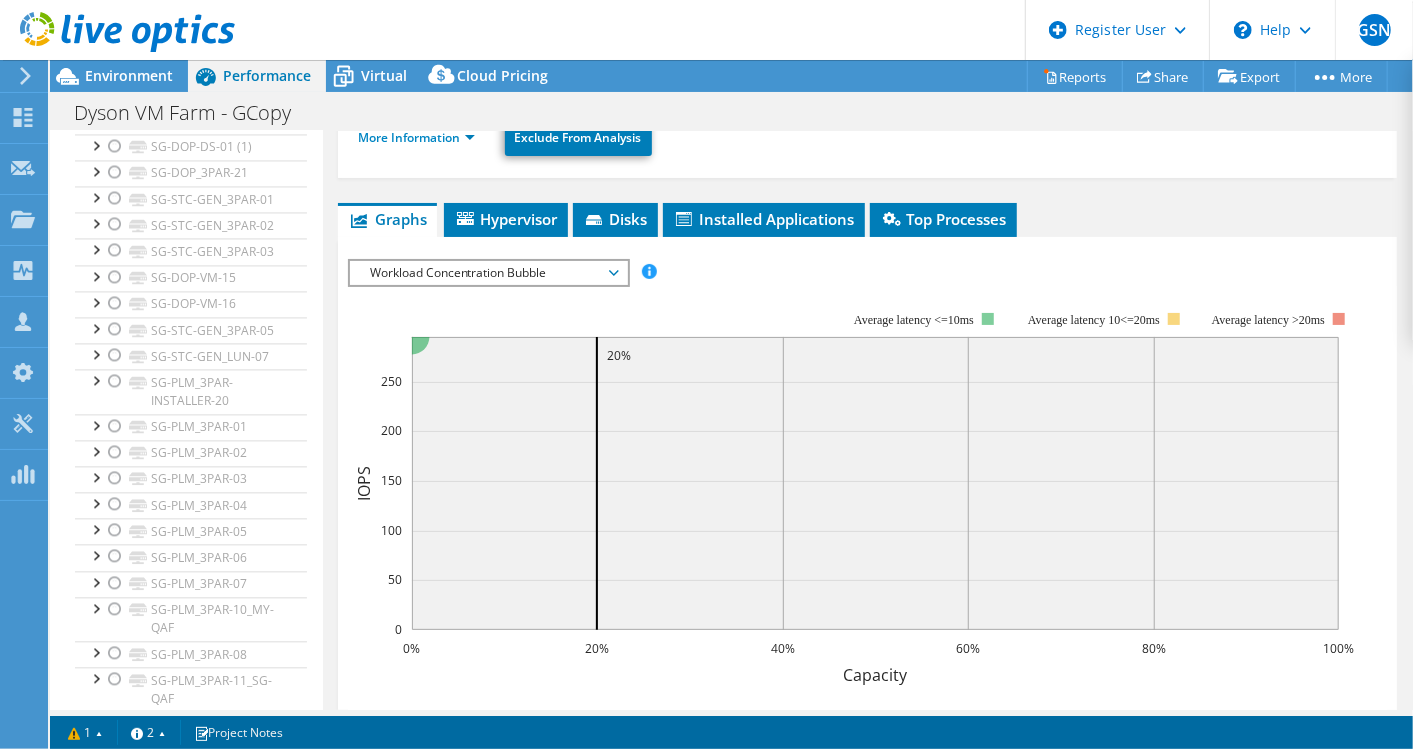 click at bounding box center [115, -536] 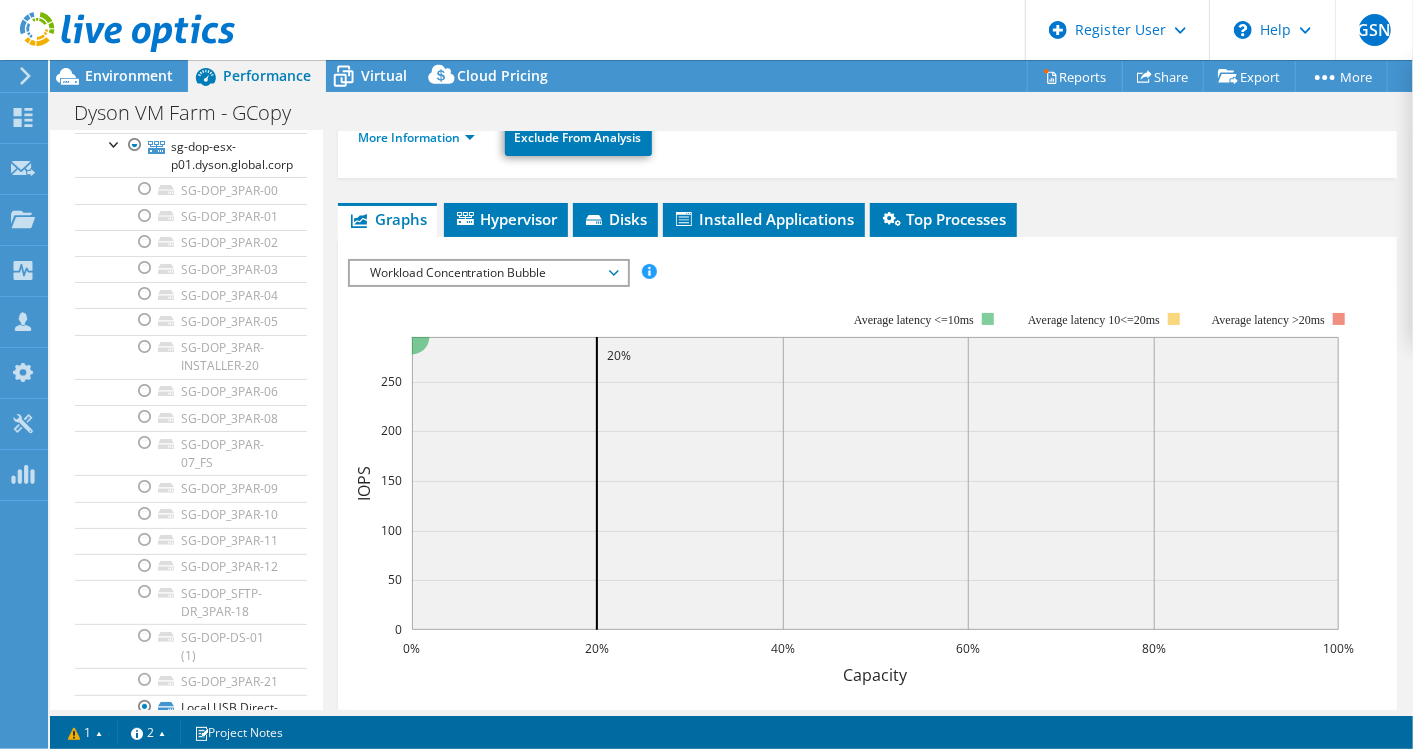 scroll, scrollTop: 0, scrollLeft: 0, axis: both 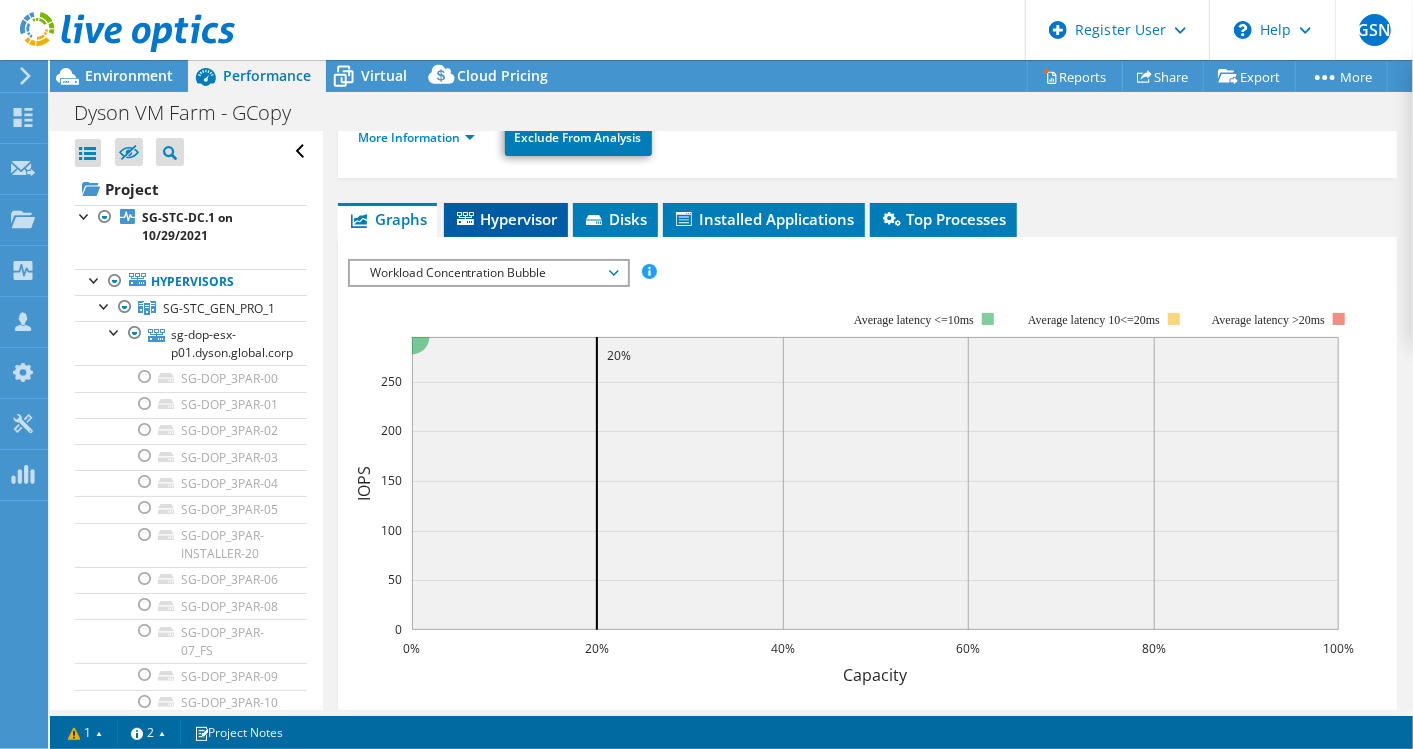 click on "Hypervisor" at bounding box center [506, 219] 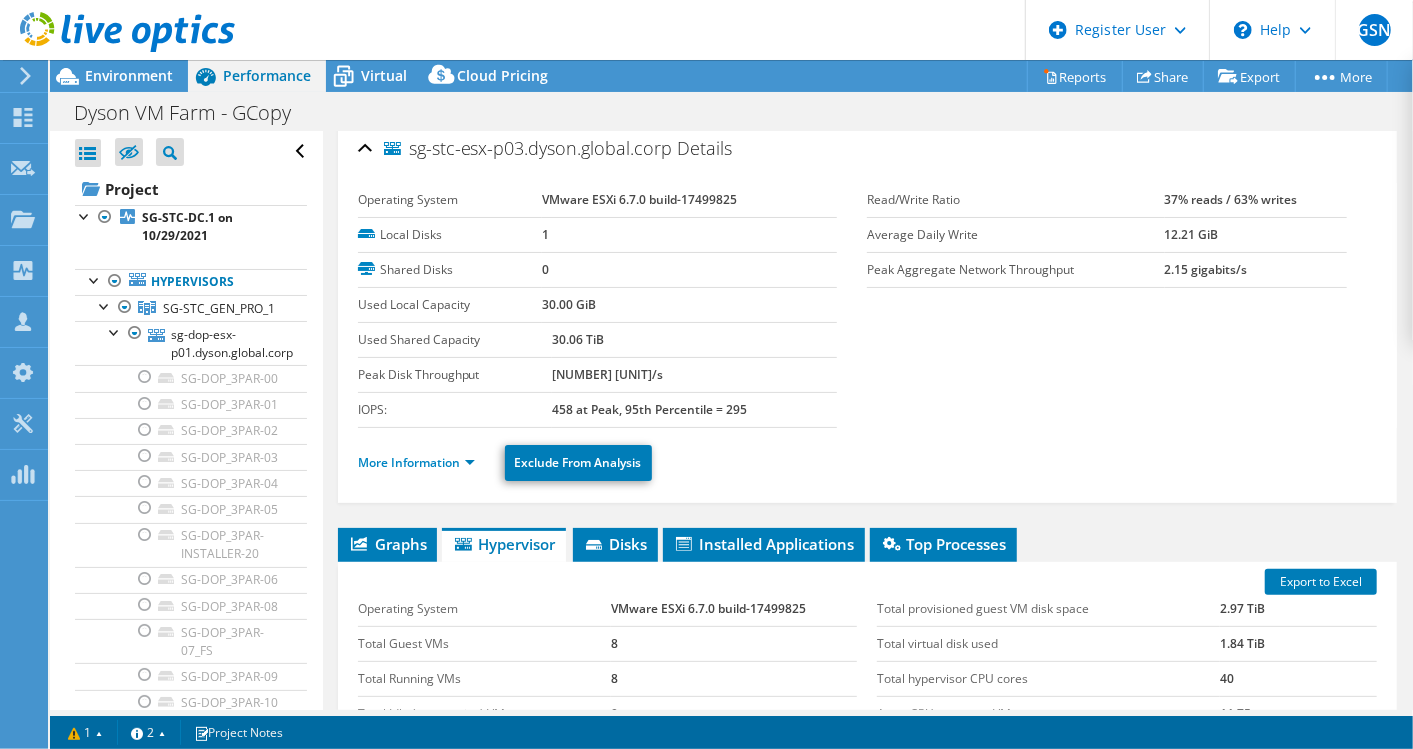 scroll, scrollTop: 0, scrollLeft: 0, axis: both 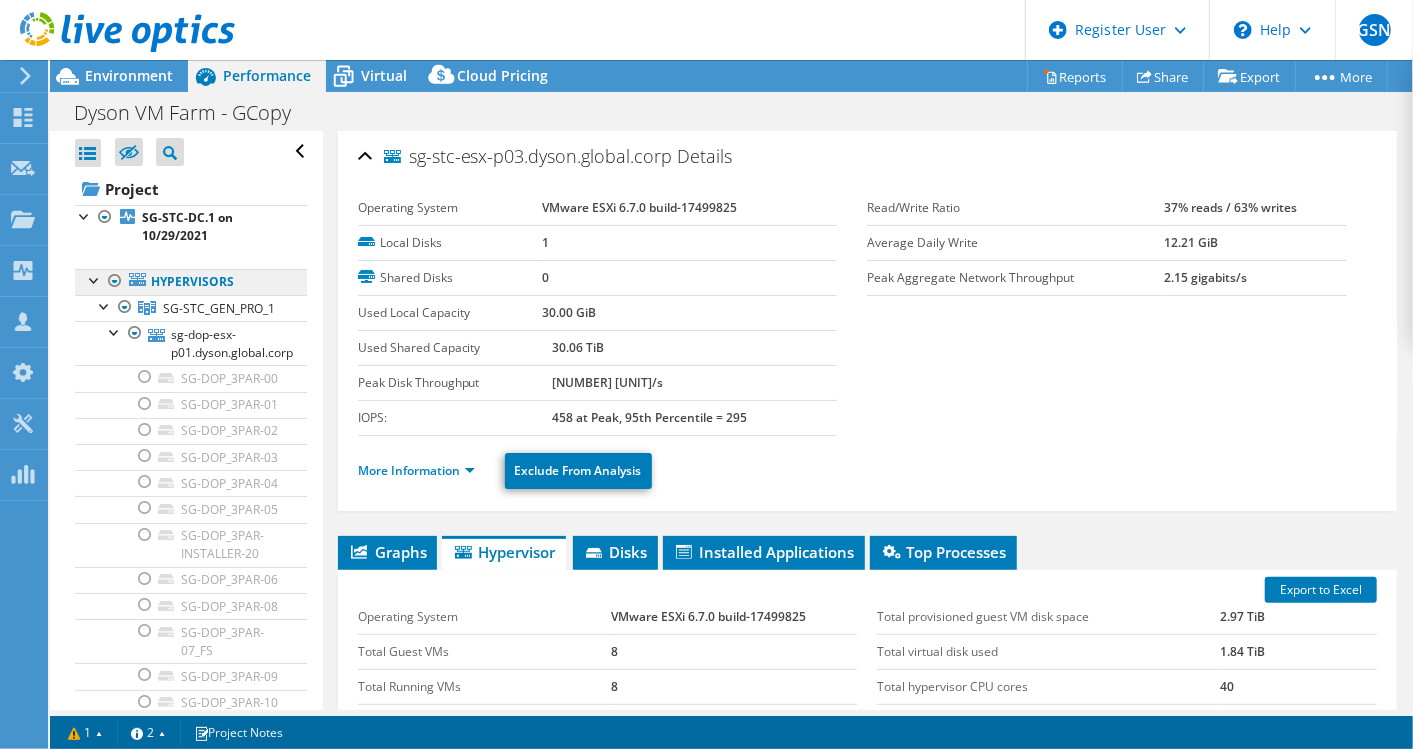 click on "Hypervisors" at bounding box center (191, 282) 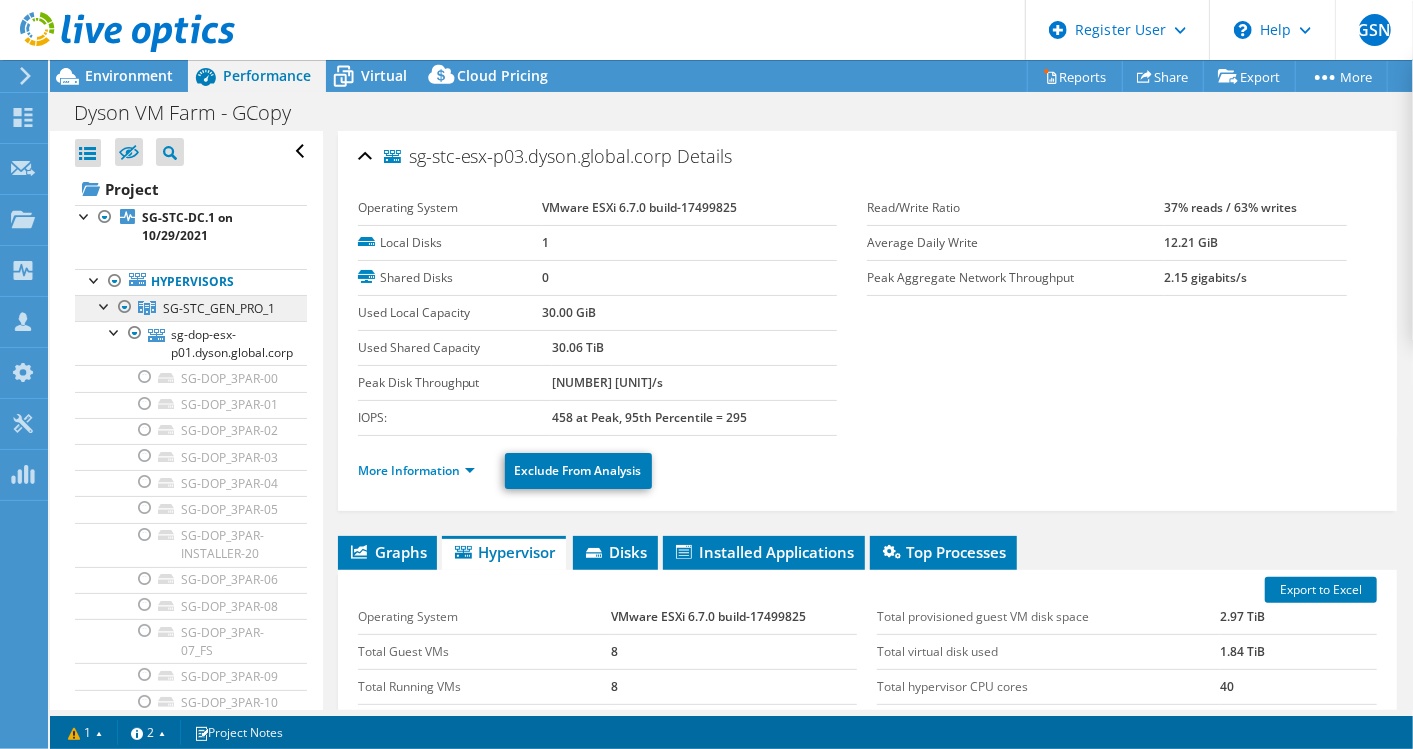 click on "SG-STC_GEN_PRO_1" at bounding box center [191, 308] 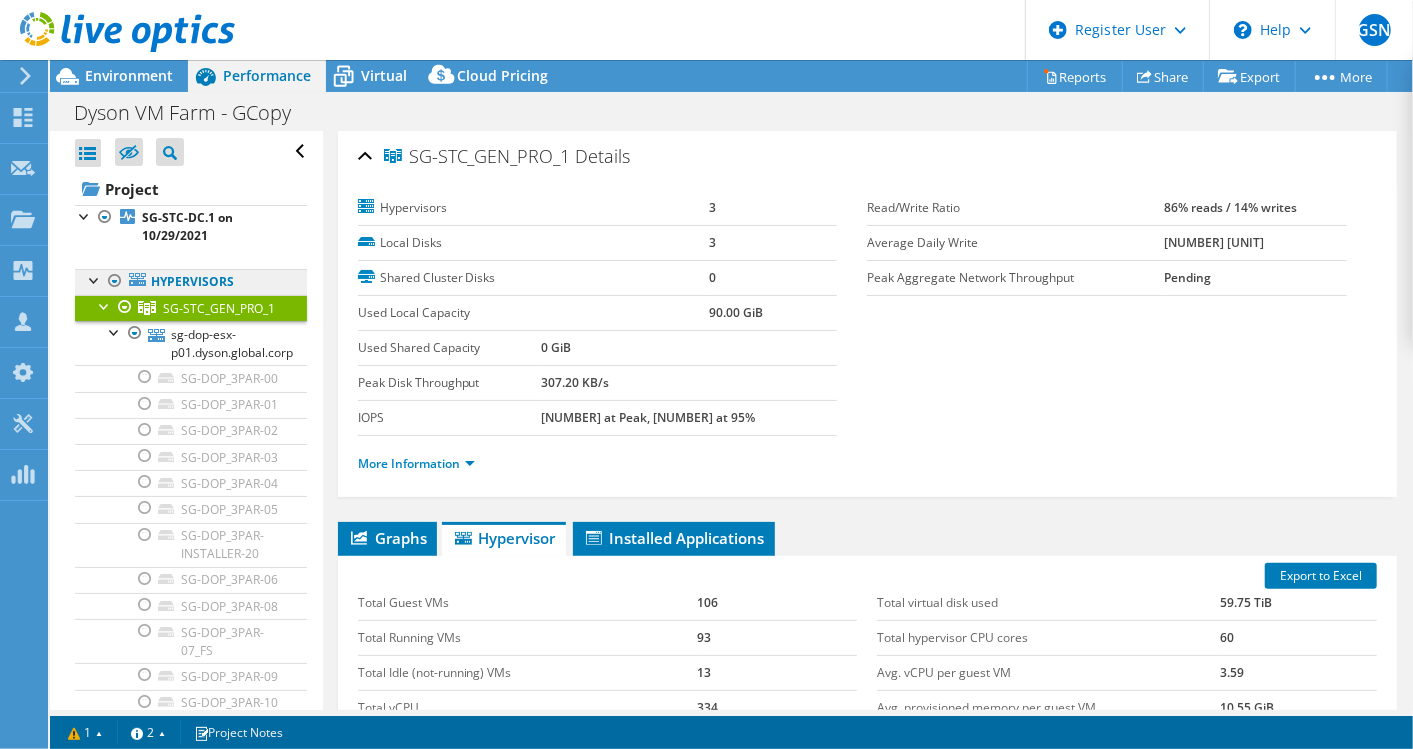 click on "Hypervisors" at bounding box center (191, 282) 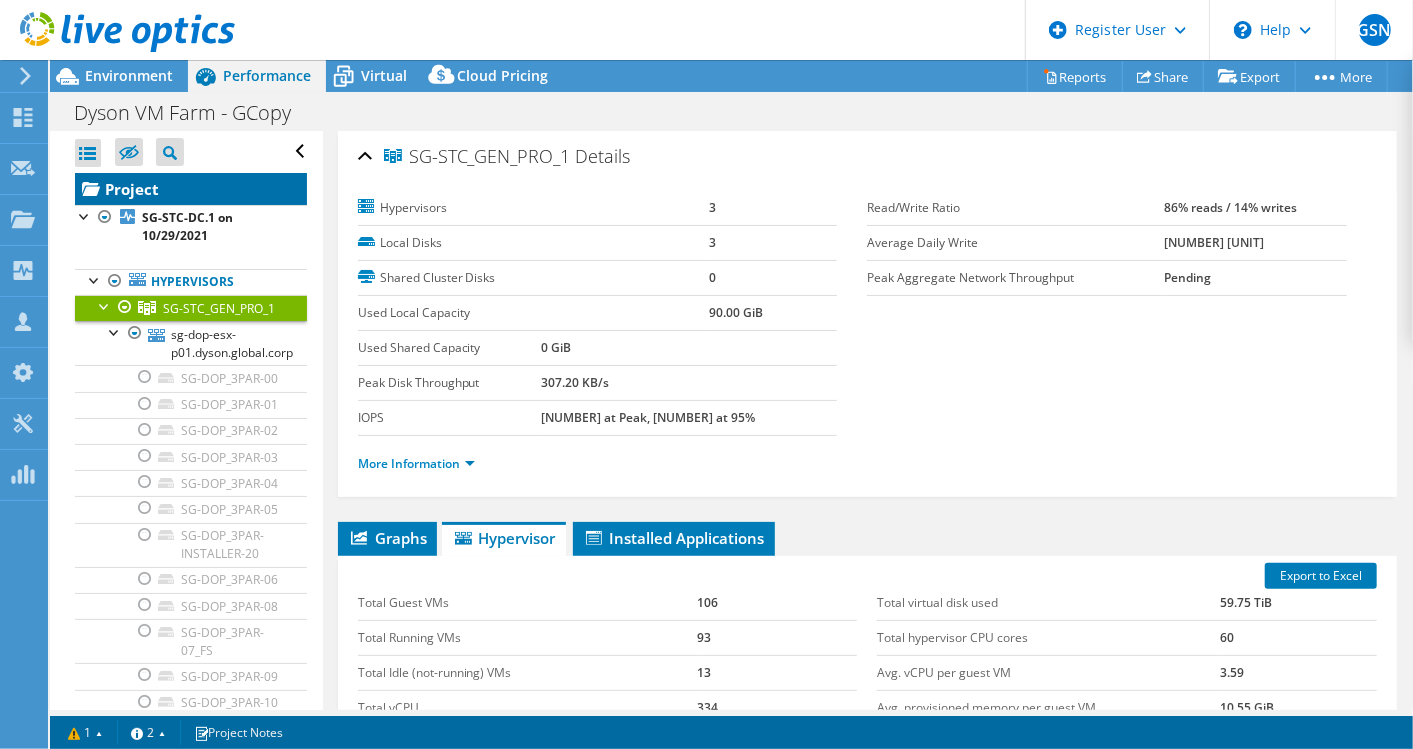 click on "Project" at bounding box center [191, 189] 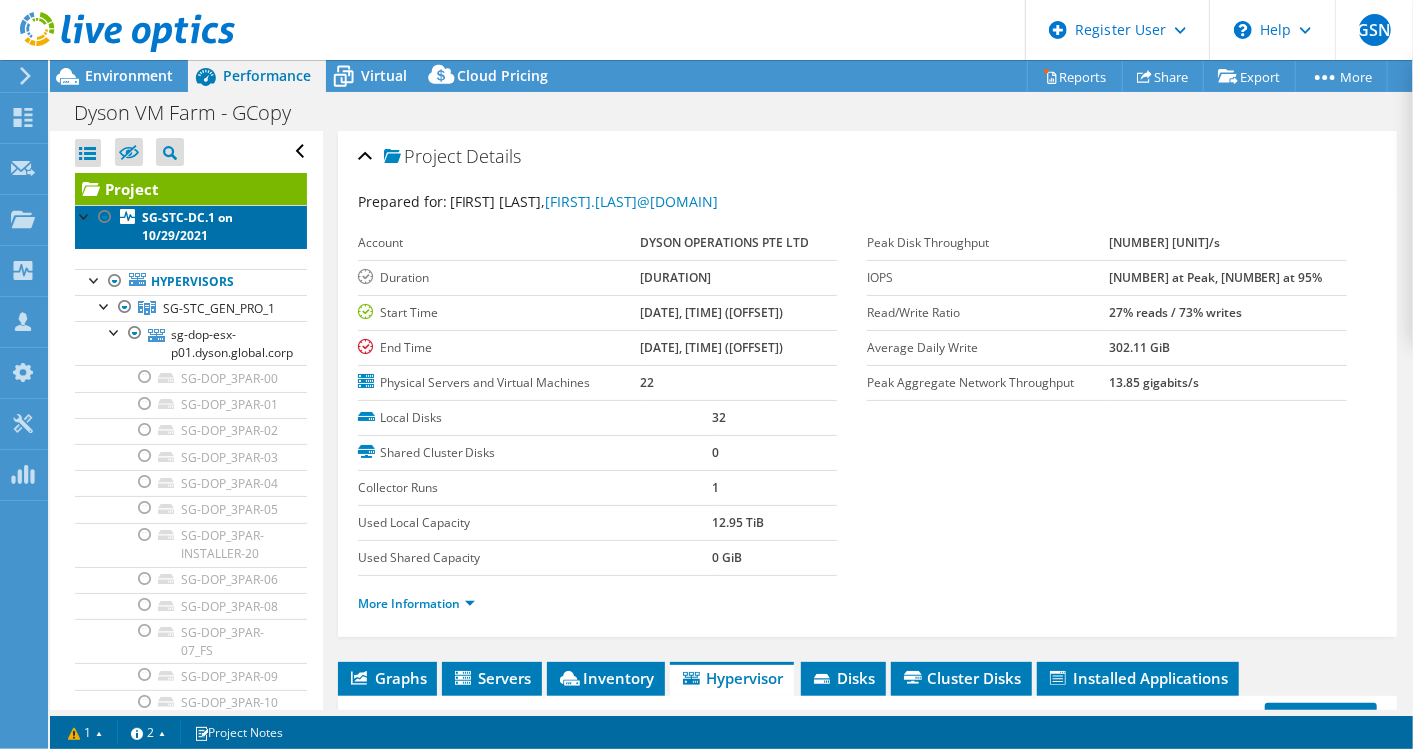 click on "SG-STC-DC.1 on 10/29/2021" at bounding box center [187, 226] 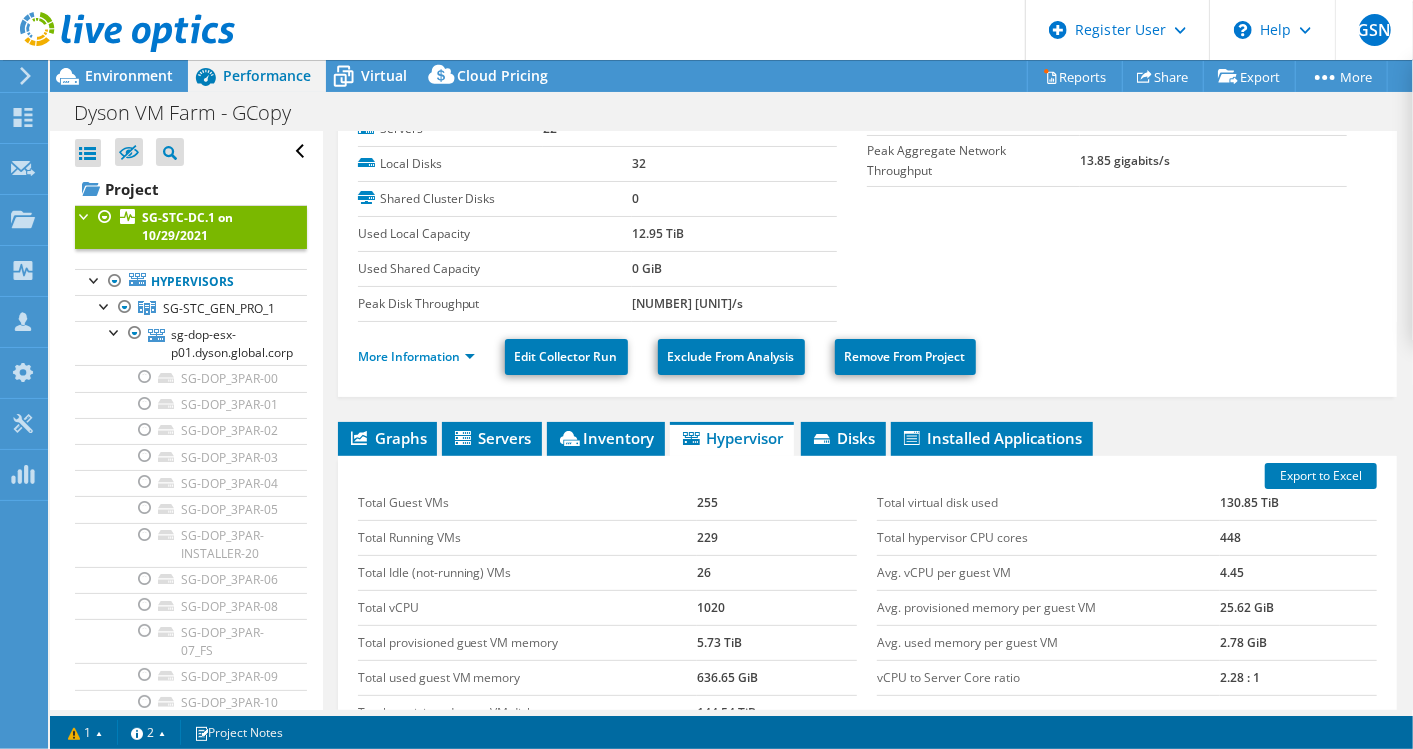 scroll, scrollTop: 333, scrollLeft: 0, axis: vertical 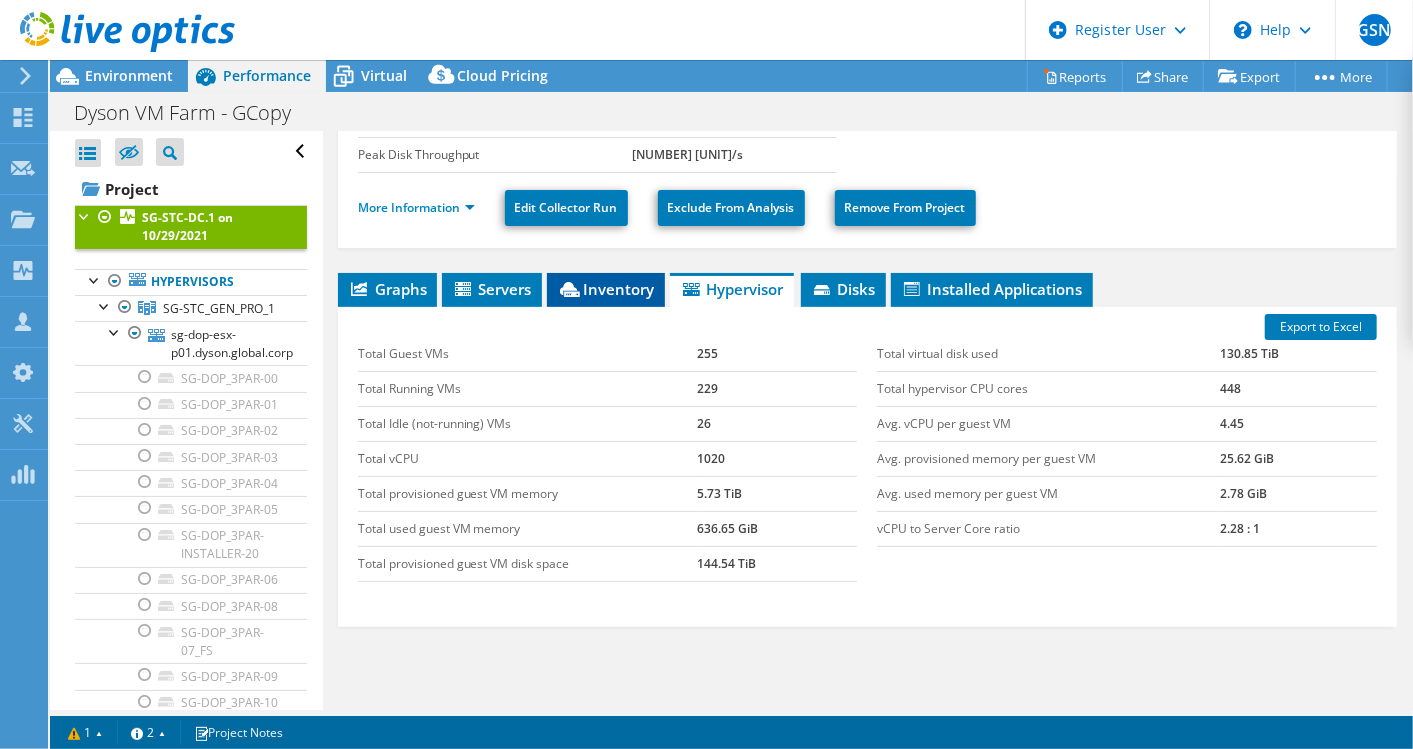 click on "Inventory" at bounding box center [606, 289] 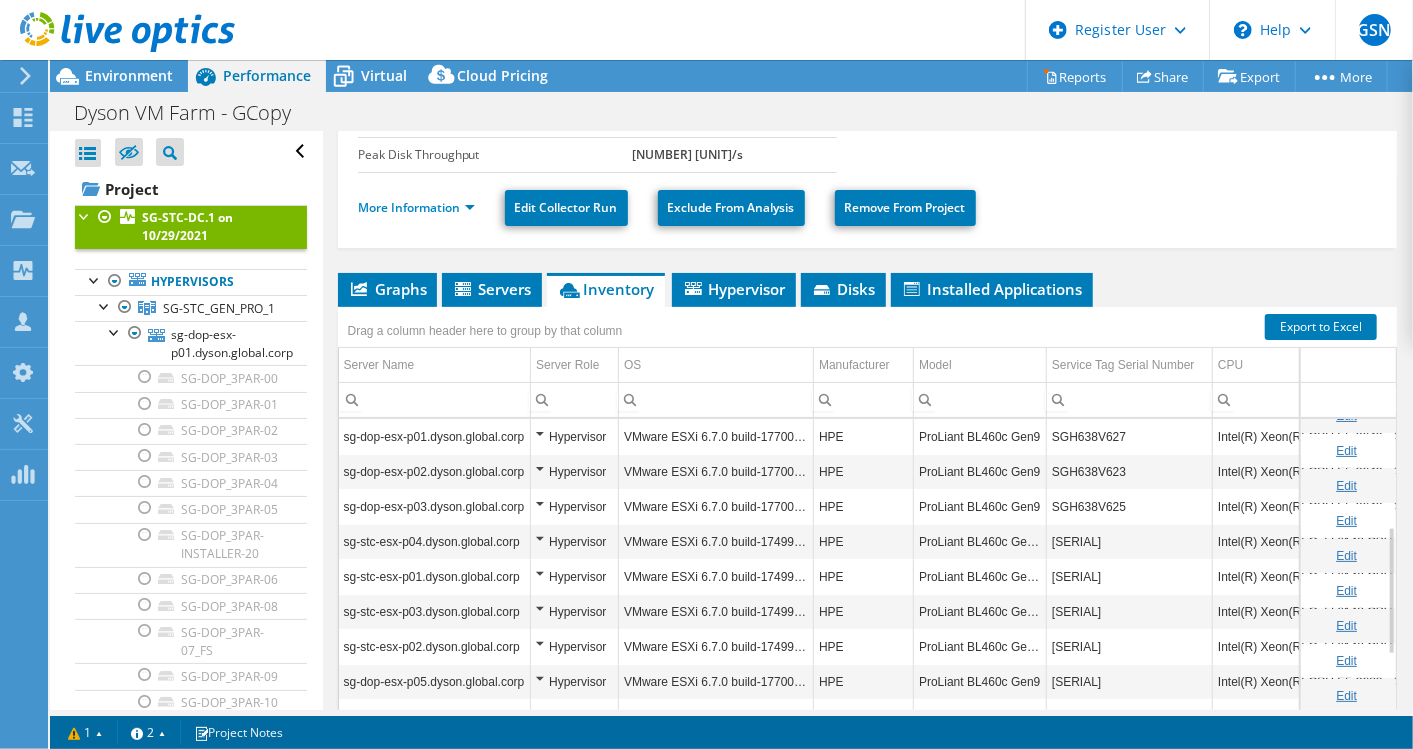 scroll, scrollTop: 265, scrollLeft: 0, axis: vertical 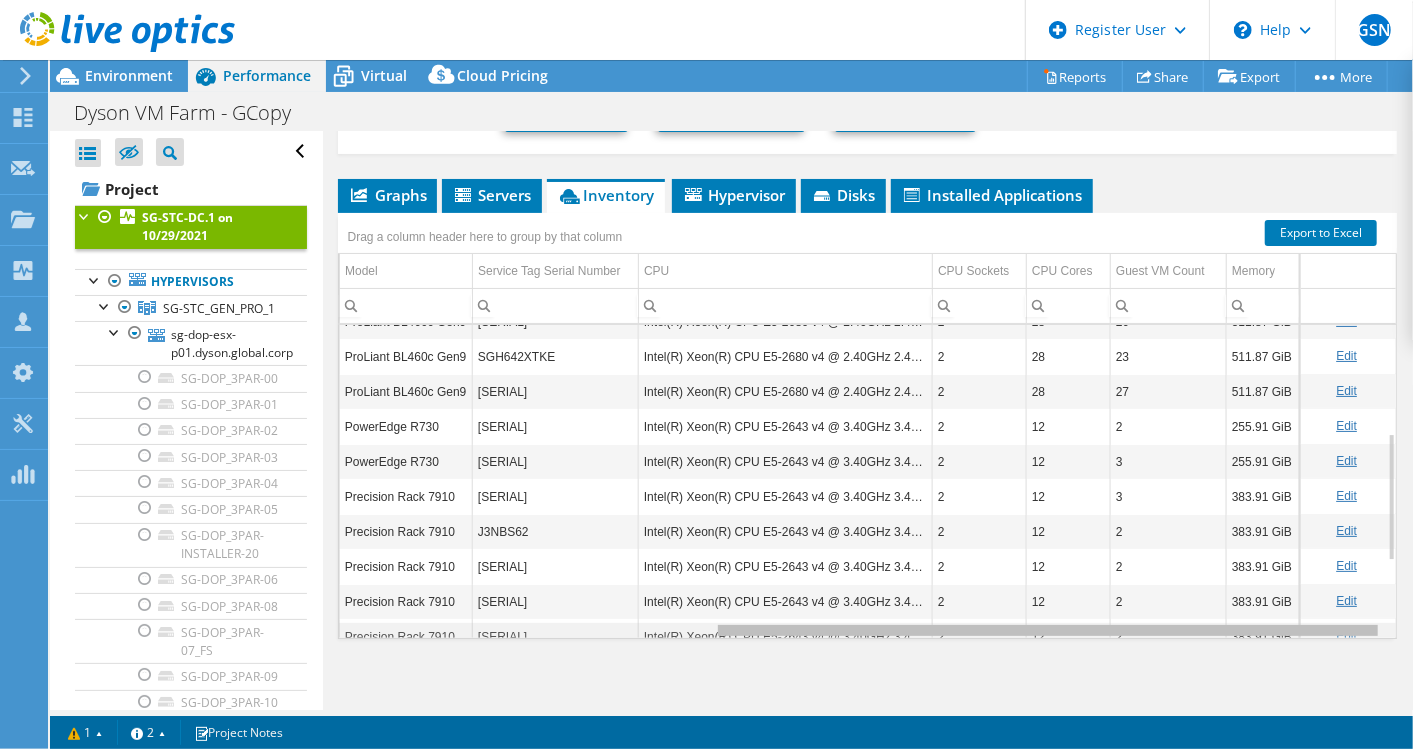drag, startPoint x: 905, startPoint y: 623, endPoint x: 1317, endPoint y: 602, distance: 412.53485 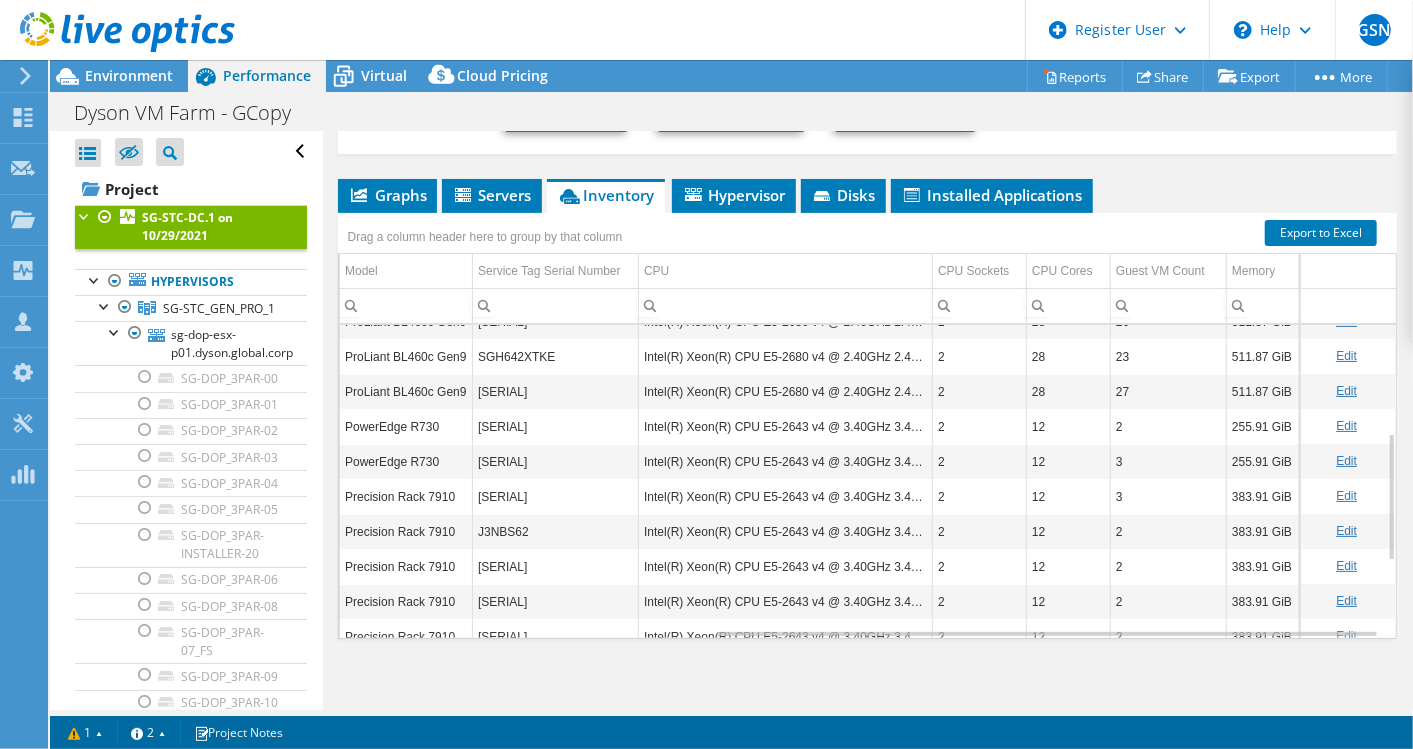 scroll, scrollTop: 266, scrollLeft: 588, axis: both 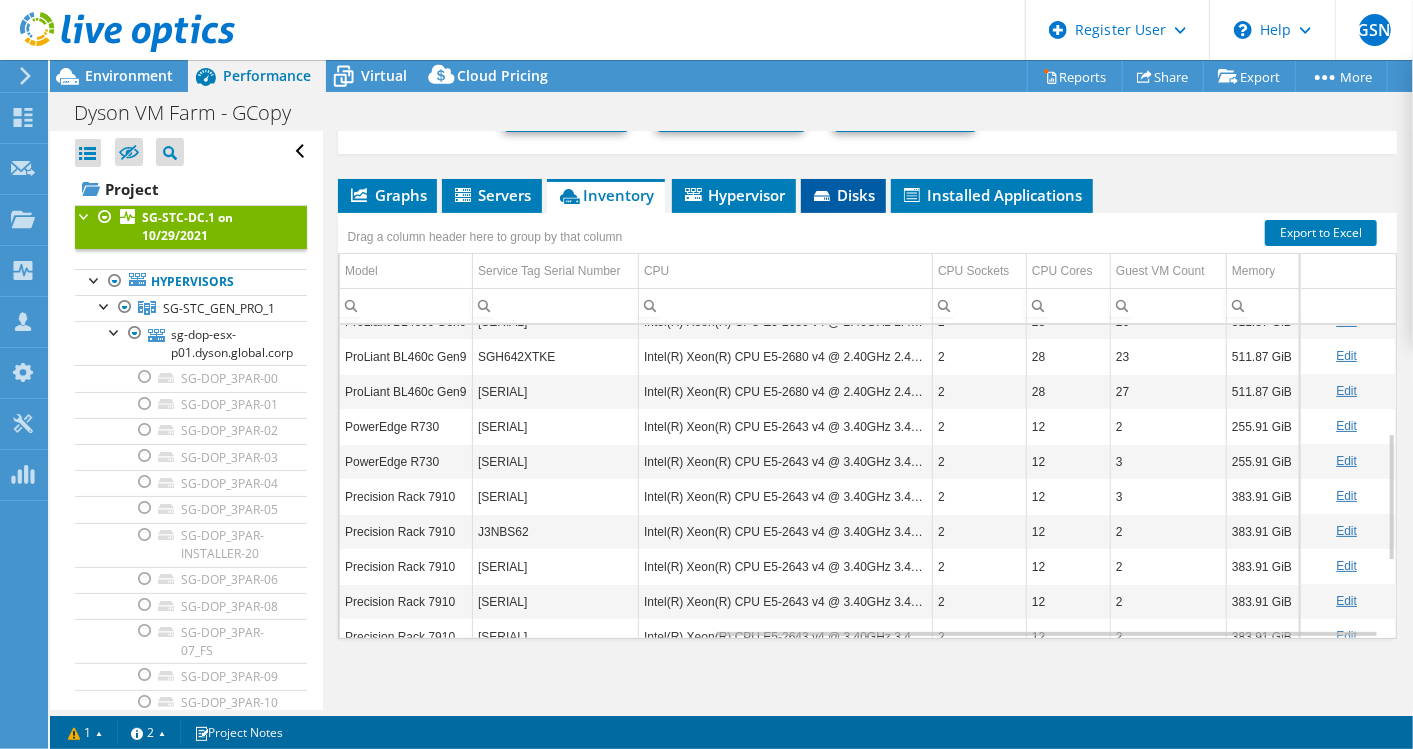 click on "Disks" at bounding box center [843, 195] 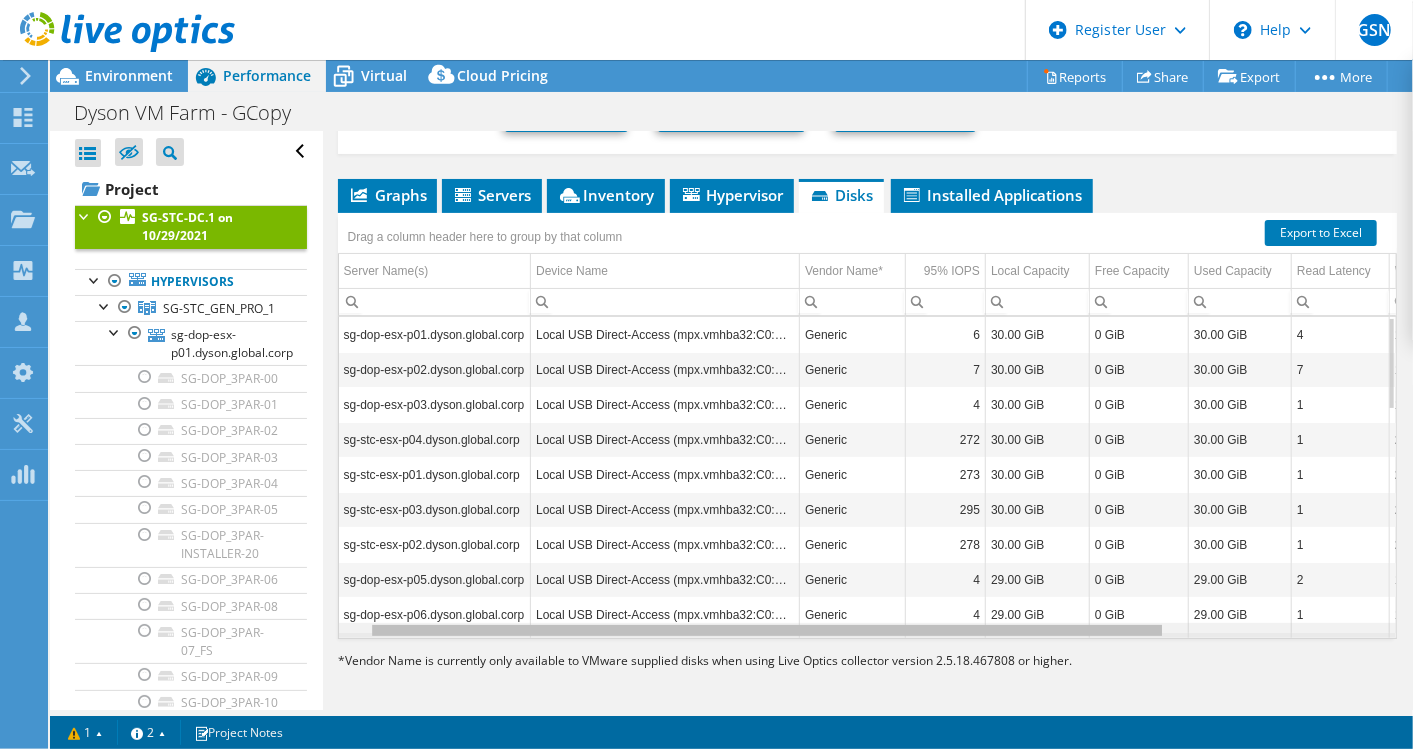 scroll, scrollTop: 0, scrollLeft: 63, axis: horizontal 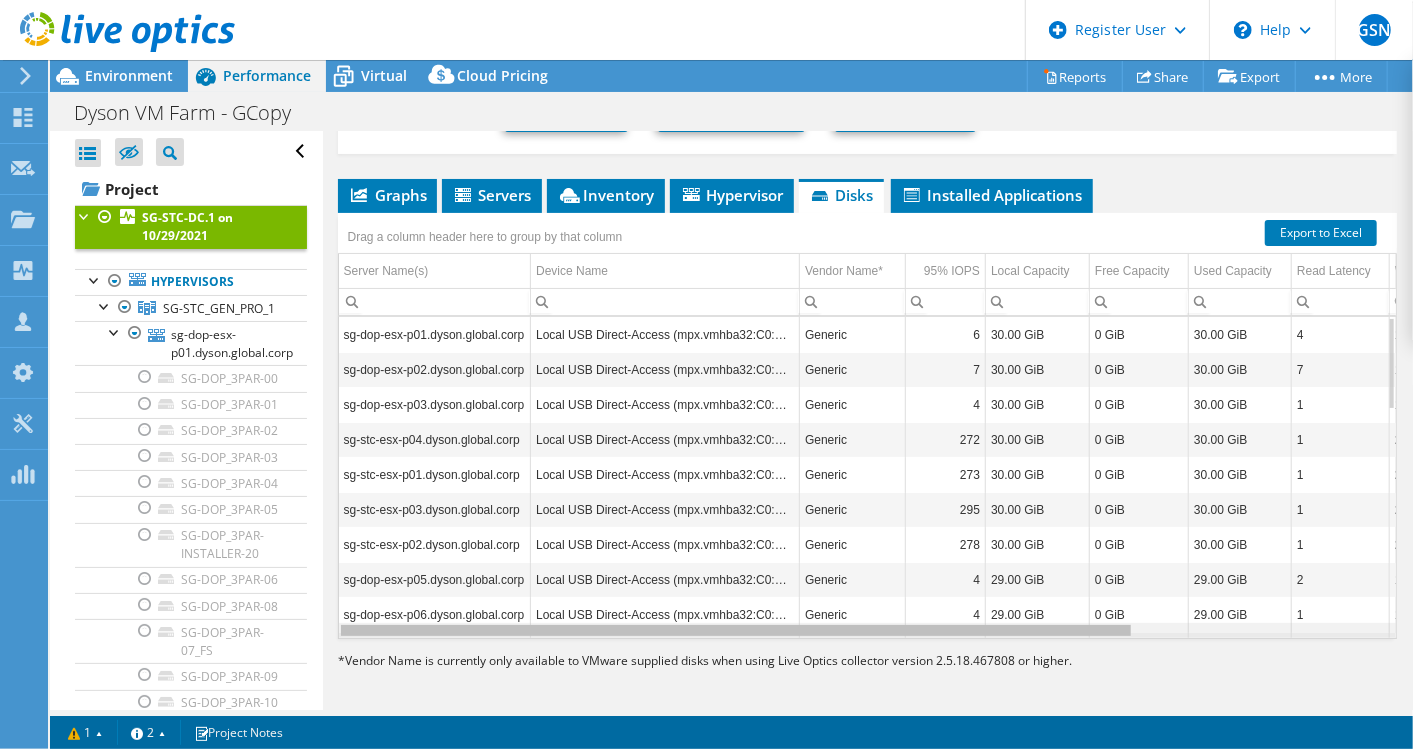 drag, startPoint x: 757, startPoint y: 628, endPoint x: 662, endPoint y: 586, distance: 103.87011 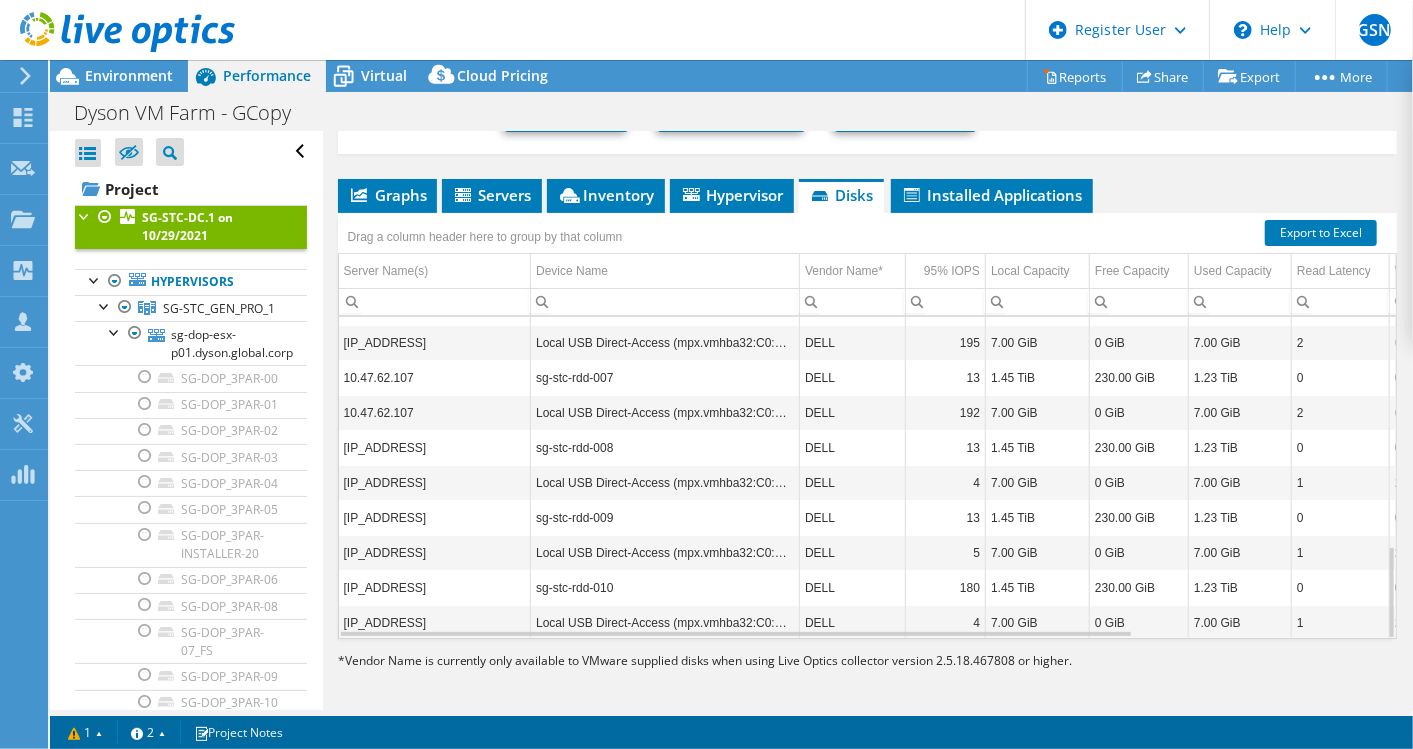 scroll, scrollTop: 133, scrollLeft: 0, axis: vertical 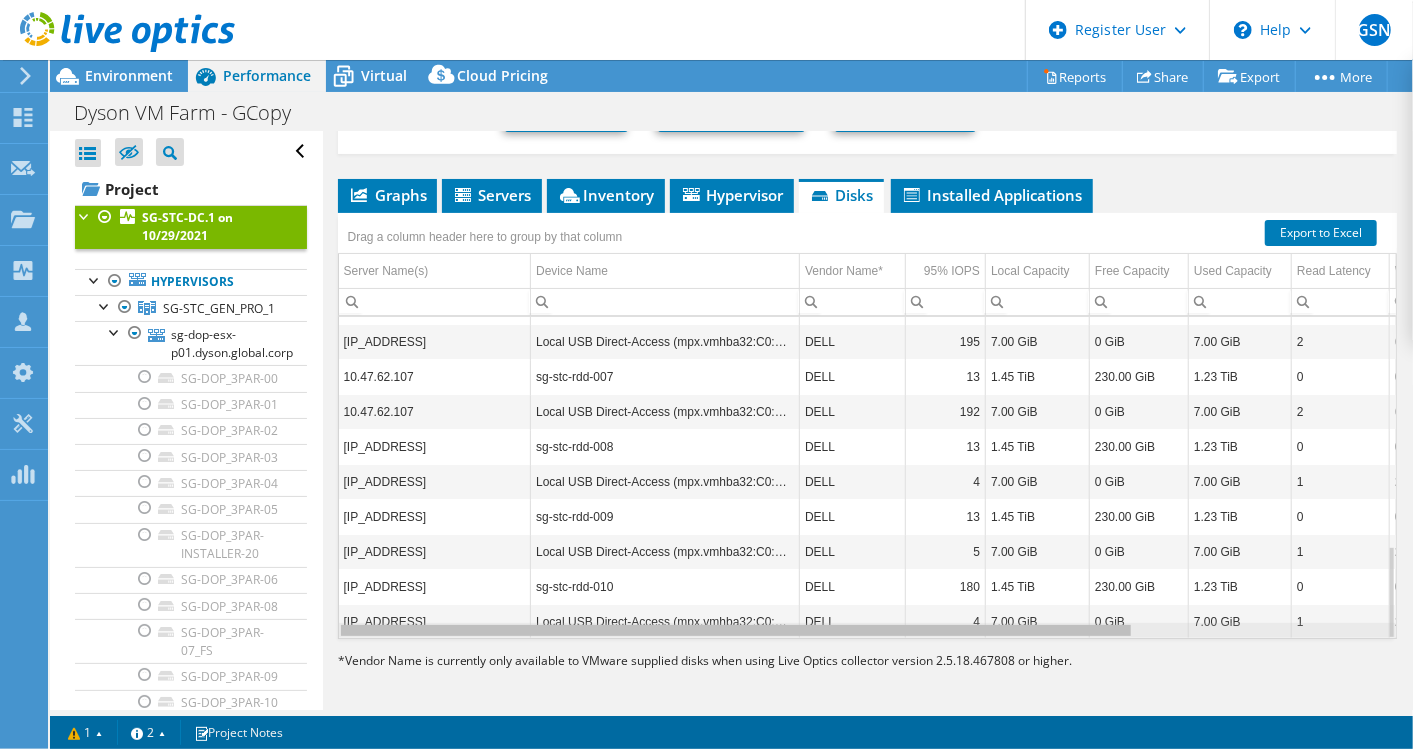 drag, startPoint x: 743, startPoint y: 627, endPoint x: 453, endPoint y: 622, distance: 290.0431 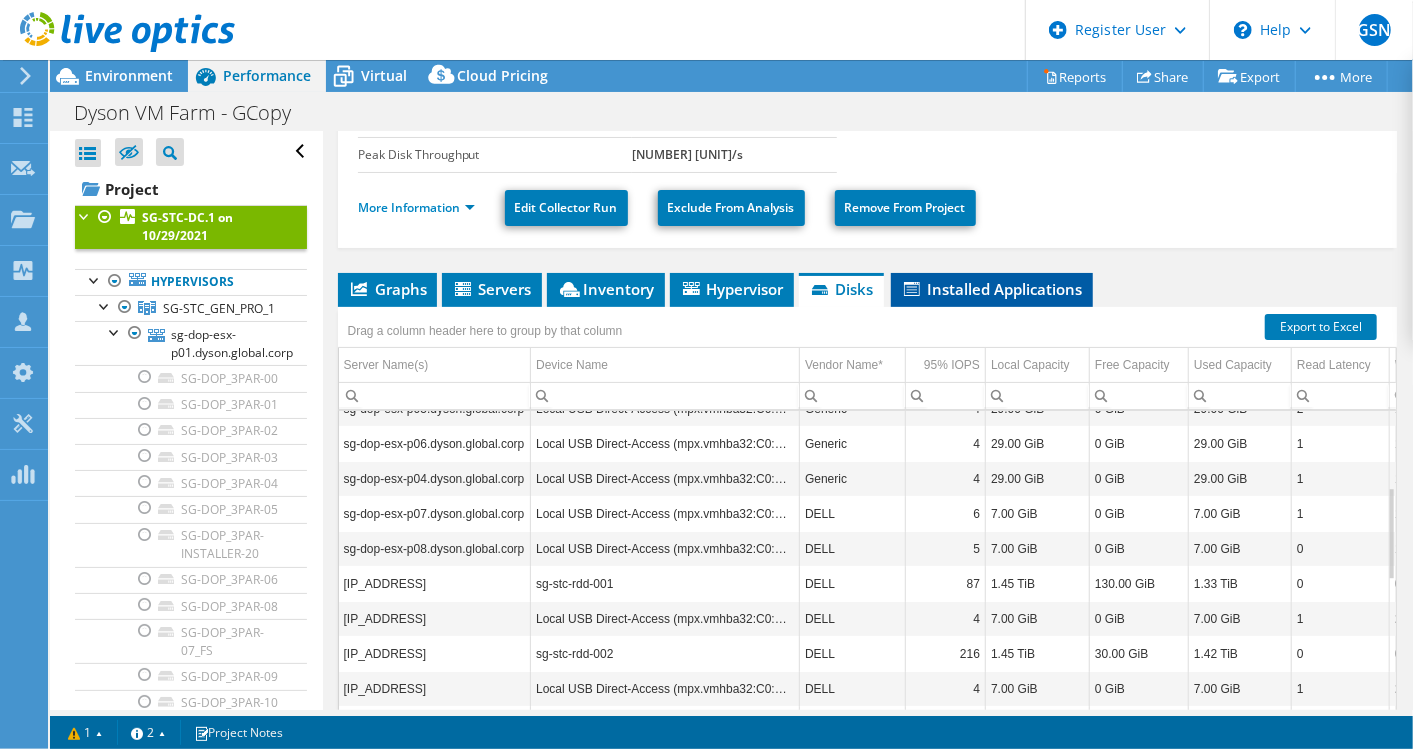 click on "Installed Applications" at bounding box center [992, 289] 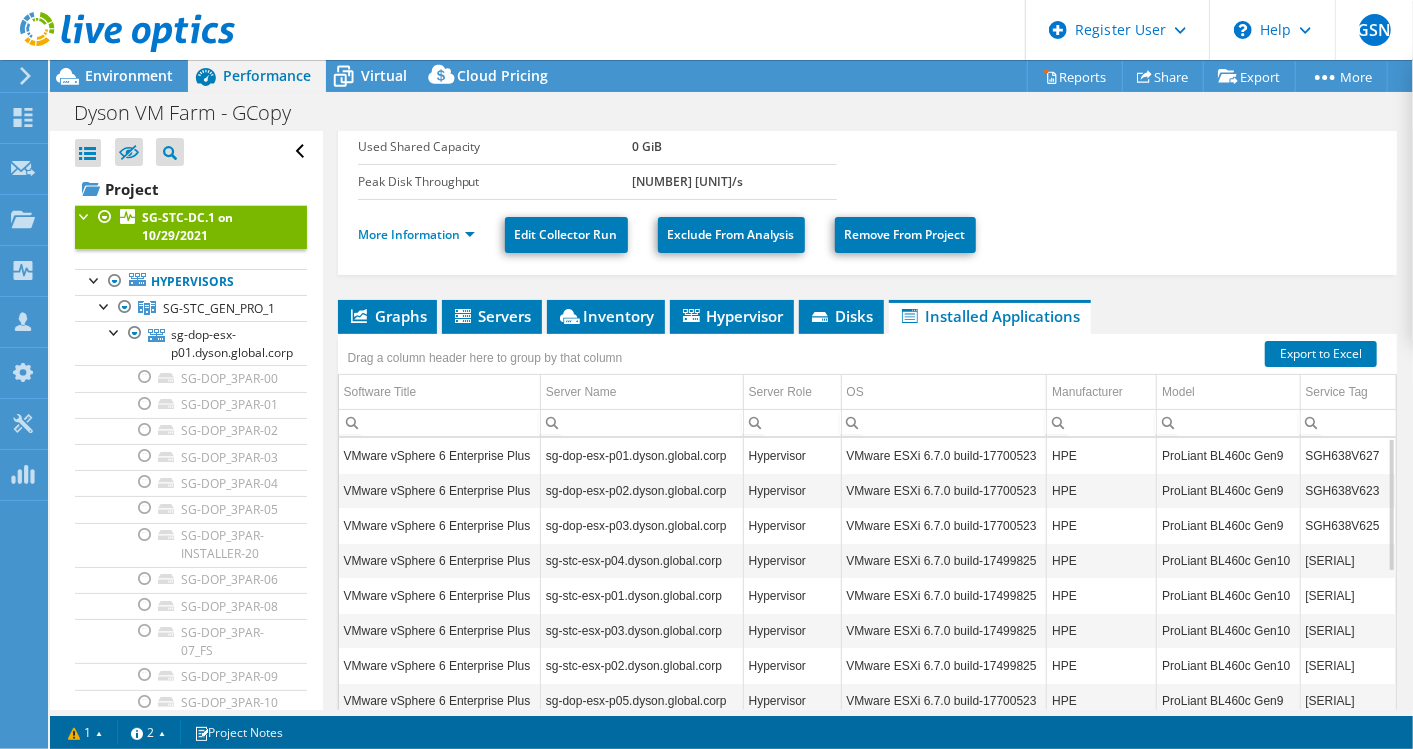 scroll, scrollTop: 333, scrollLeft: 0, axis: vertical 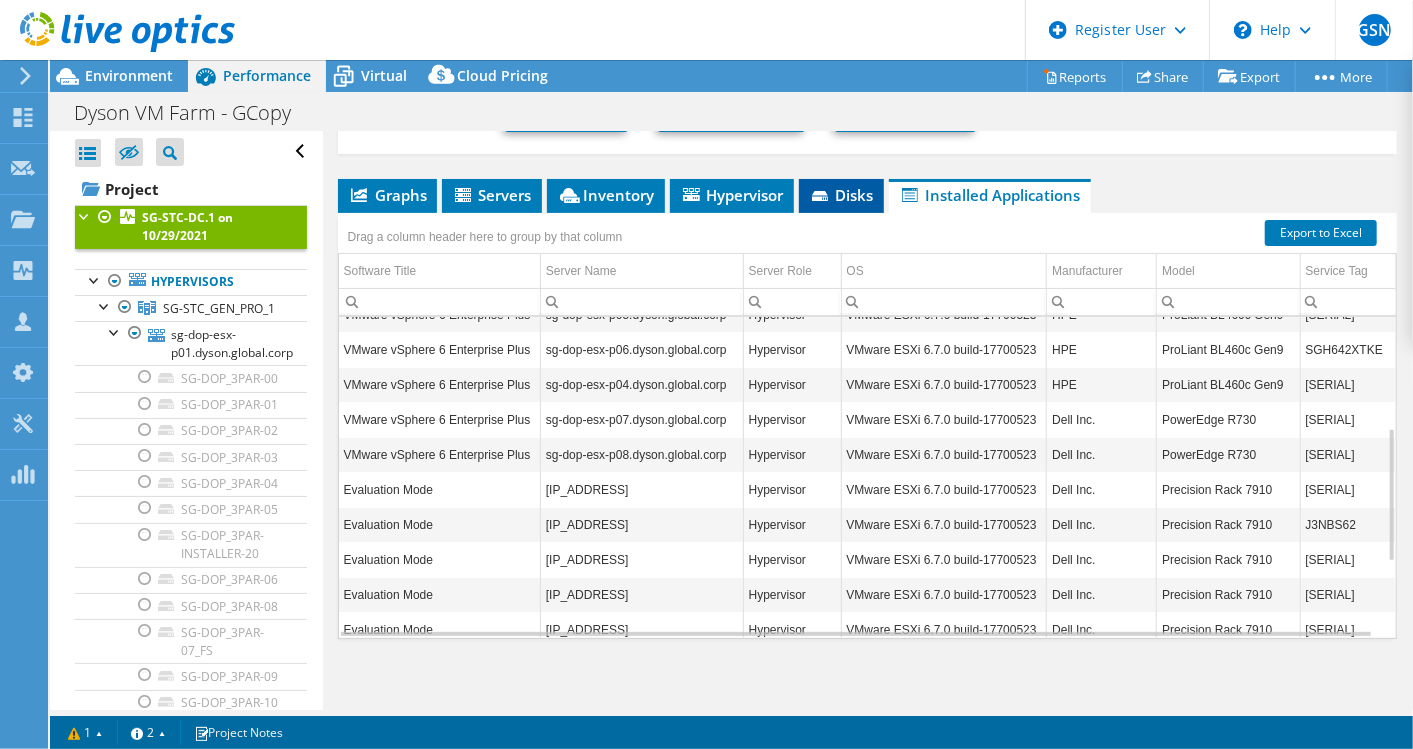 click on "Disks" at bounding box center [841, 195] 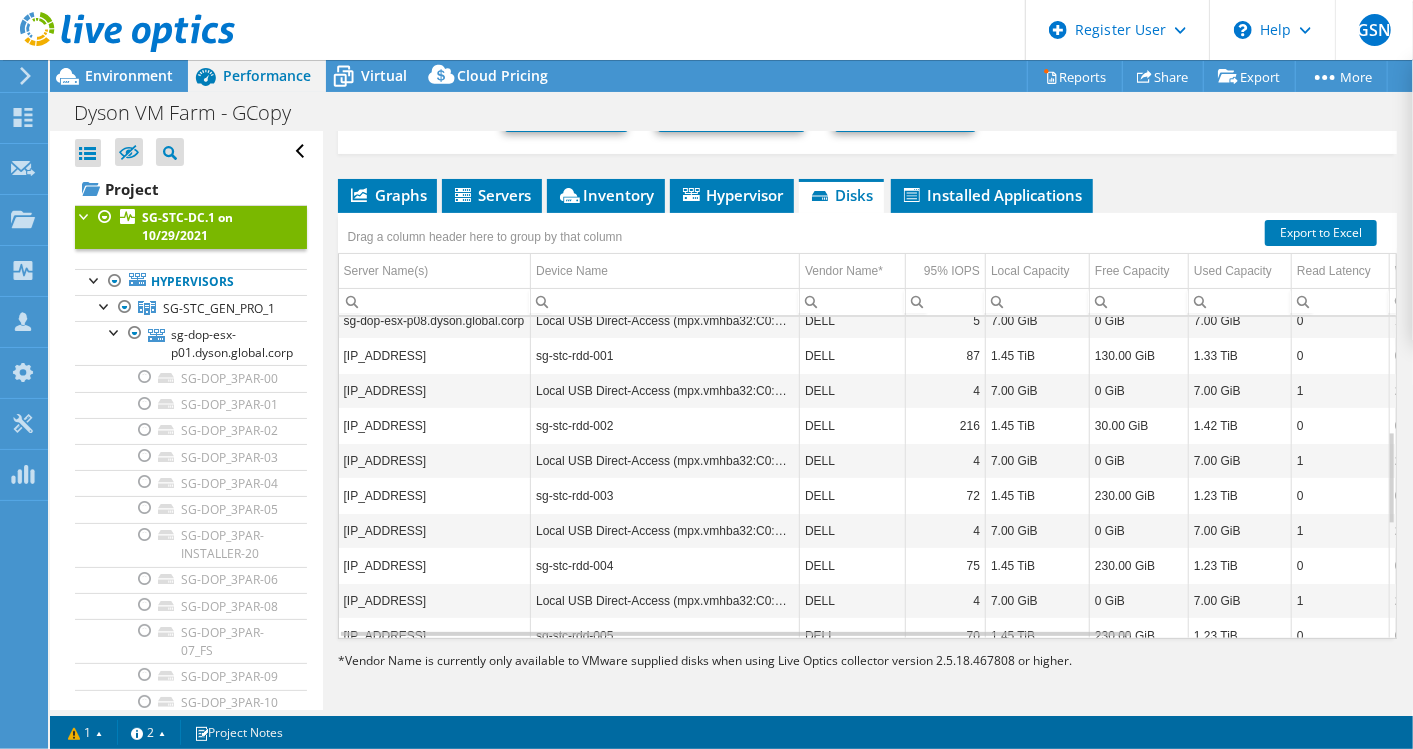 scroll, scrollTop: 665, scrollLeft: 0, axis: vertical 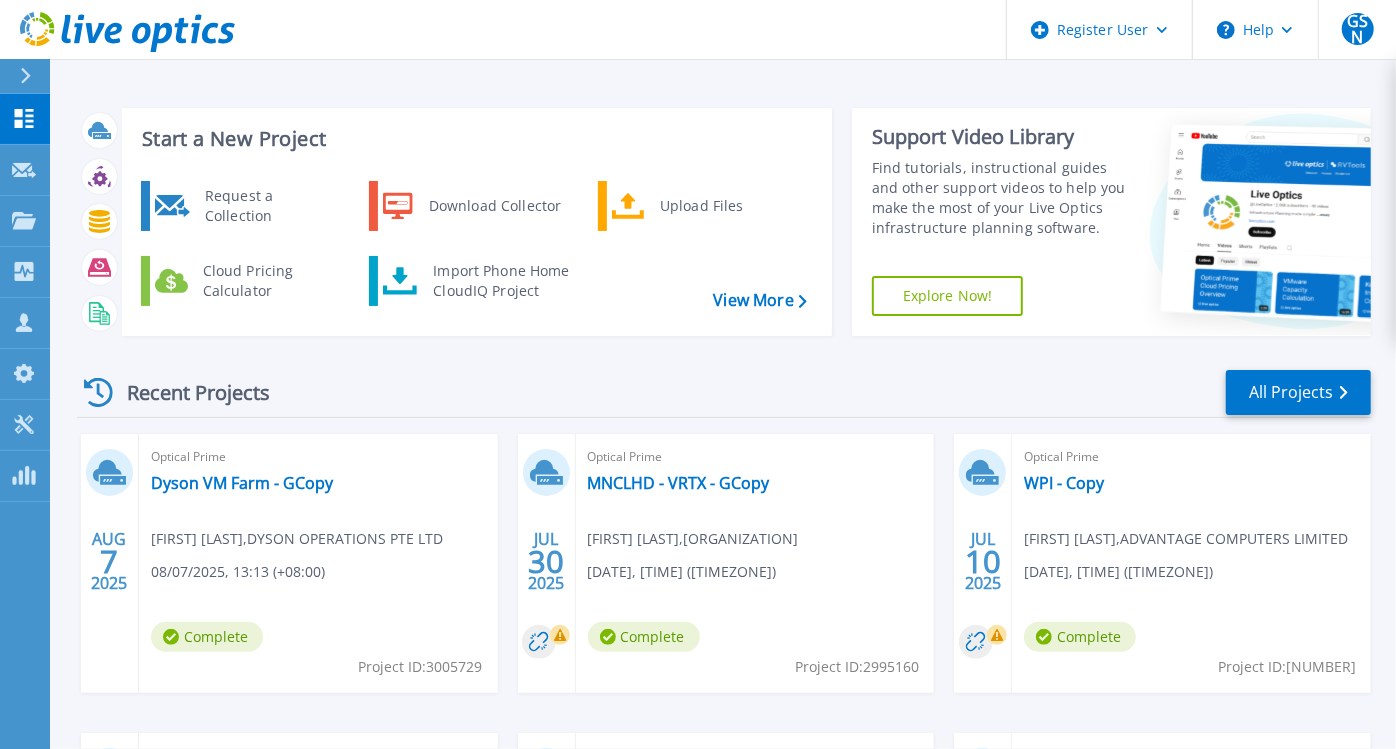 click at bounding box center [34, 76] 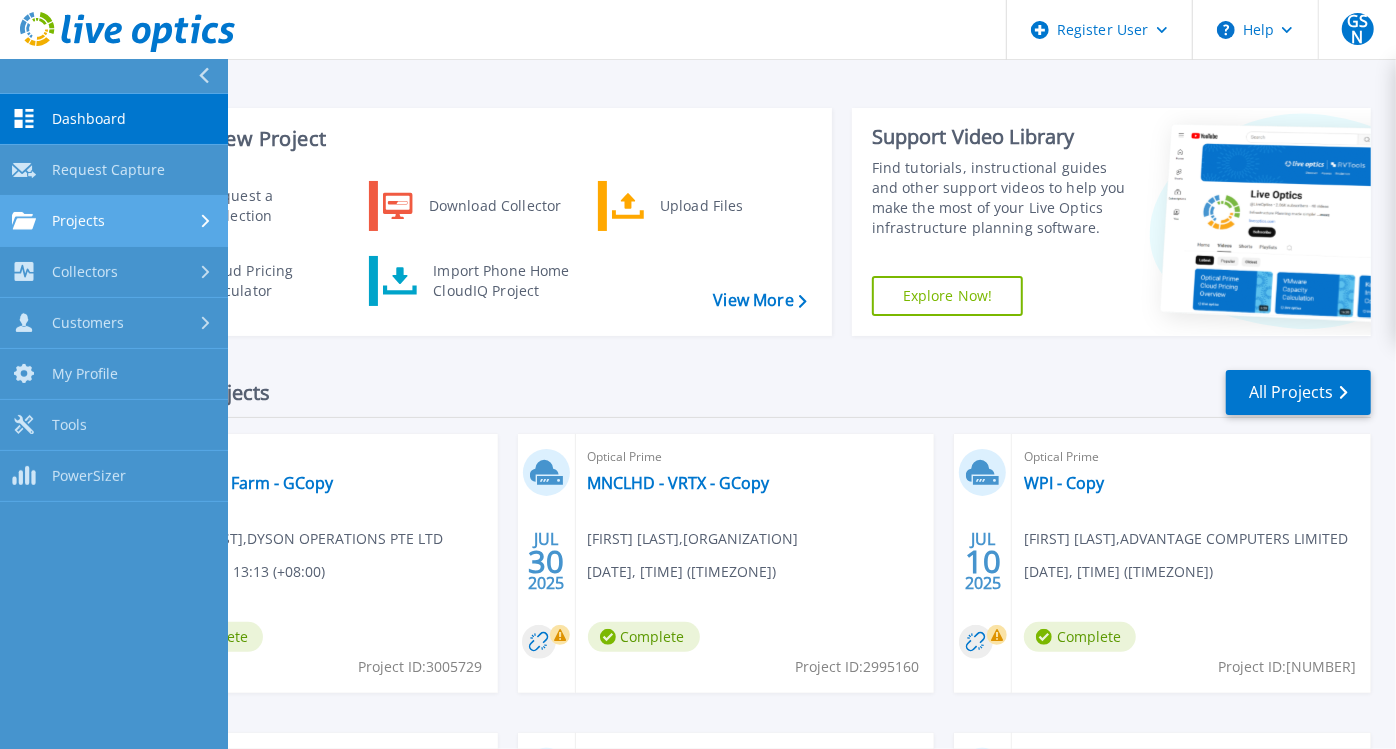 click on "Projects Projects" at bounding box center [114, 221] 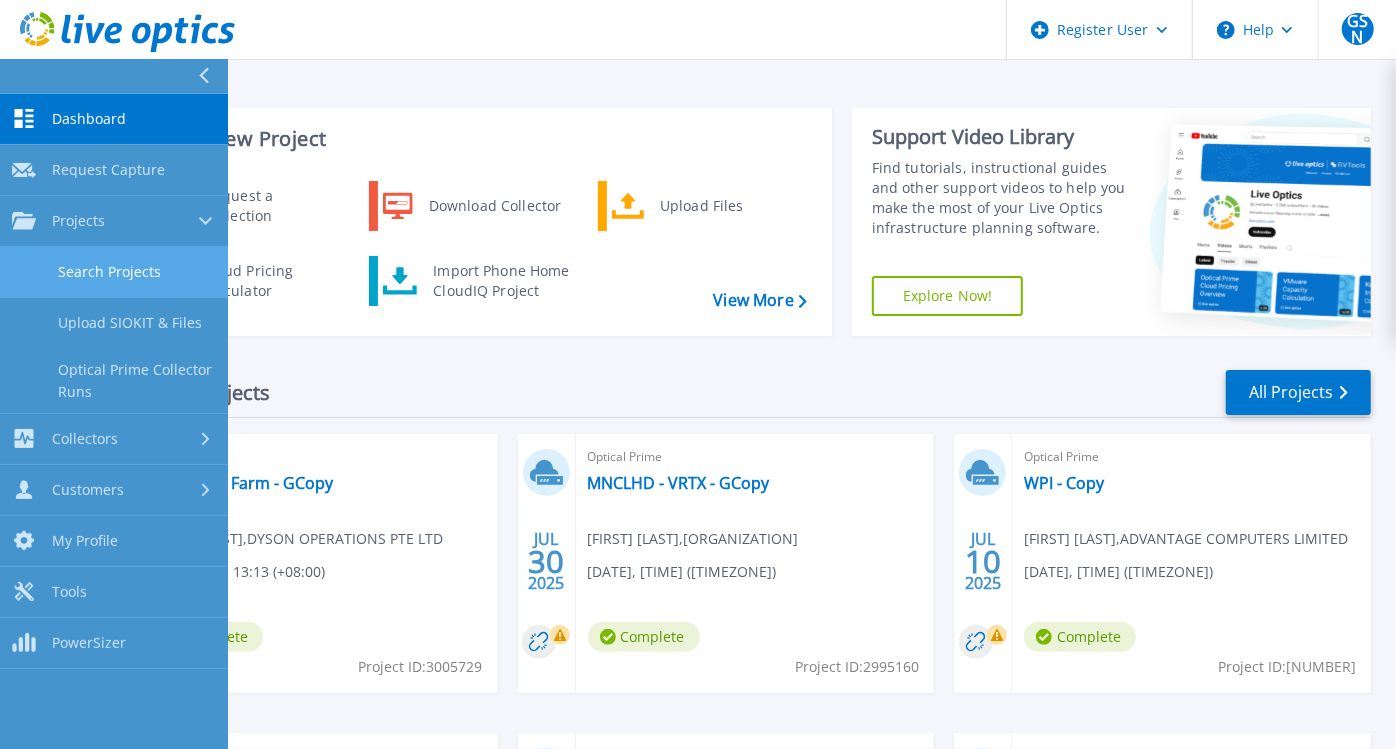 click on "Search Projects" at bounding box center [114, 272] 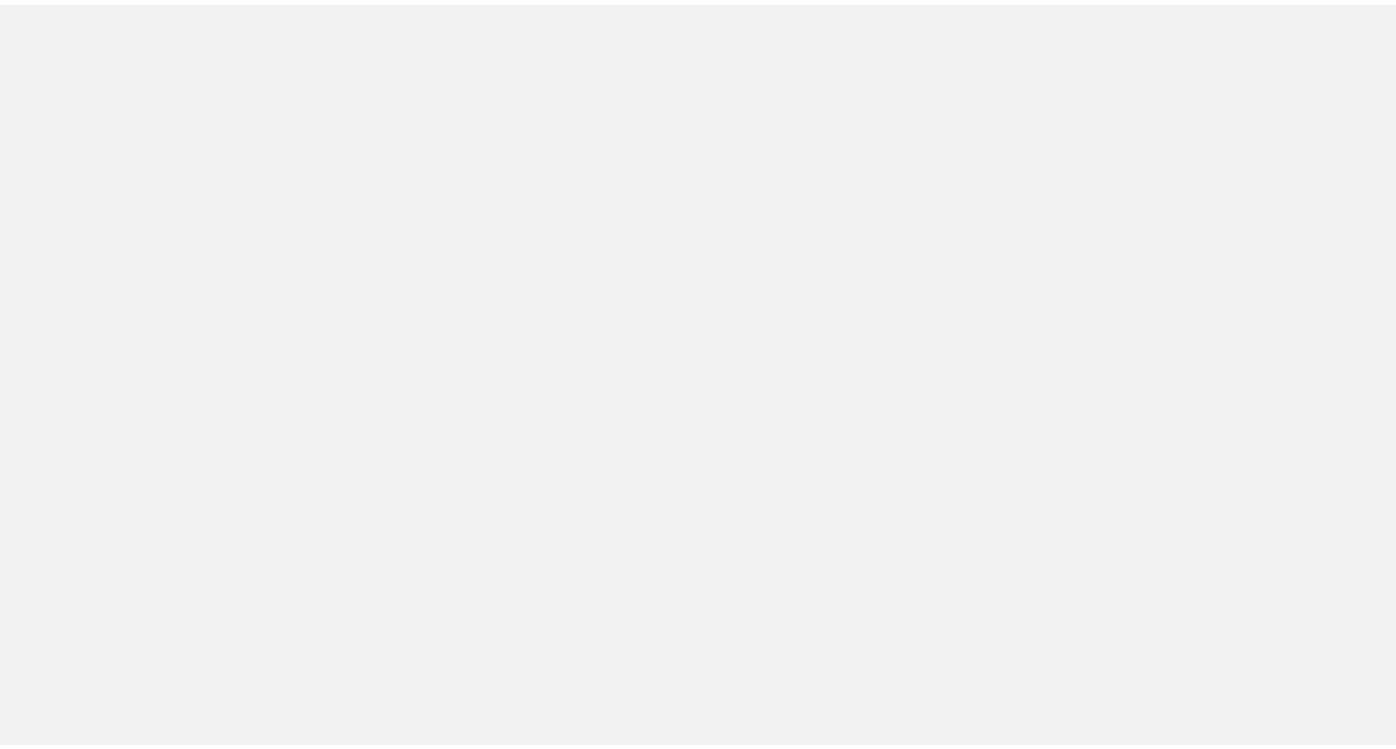 scroll, scrollTop: 0, scrollLeft: 0, axis: both 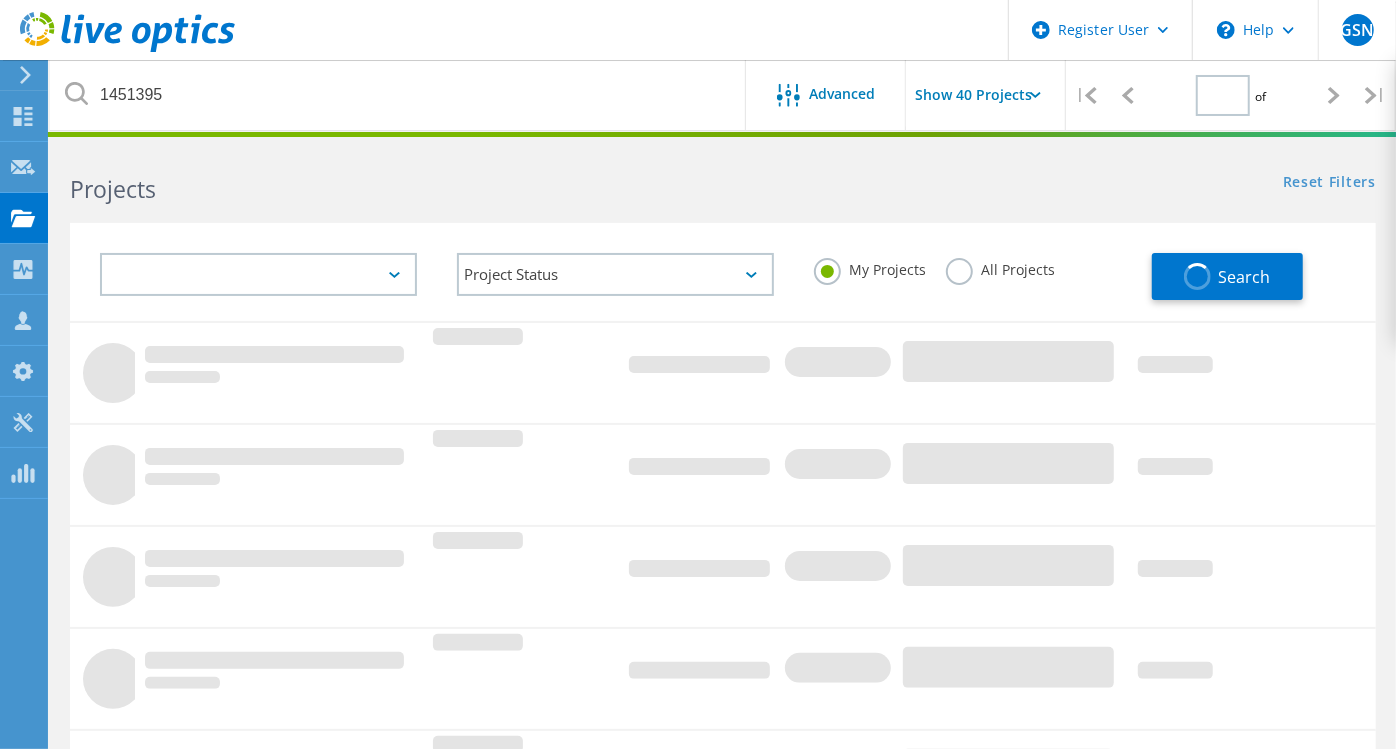 type on "1" 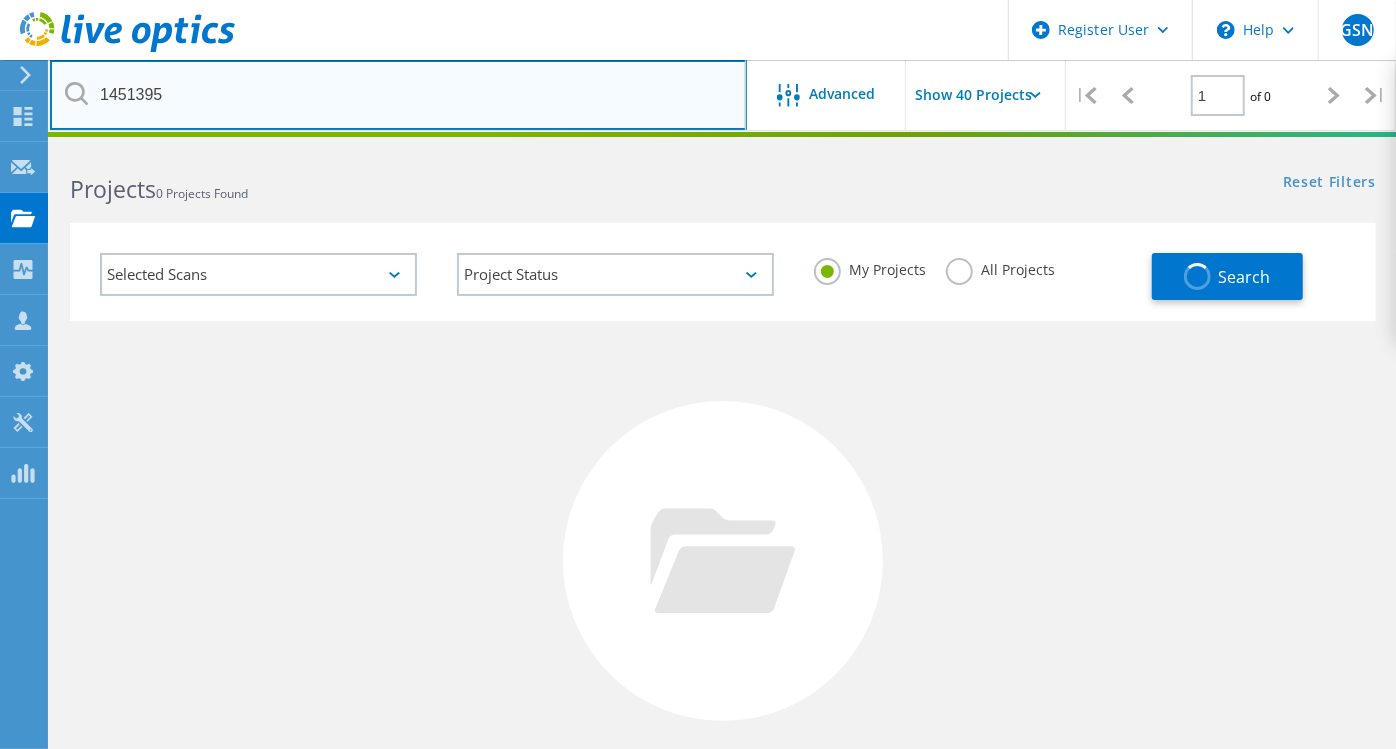 click on "1451395" at bounding box center [398, 95] 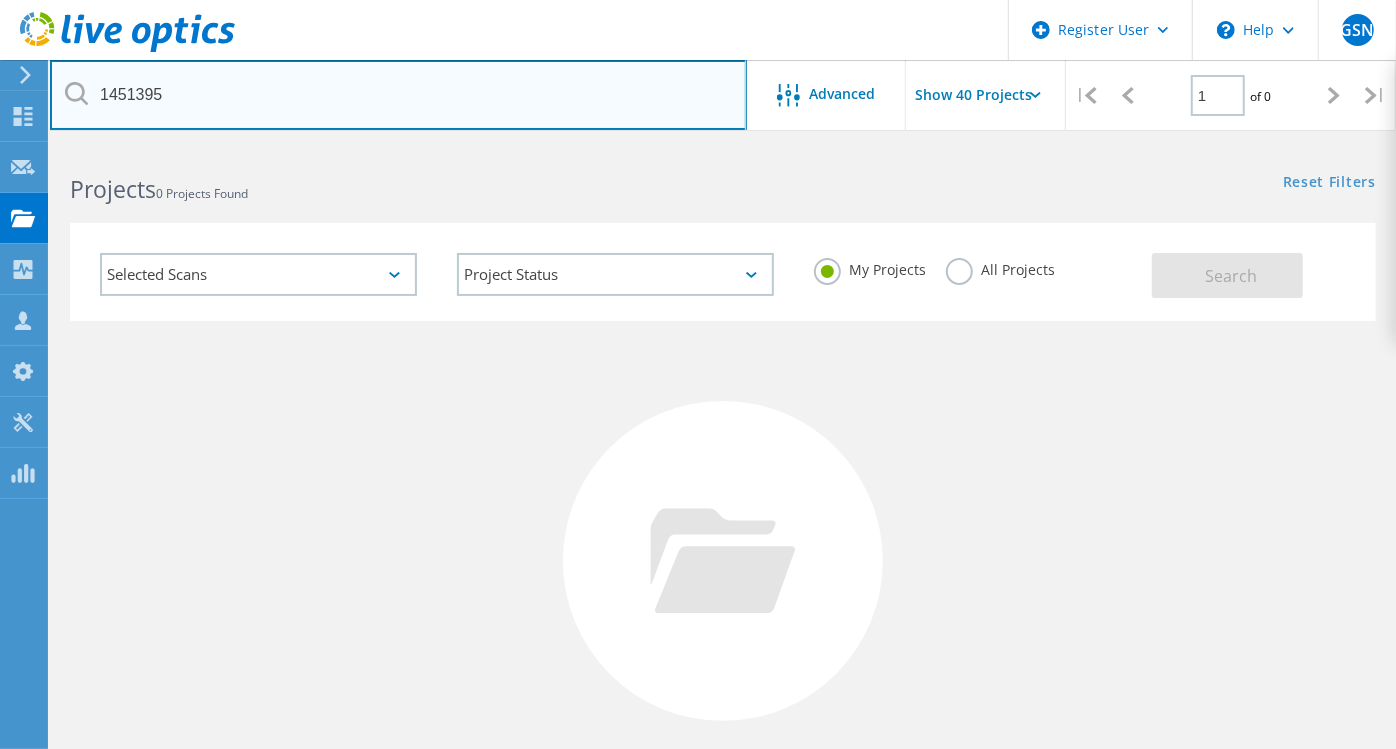 click on "1451395" at bounding box center [398, 95] 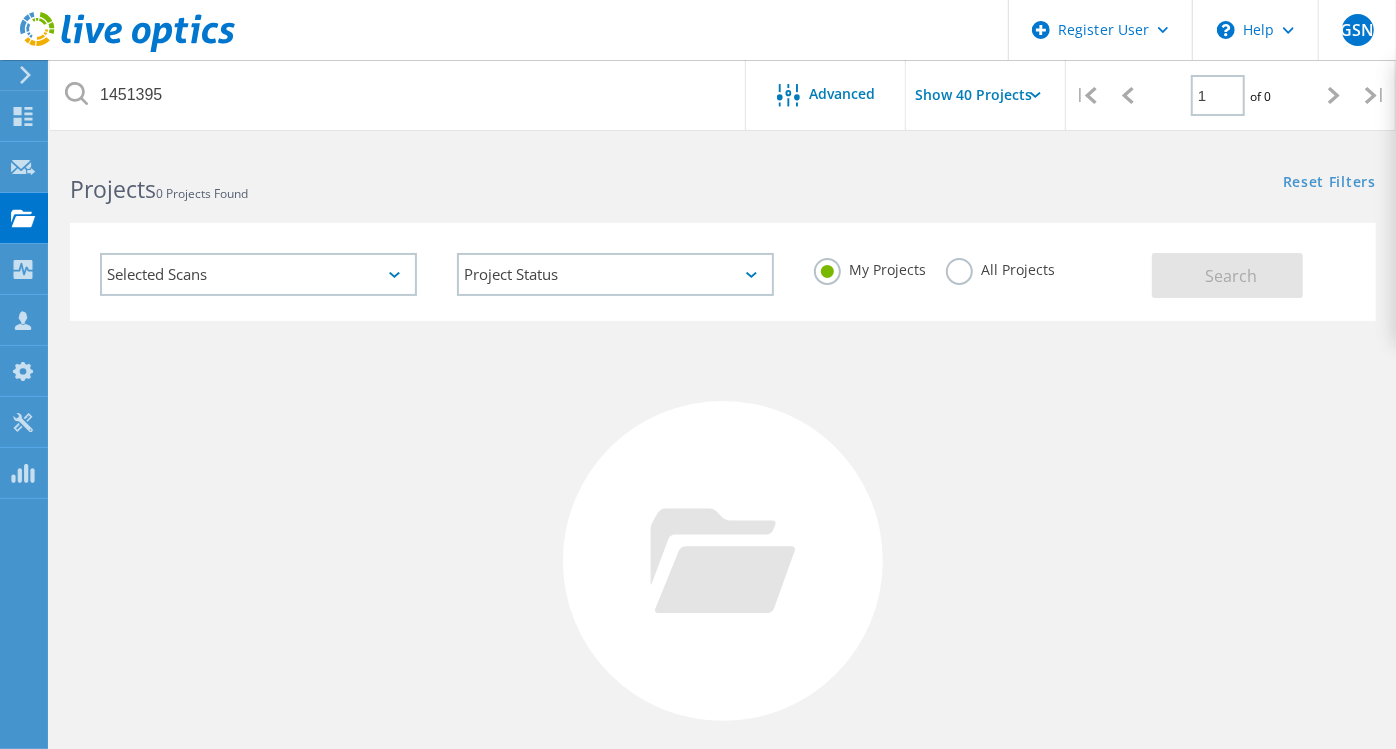 drag, startPoint x: 926, startPoint y: 264, endPoint x: 940, endPoint y: 270, distance: 15.231546 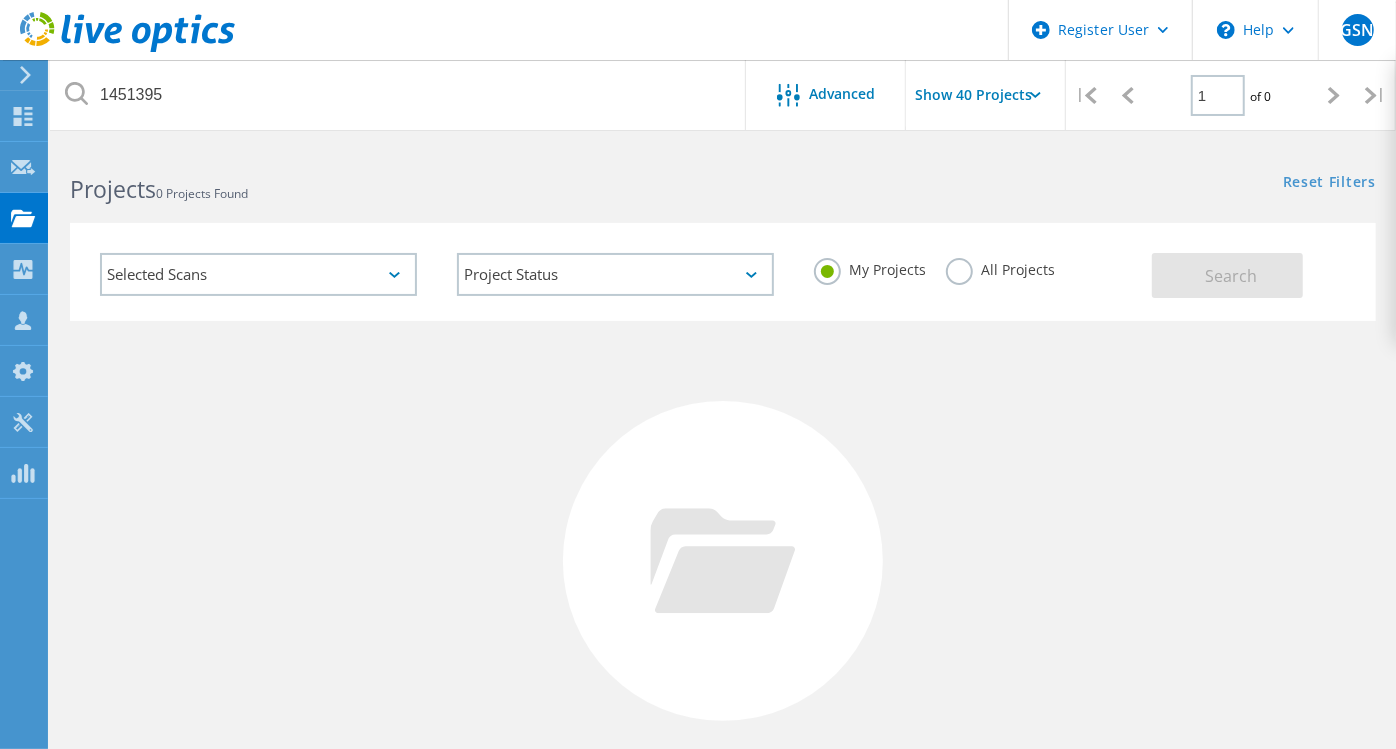 click on "My Projects All Projects" 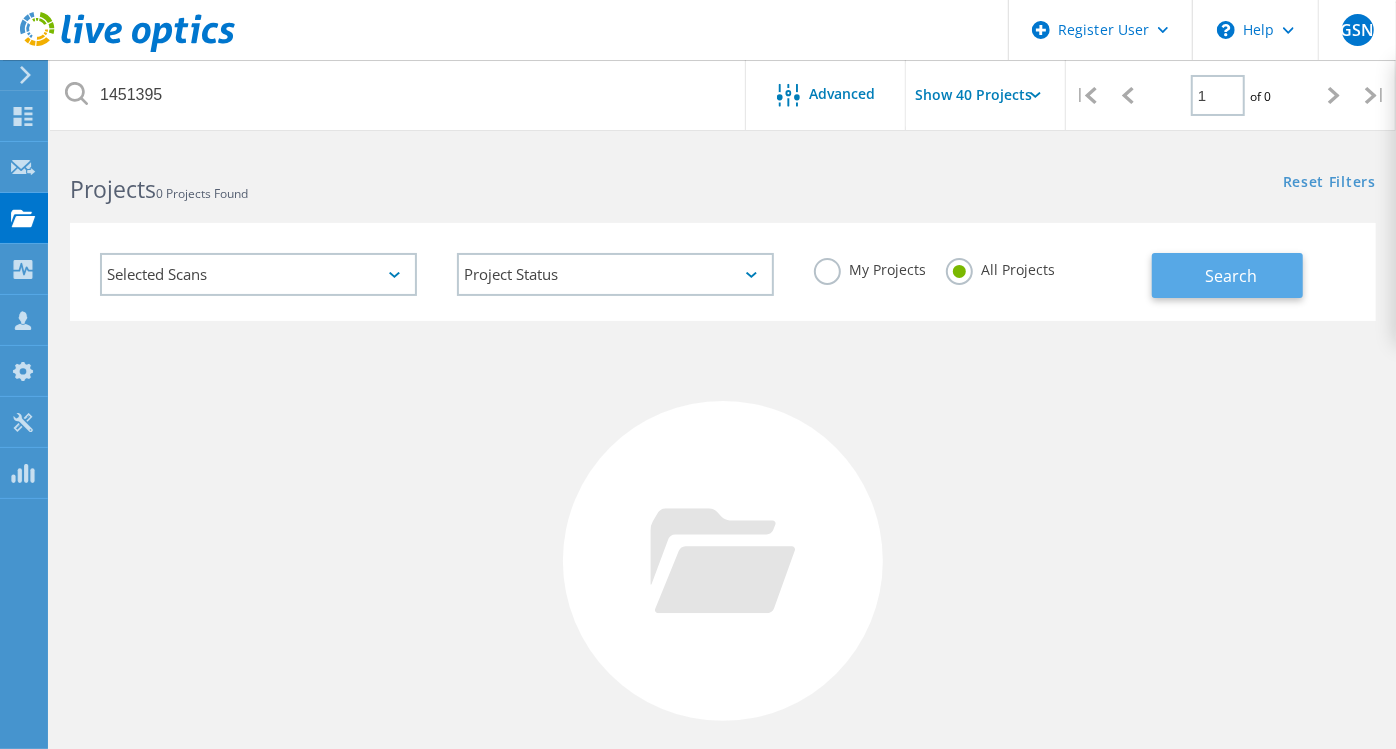 click on "Search" 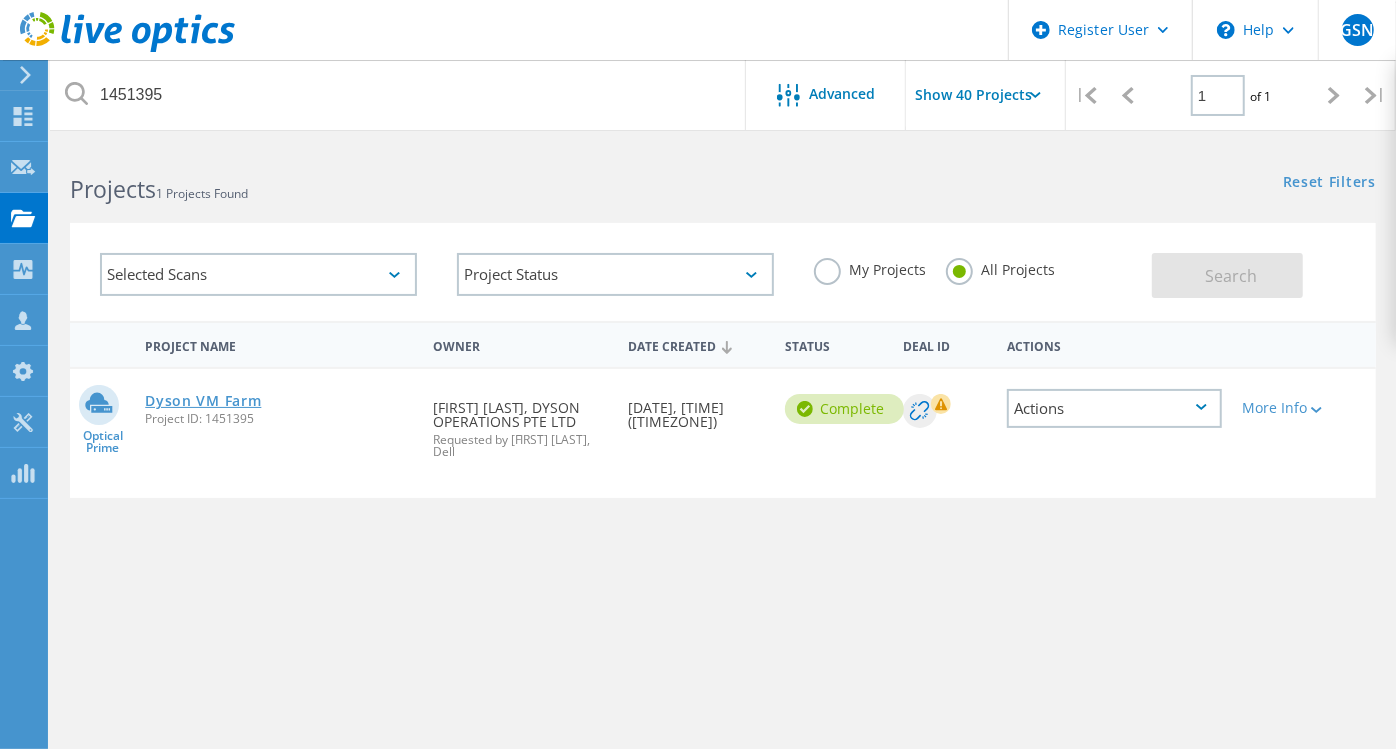click on "Dyson VM Farm" 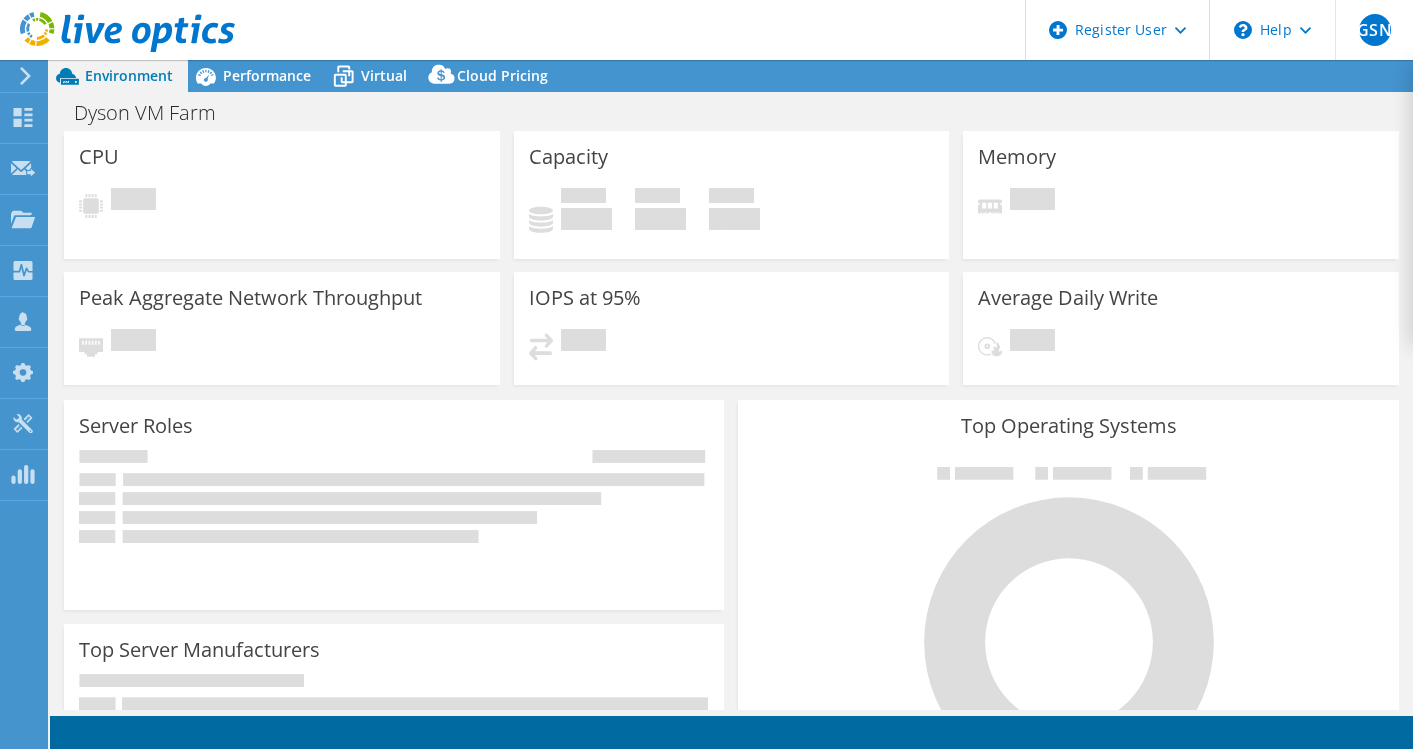 scroll, scrollTop: 0, scrollLeft: 0, axis: both 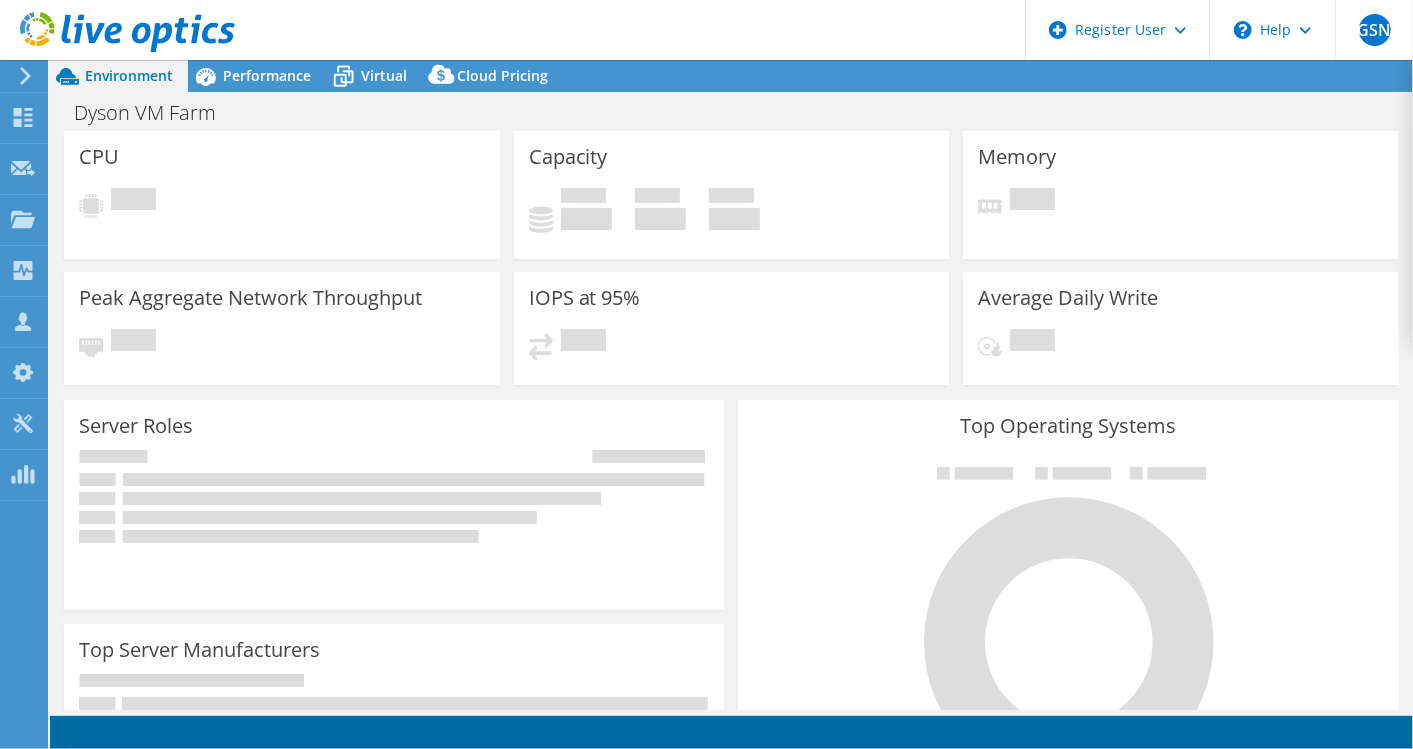 select on "Tokyo" 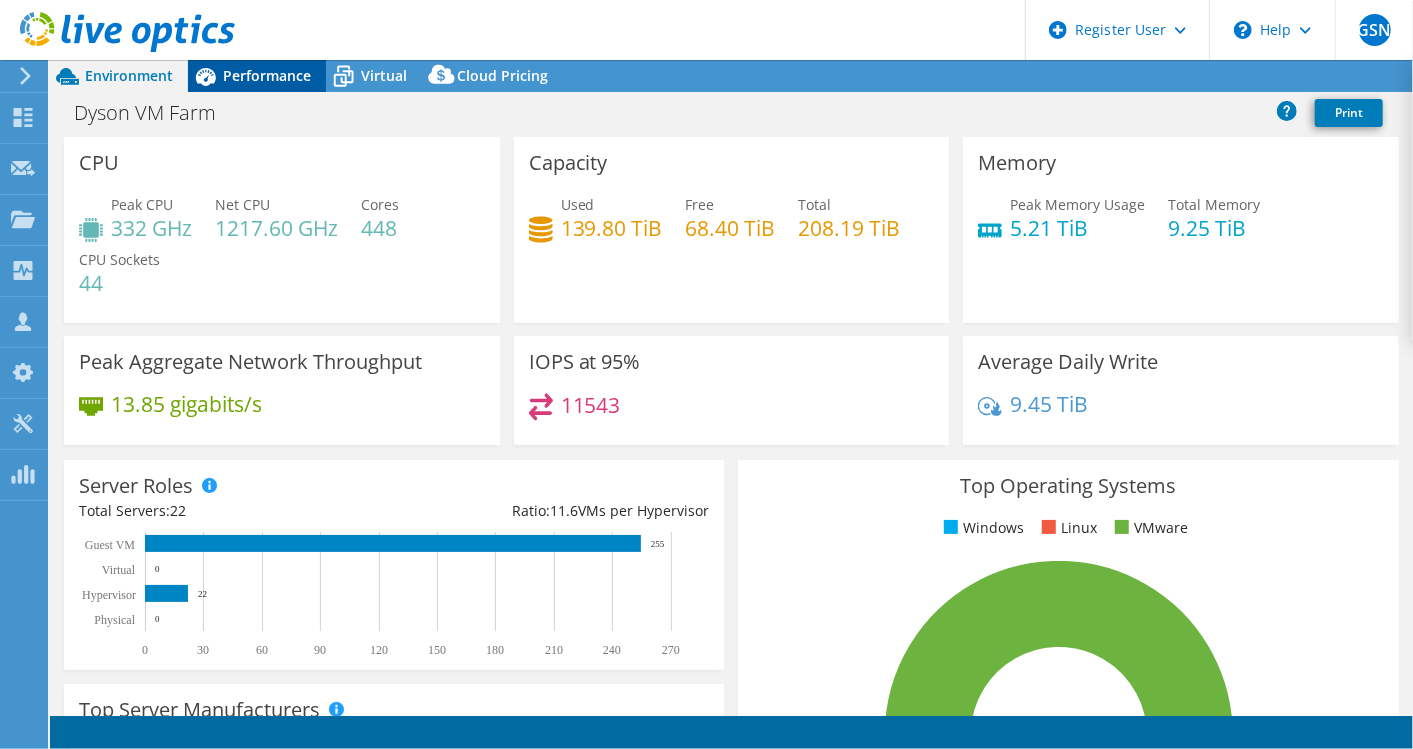 click on "Performance" at bounding box center [267, 75] 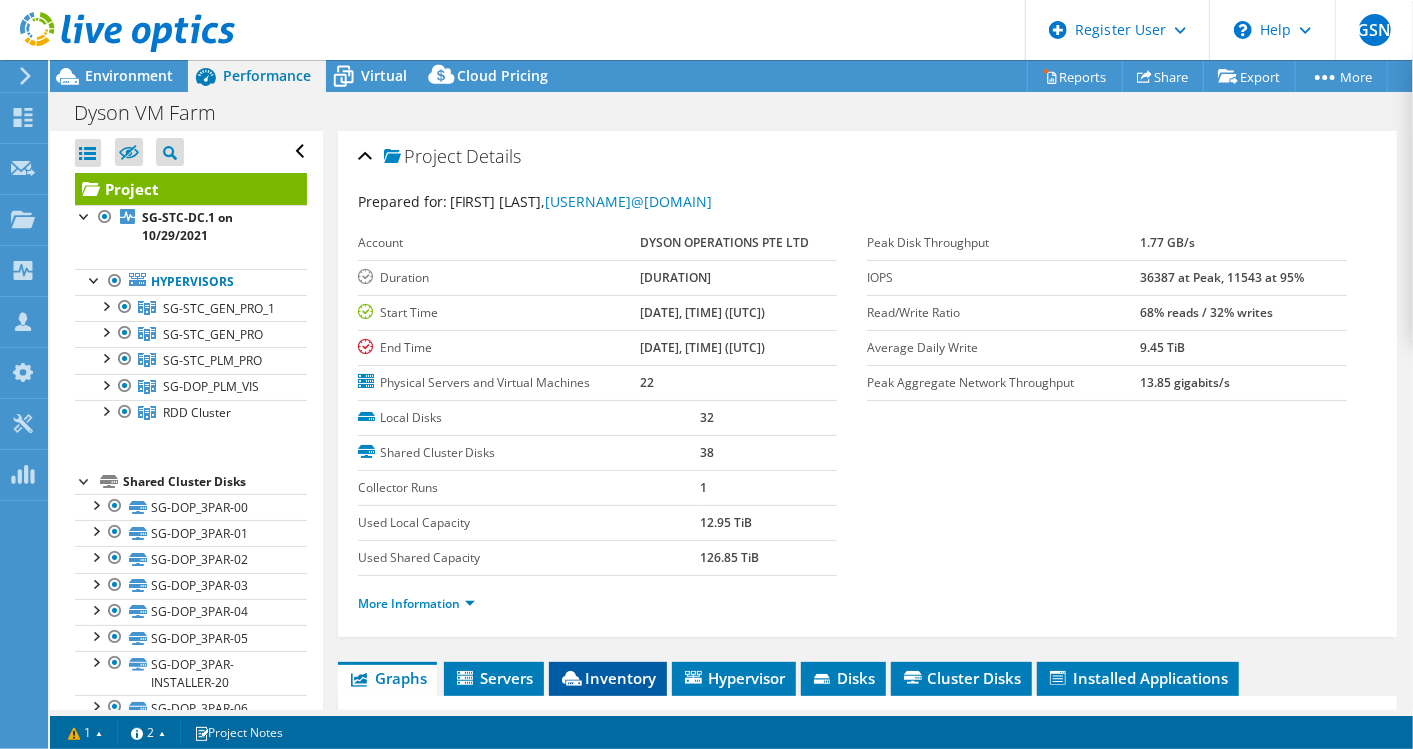click on "Inventory" at bounding box center [608, 678] 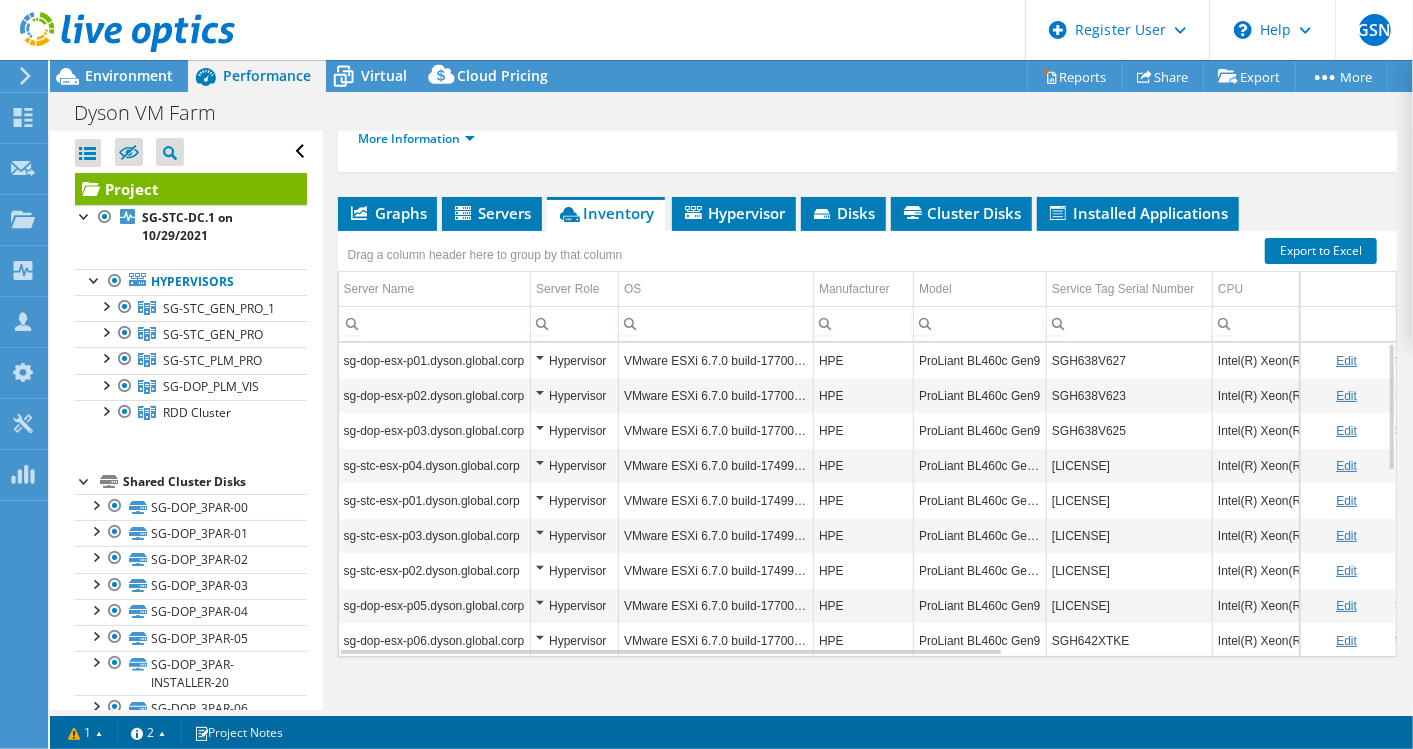 scroll, scrollTop: 482, scrollLeft: 0, axis: vertical 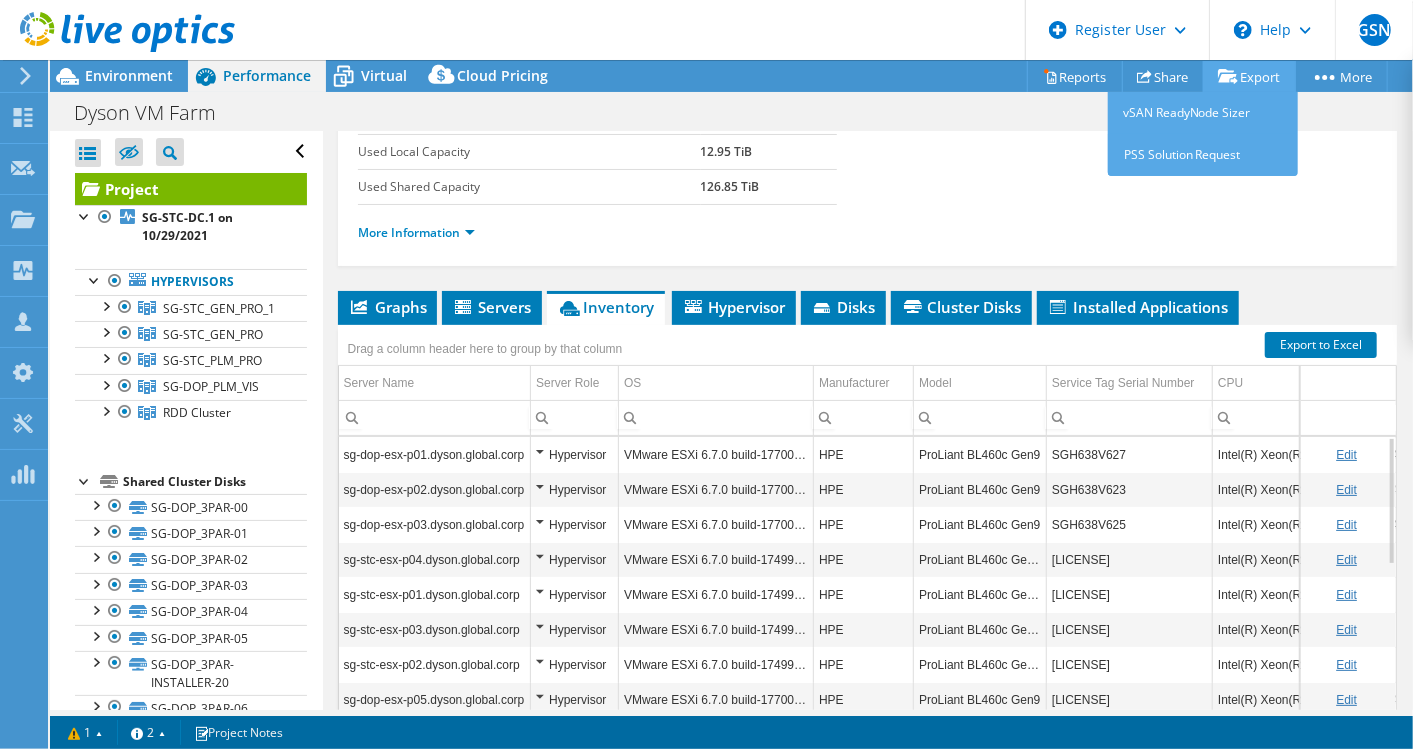 click on "Export" at bounding box center [1249, 76] 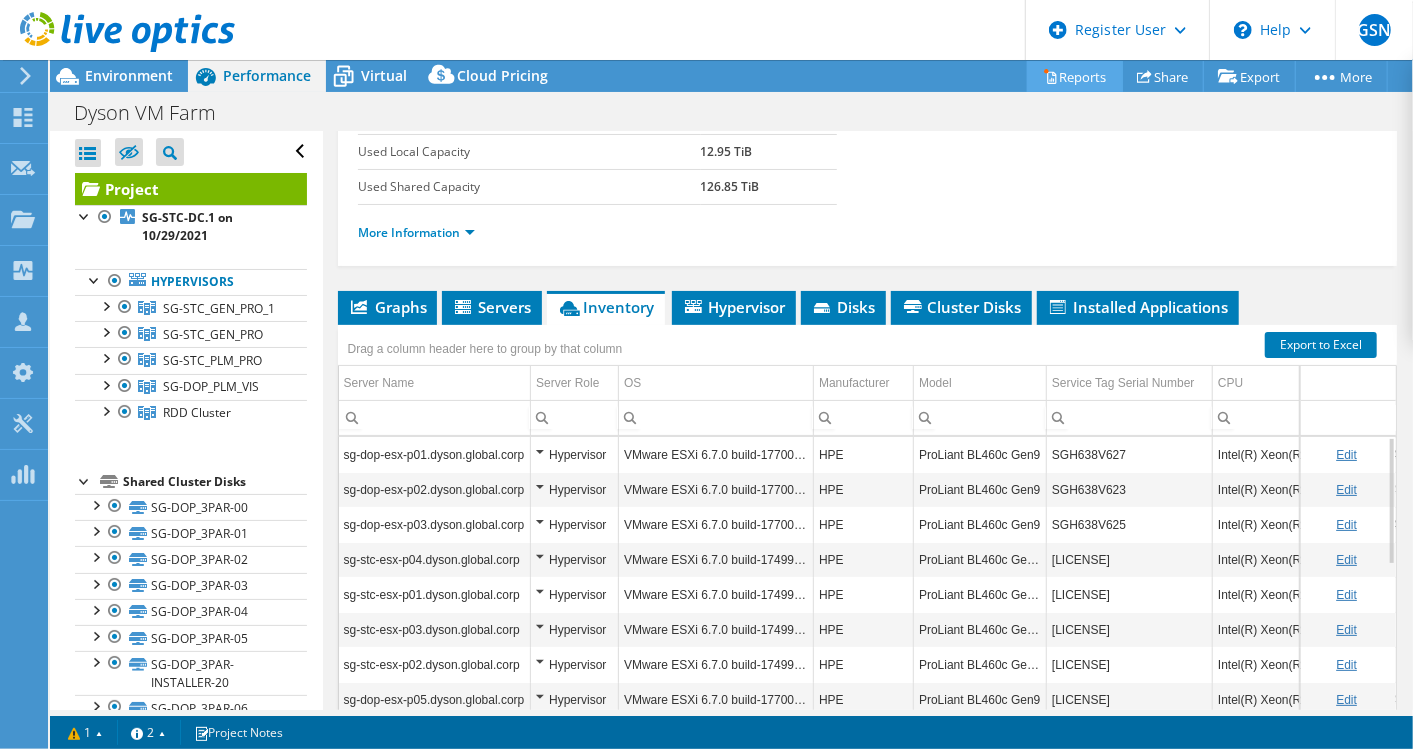click on "Reports" at bounding box center [1075, 76] 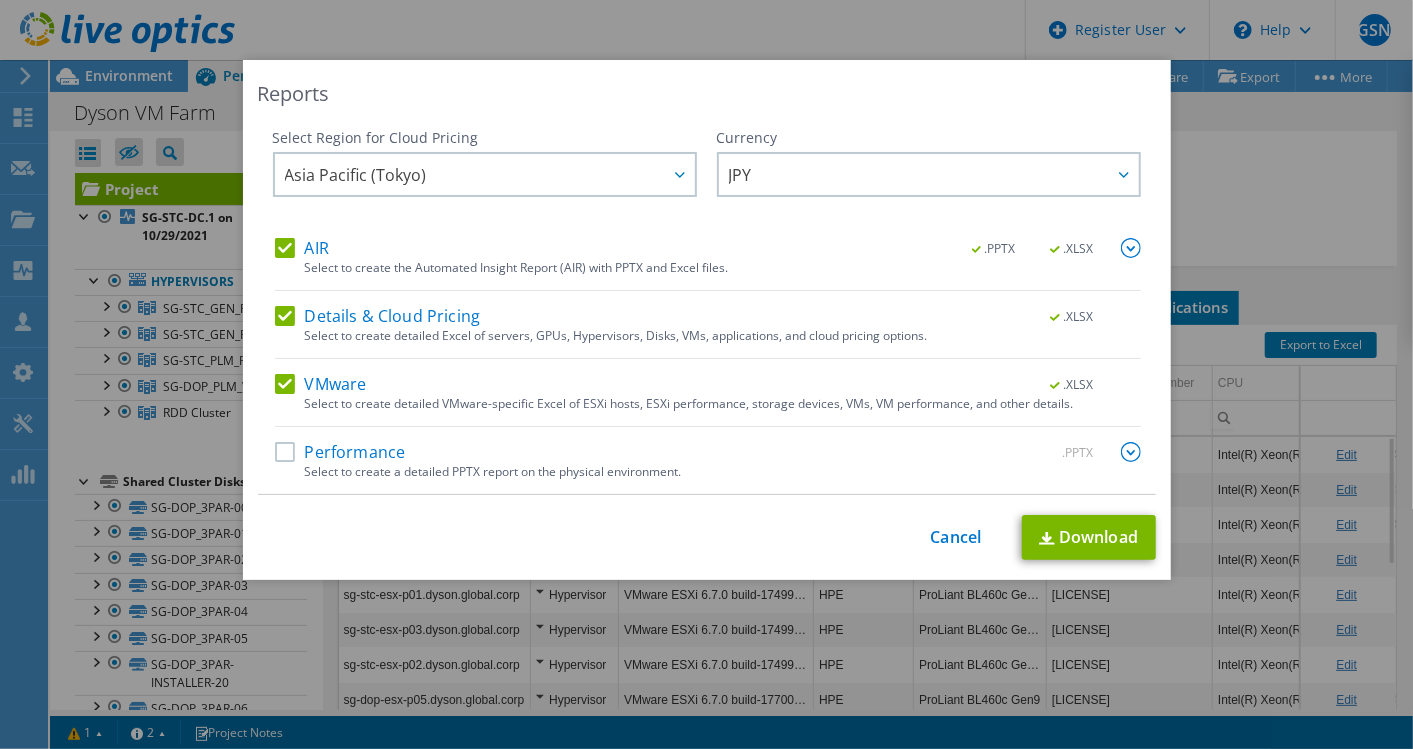 click on "Performance" at bounding box center [340, 452] 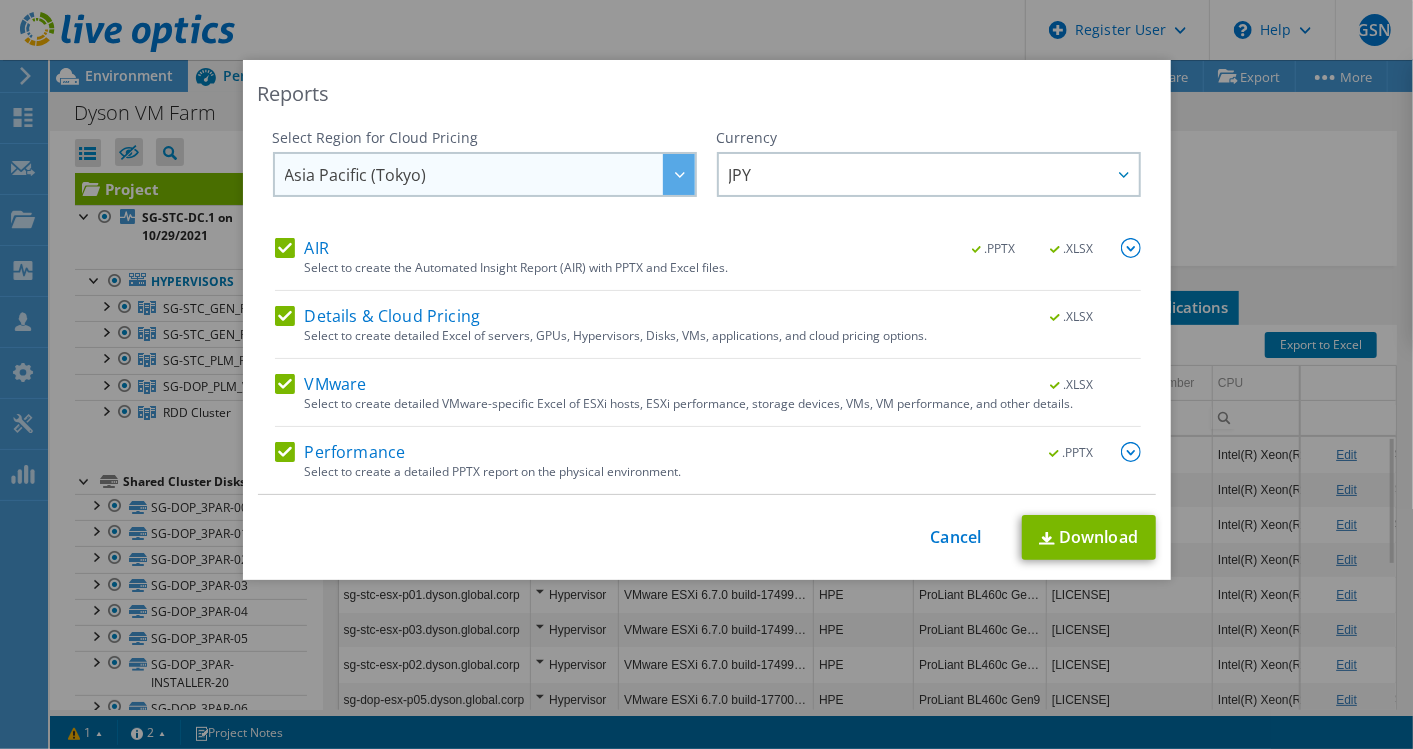 click on "Asia Pacific (Tokyo)" at bounding box center (490, 174) 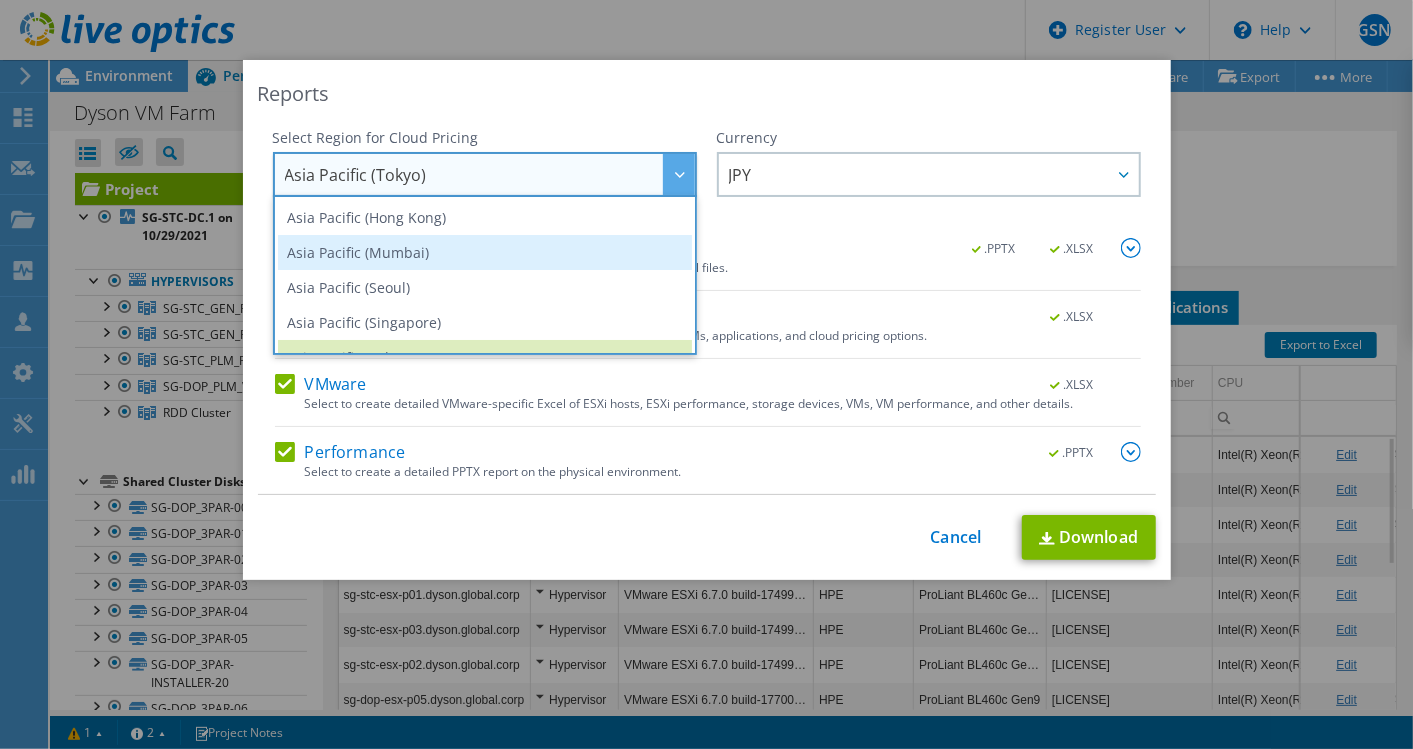 scroll, scrollTop: 111, scrollLeft: 0, axis: vertical 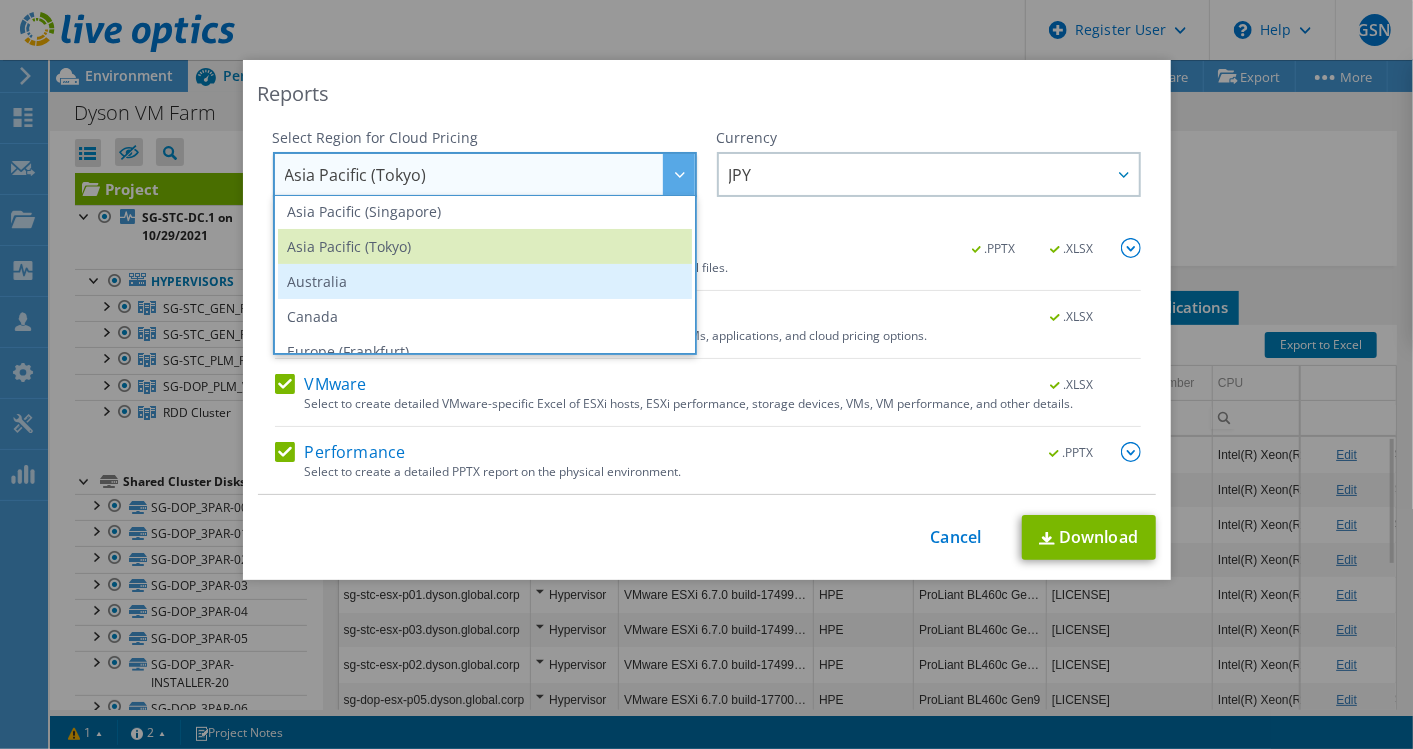 click on "Australia" at bounding box center [485, 281] 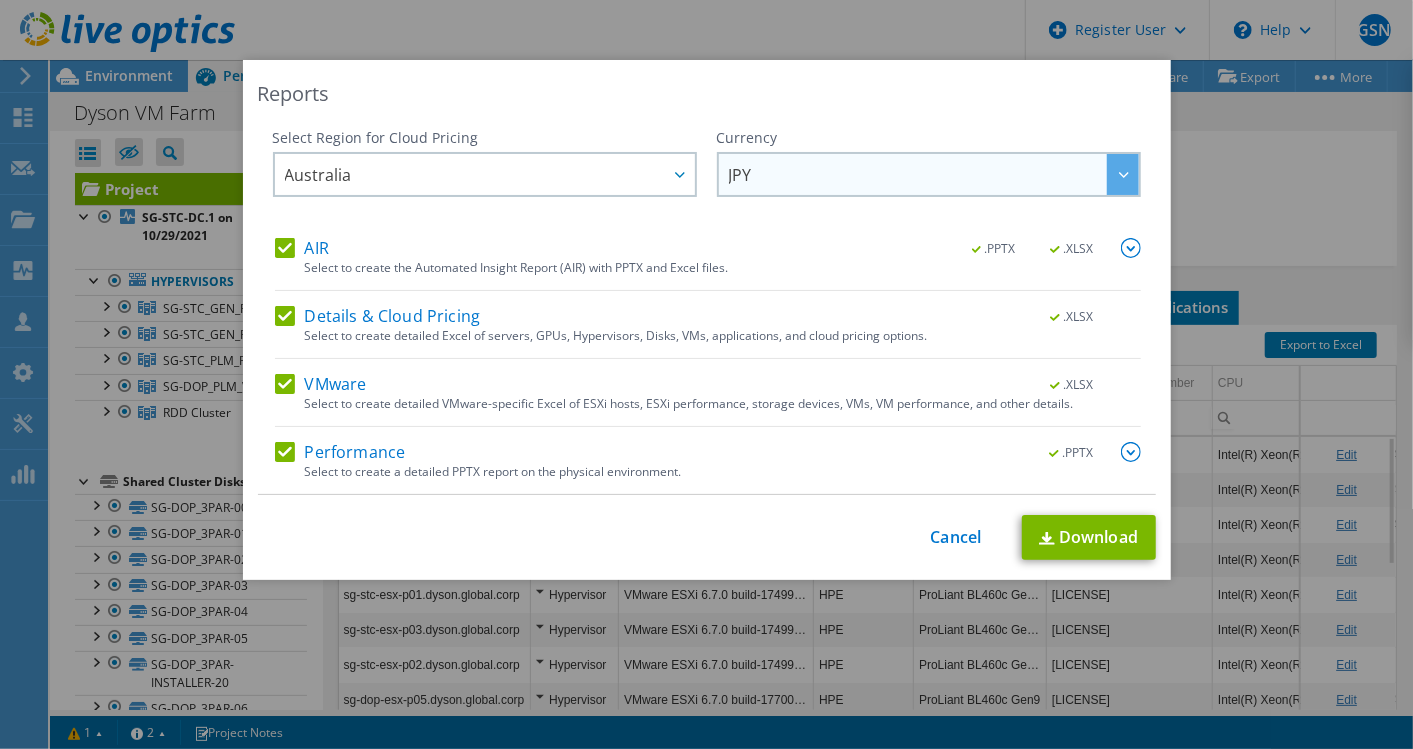 drag, startPoint x: 1116, startPoint y: 162, endPoint x: 1086, endPoint y: 171, distance: 31.320919 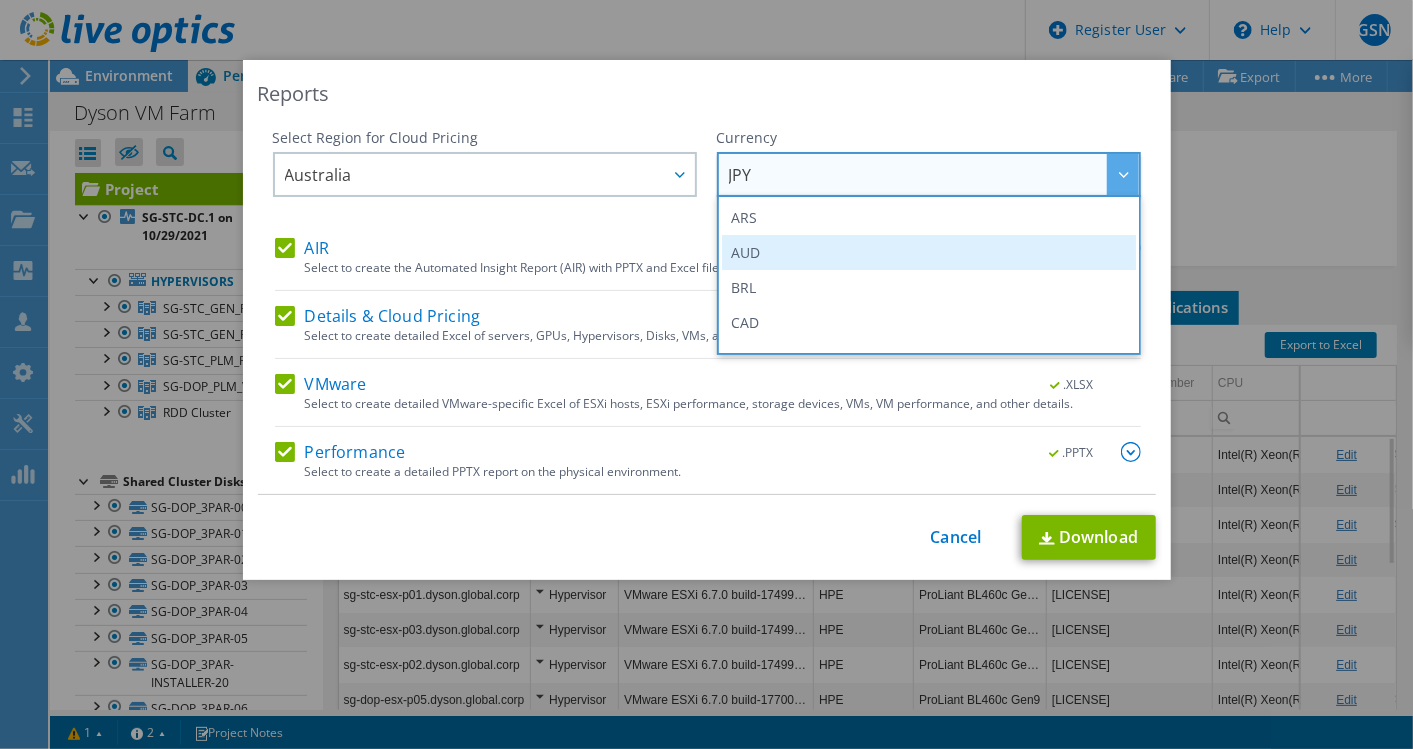 click on "AUD" at bounding box center (929, 252) 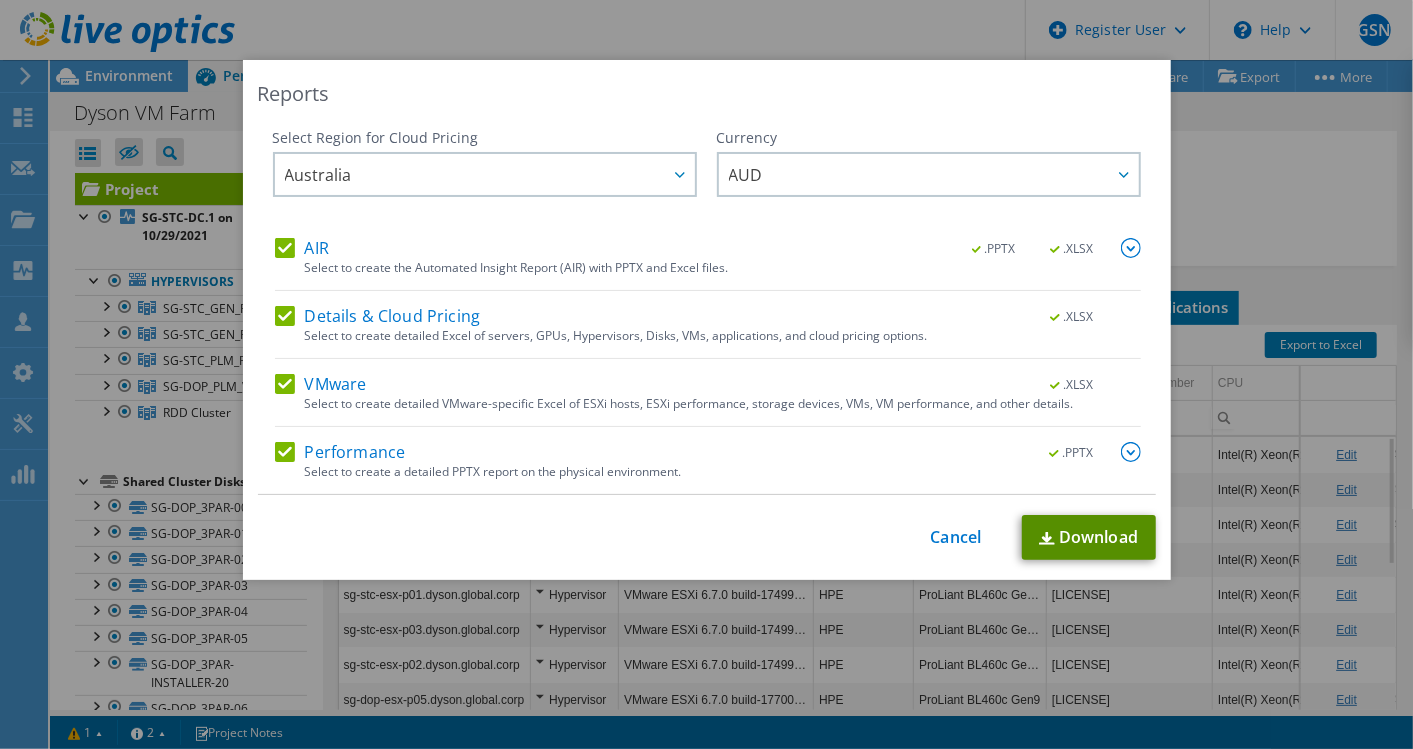 click on "Download" at bounding box center [1089, 537] 